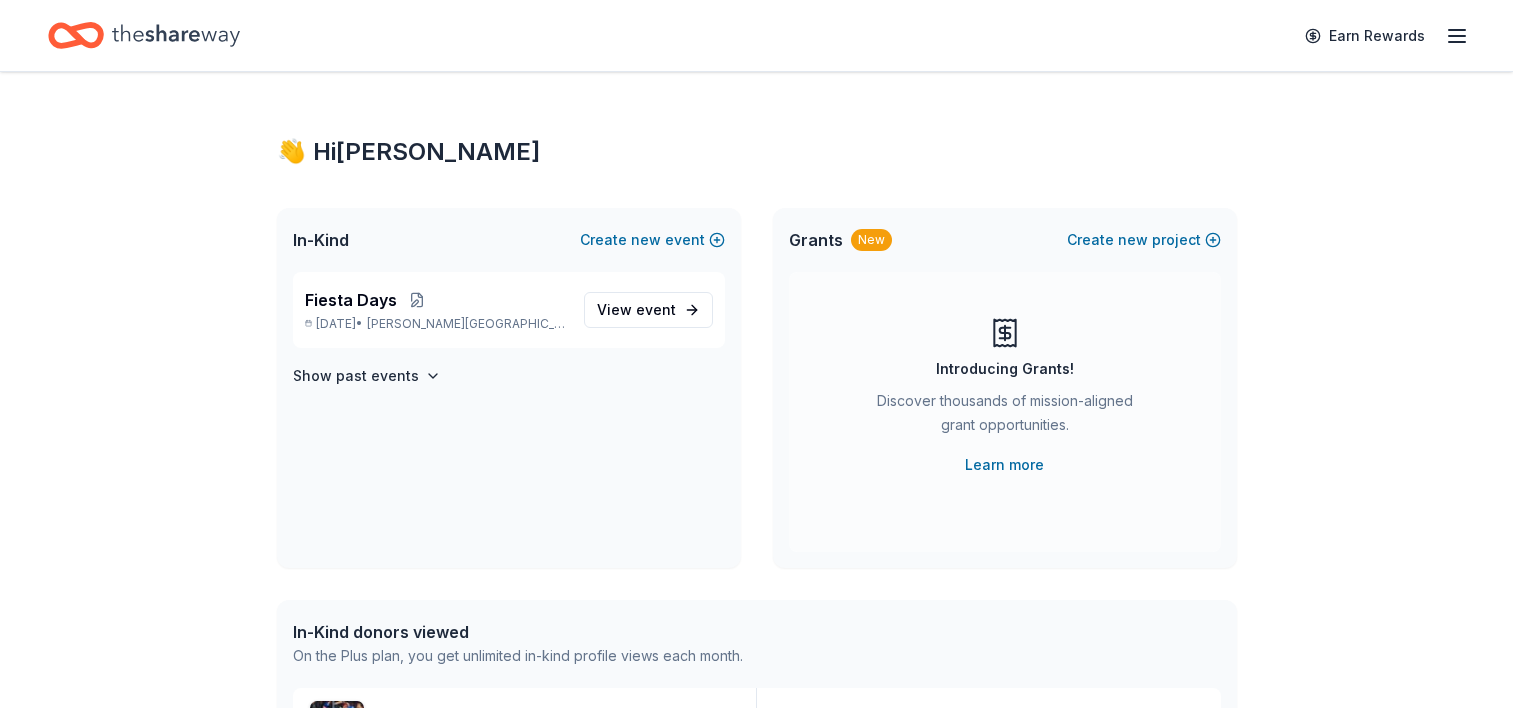 scroll, scrollTop: 0, scrollLeft: 0, axis: both 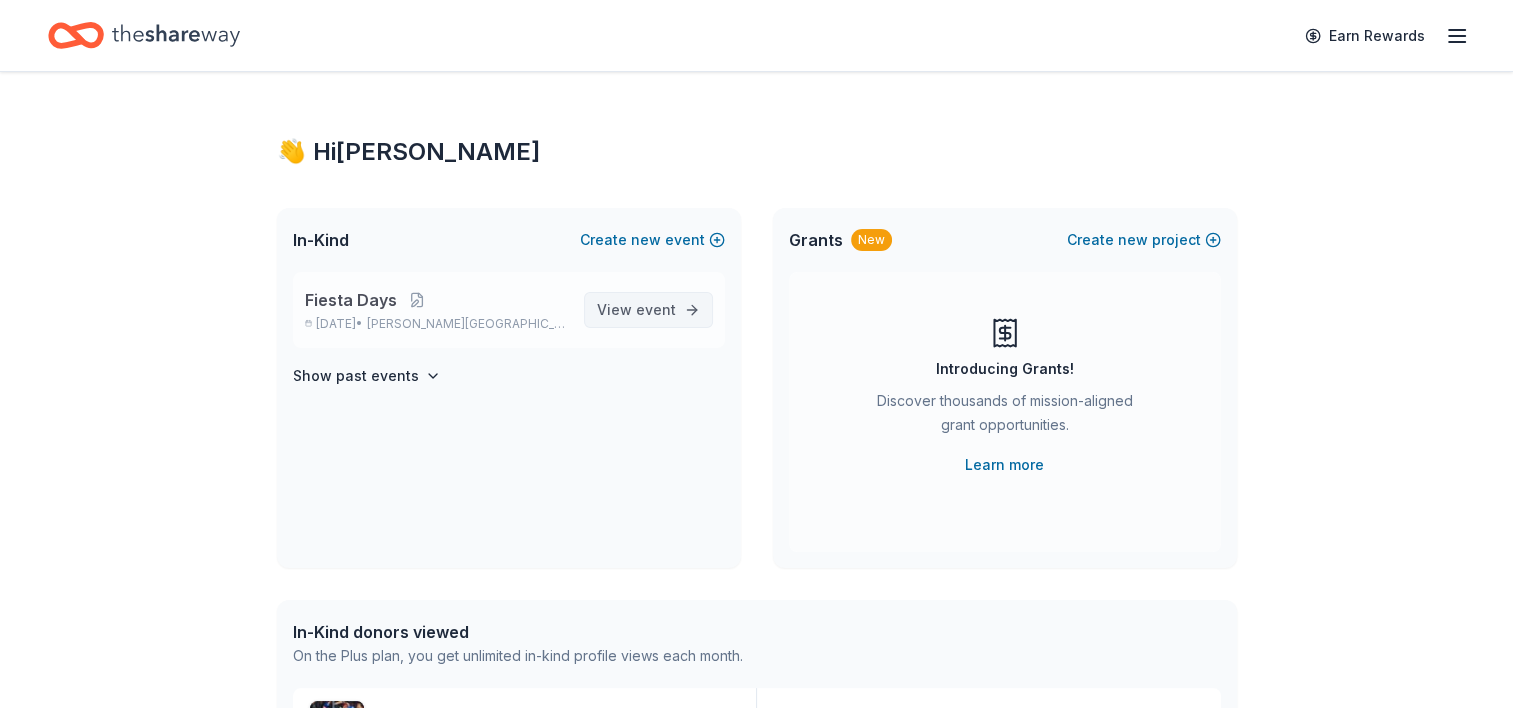click on "event" at bounding box center [656, 309] 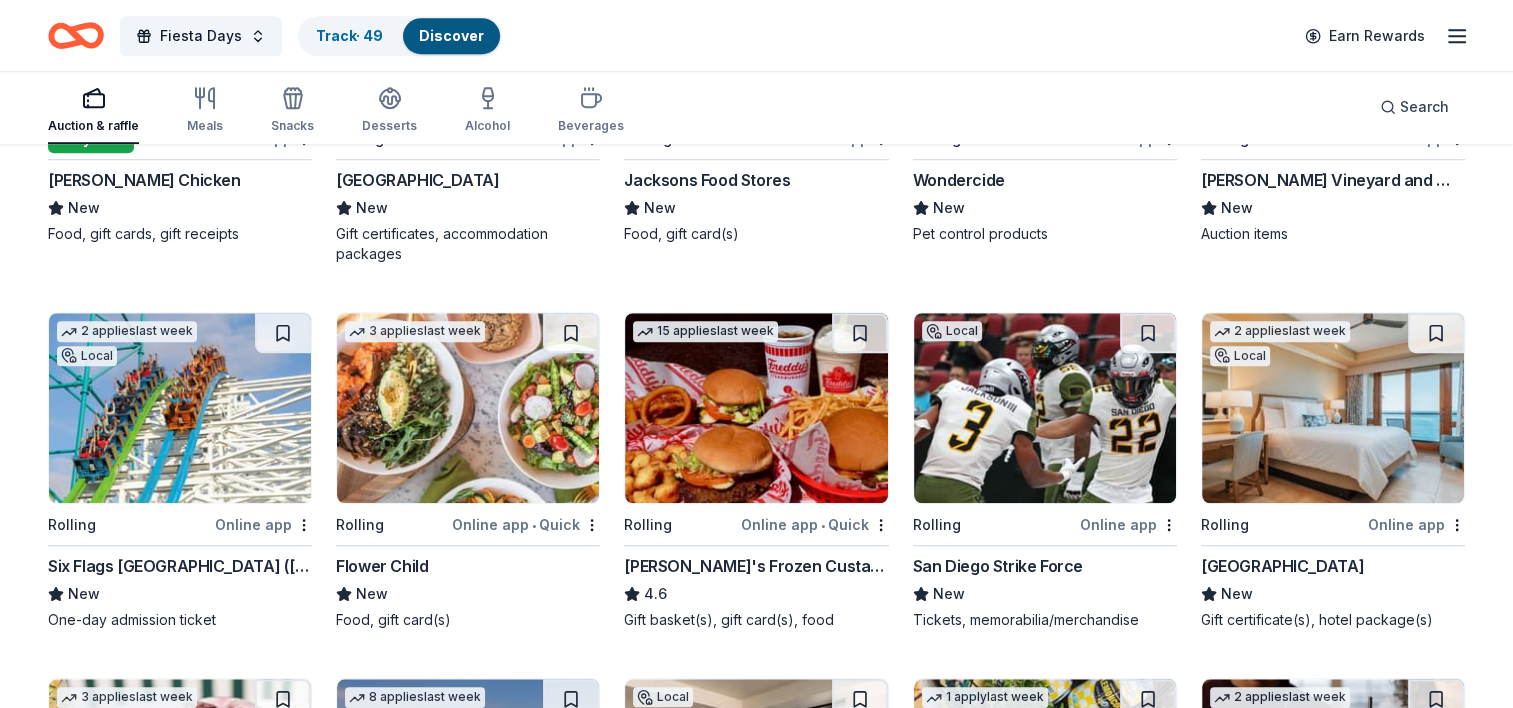 scroll, scrollTop: 1674, scrollLeft: 0, axis: vertical 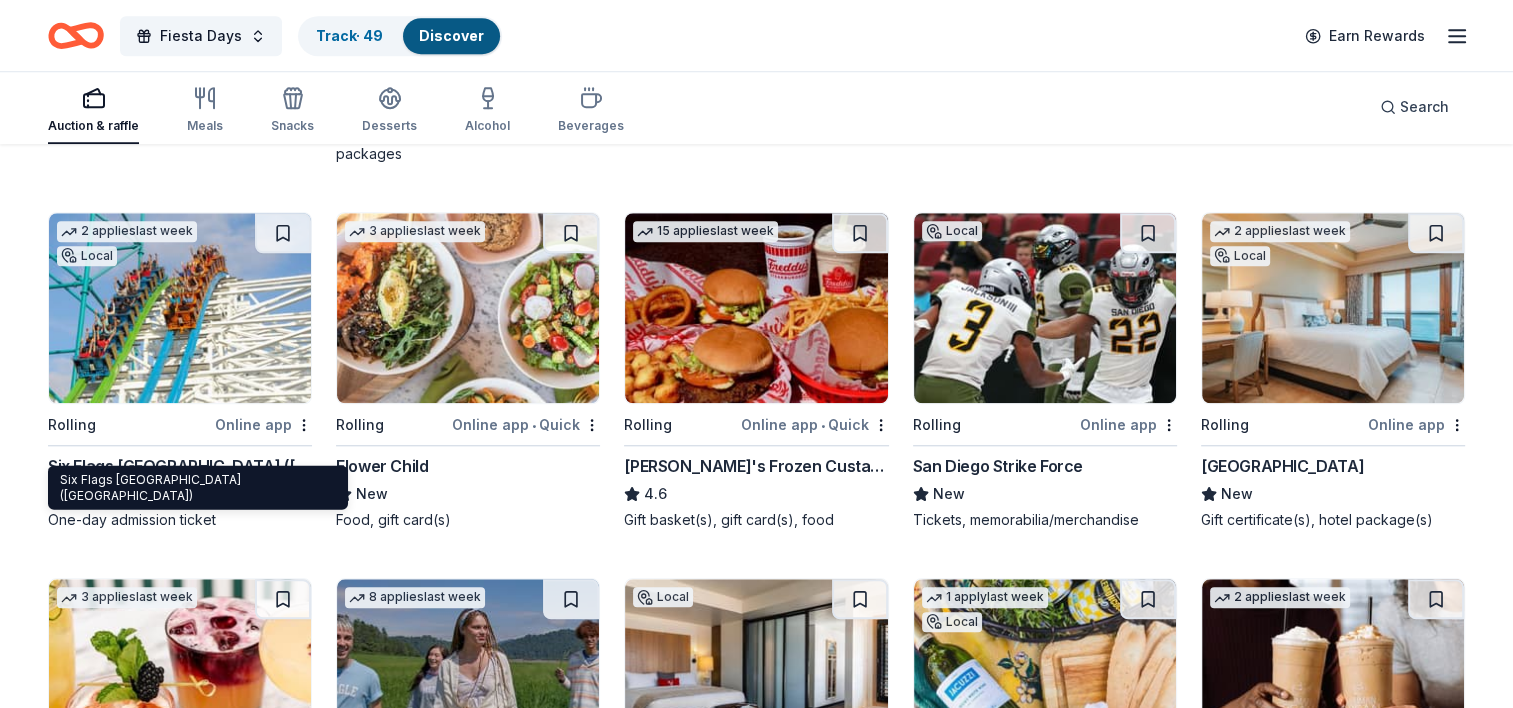 click on "Six Flags [GEOGRAPHIC_DATA] ([GEOGRAPHIC_DATA])" at bounding box center [180, 466] 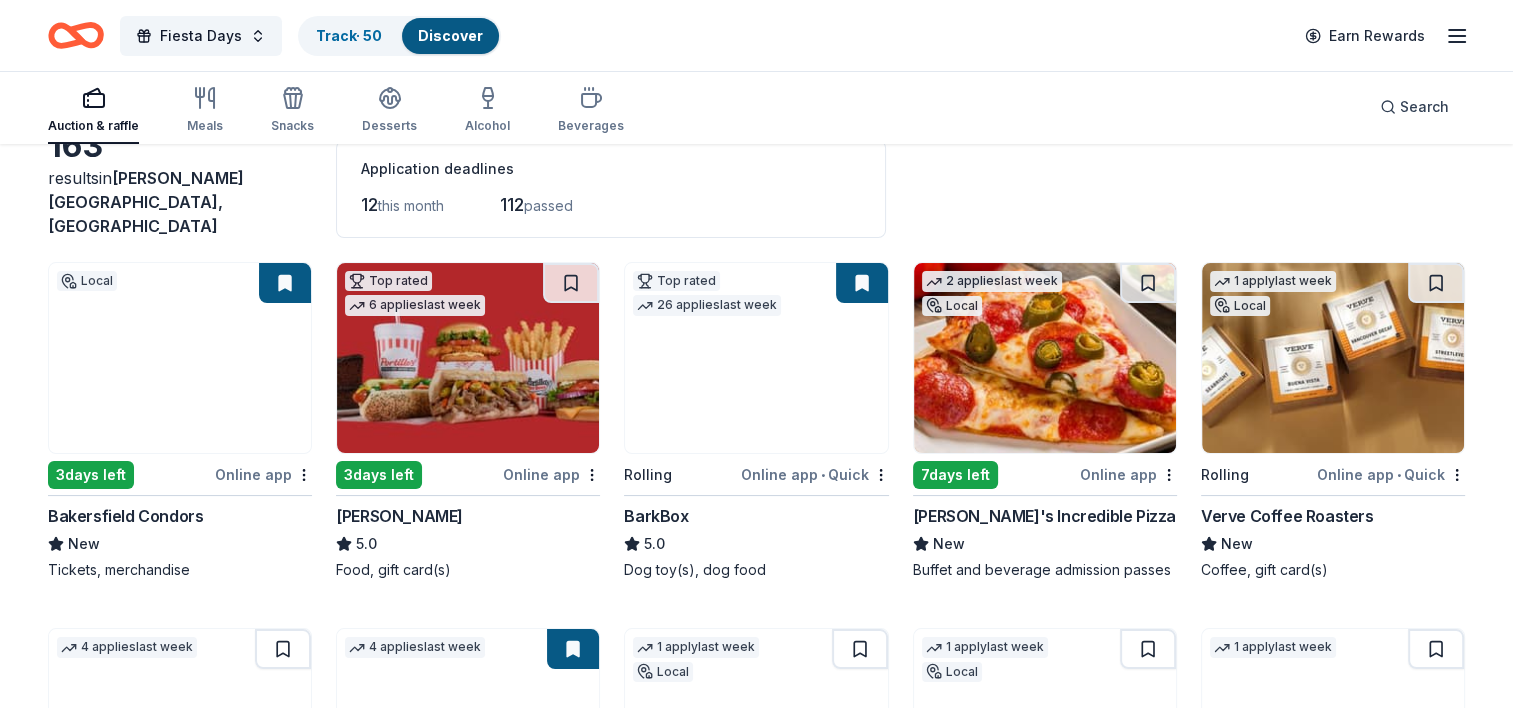 scroll, scrollTop: 0, scrollLeft: 0, axis: both 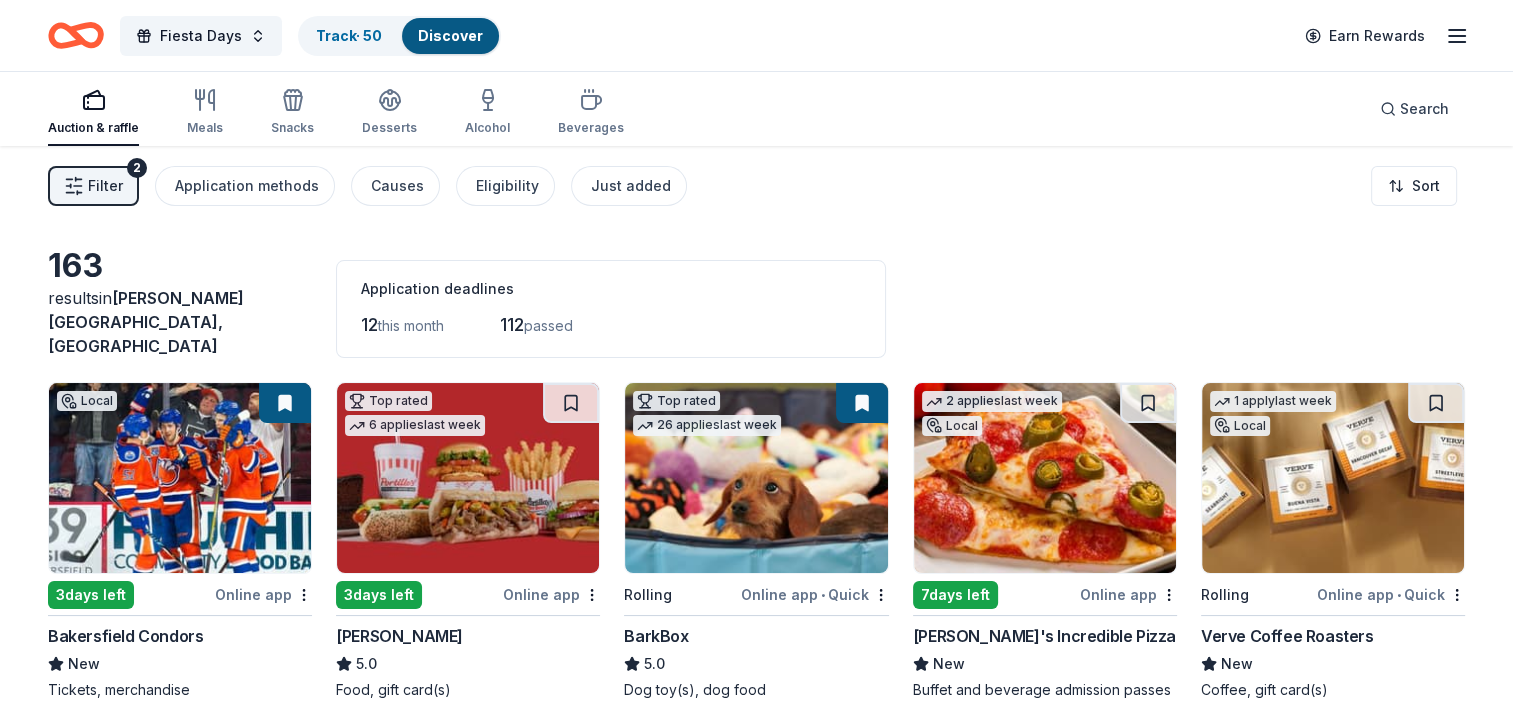 click 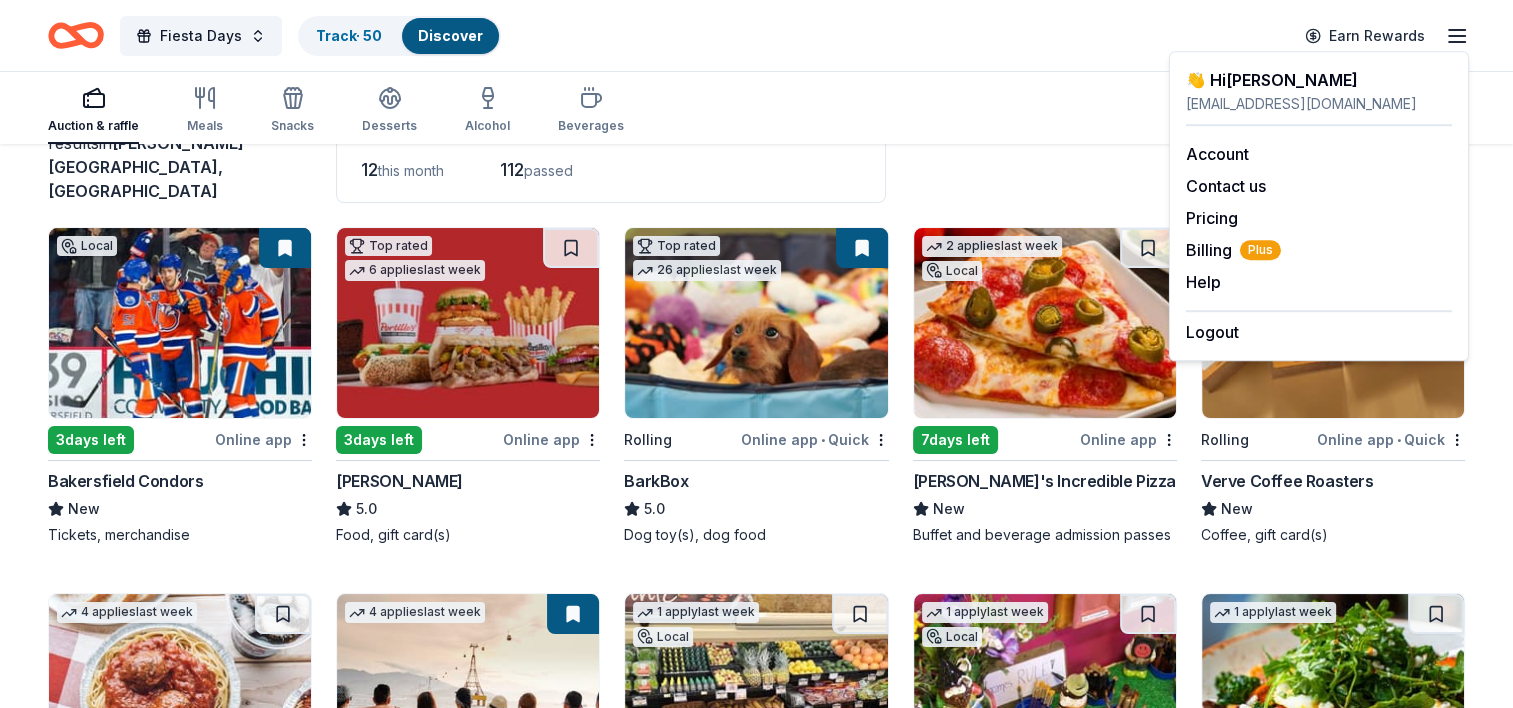 scroll, scrollTop: 200, scrollLeft: 0, axis: vertical 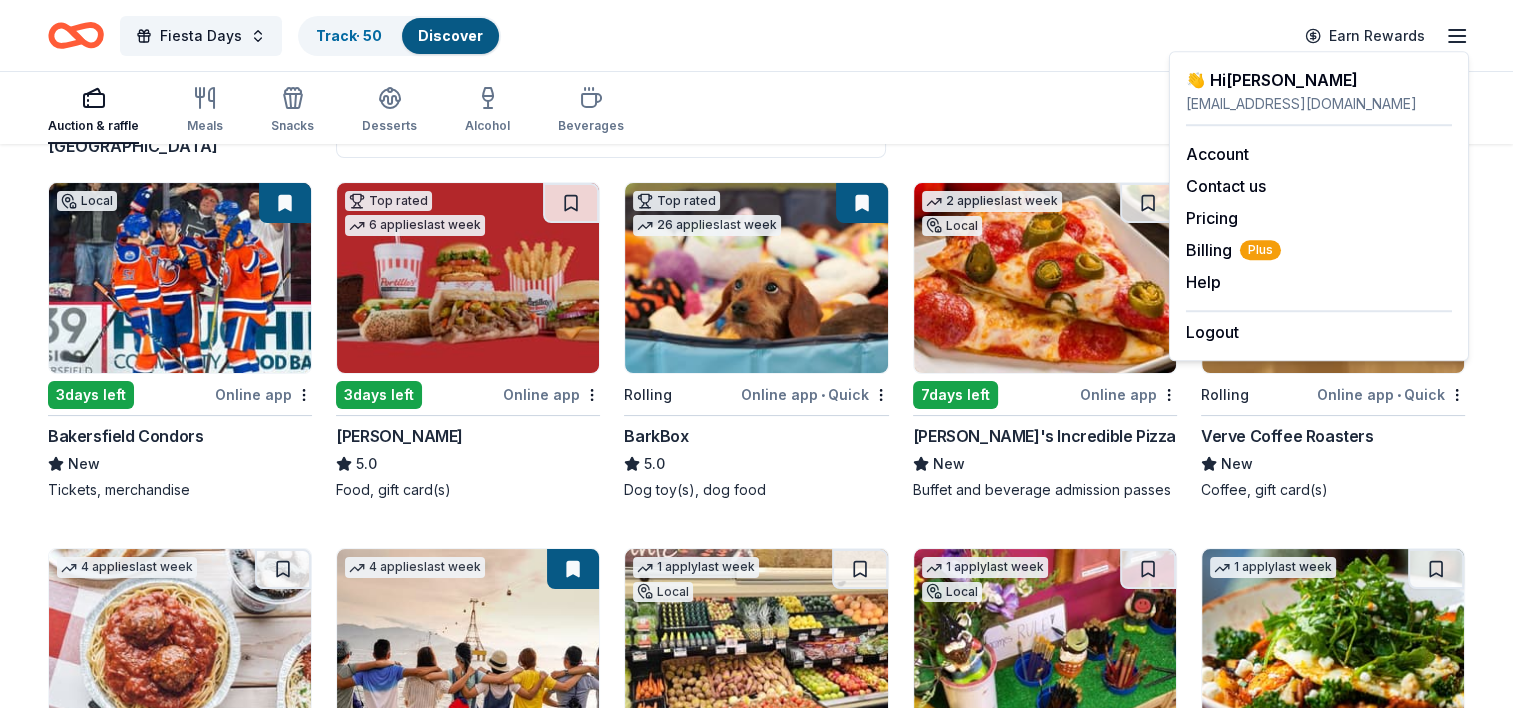 click on "Auction & raffle Meals Snacks Desserts Alcohol Beverages Search" at bounding box center [756, 107] 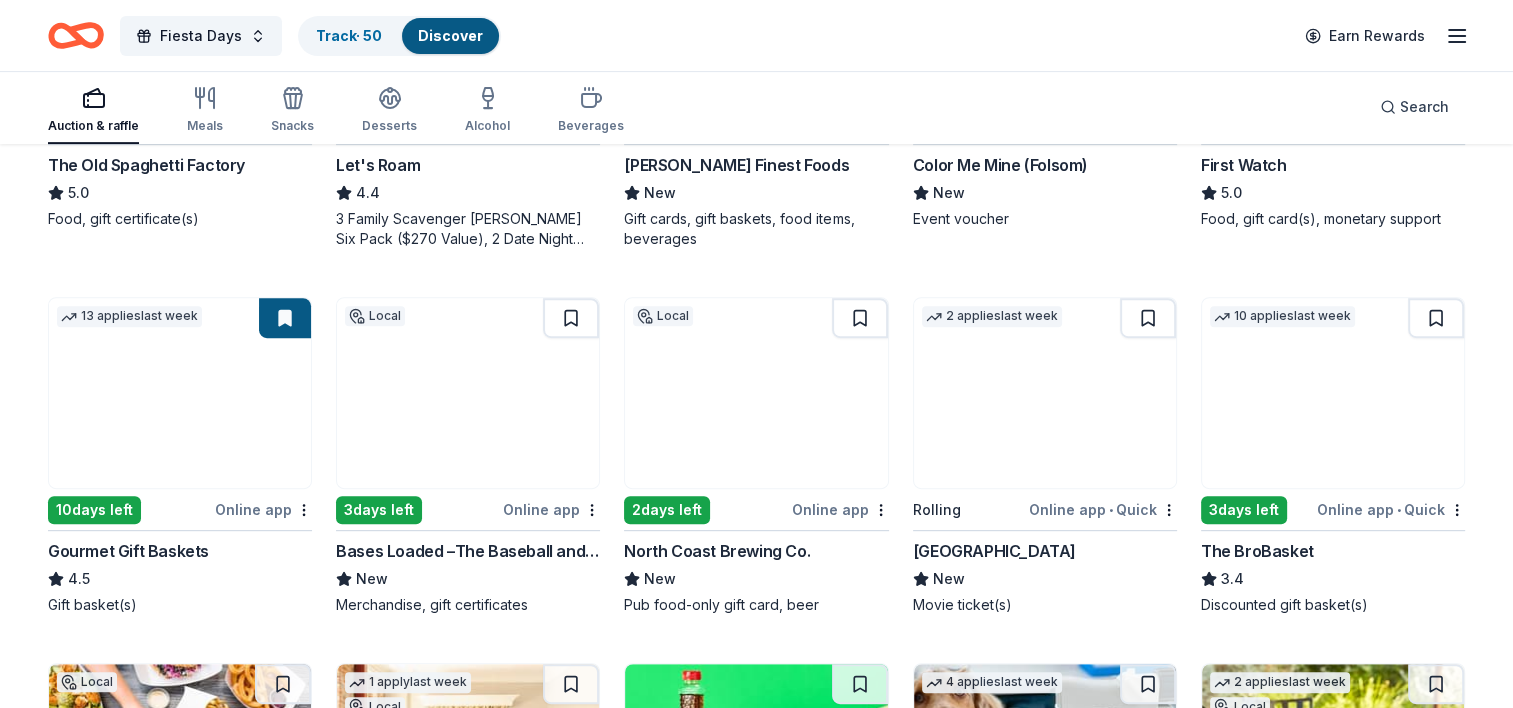 scroll, scrollTop: 900, scrollLeft: 0, axis: vertical 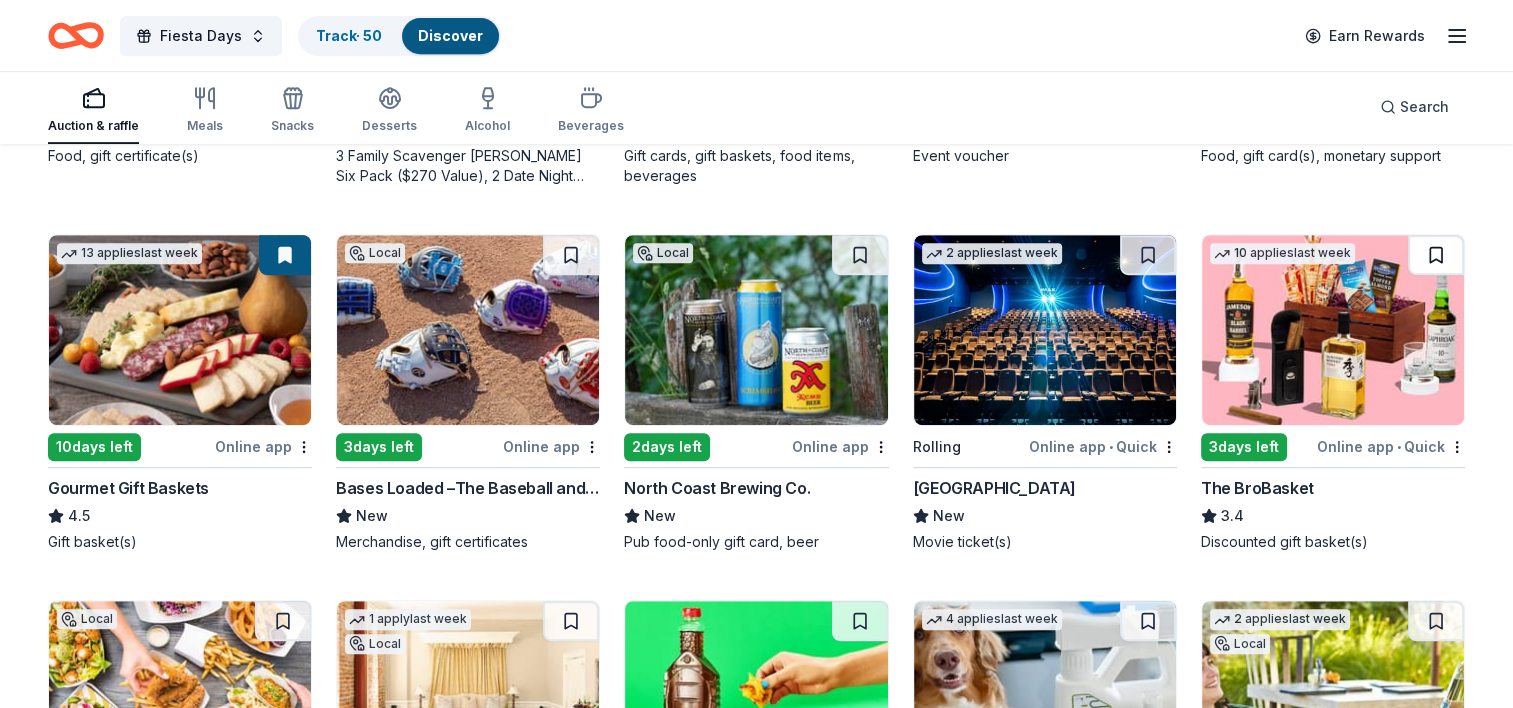 click at bounding box center (1436, 255) 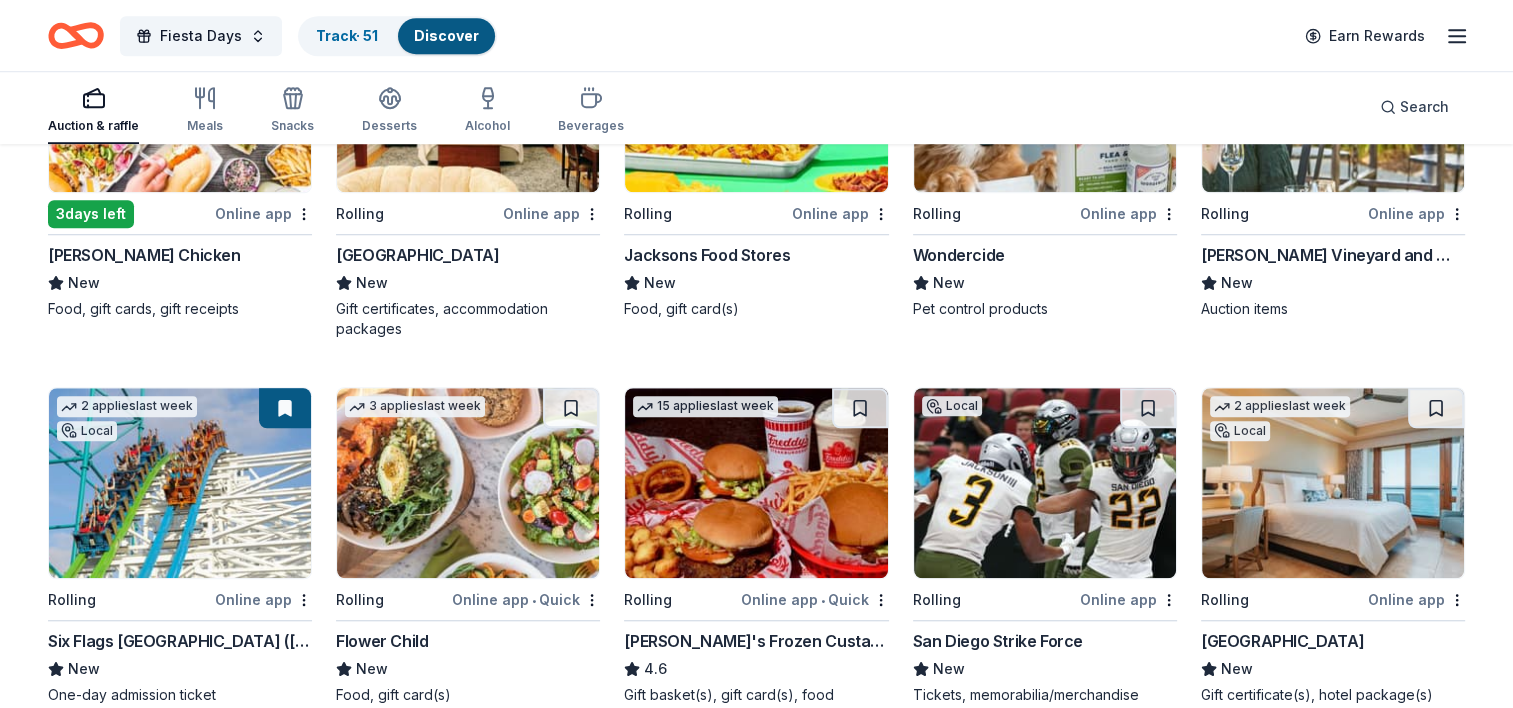 scroll, scrollTop: 1500, scrollLeft: 0, axis: vertical 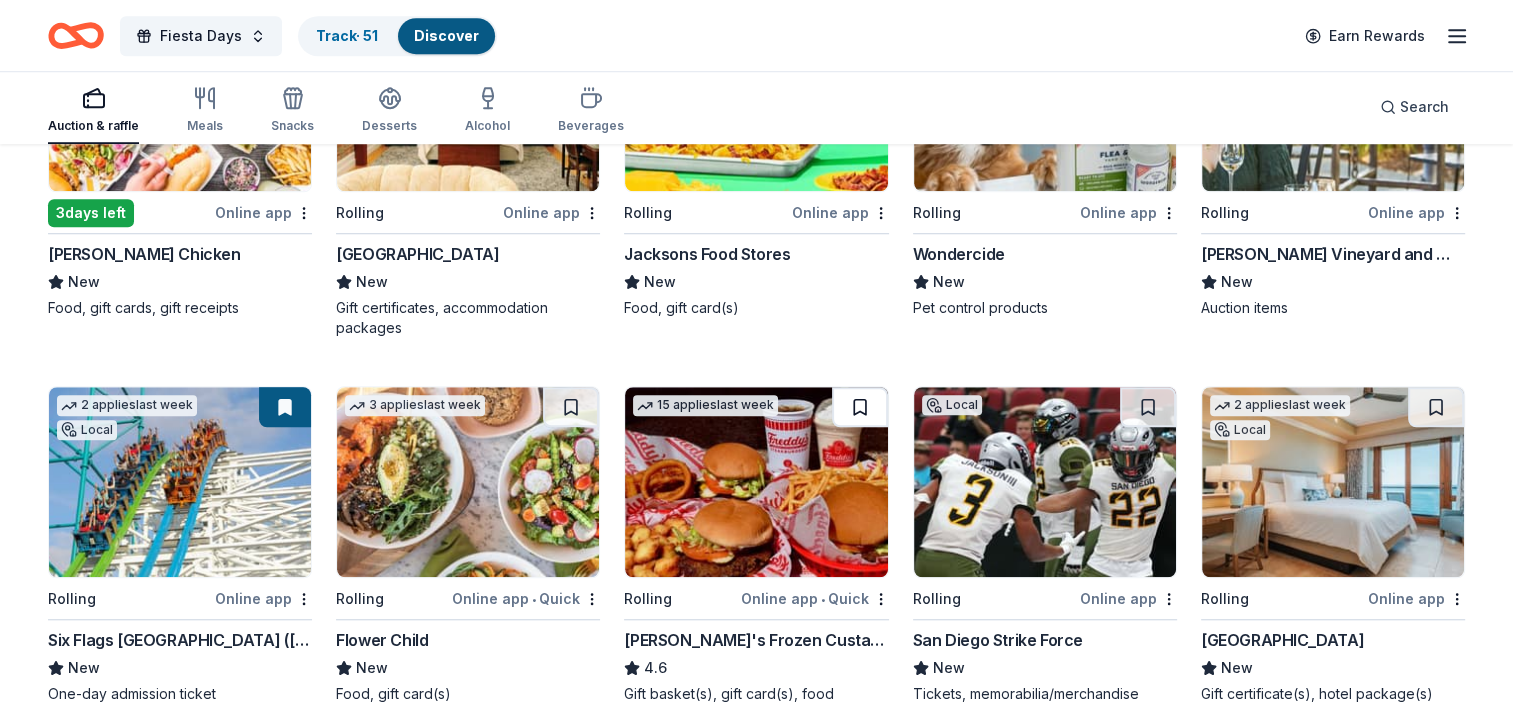 click at bounding box center [860, 407] 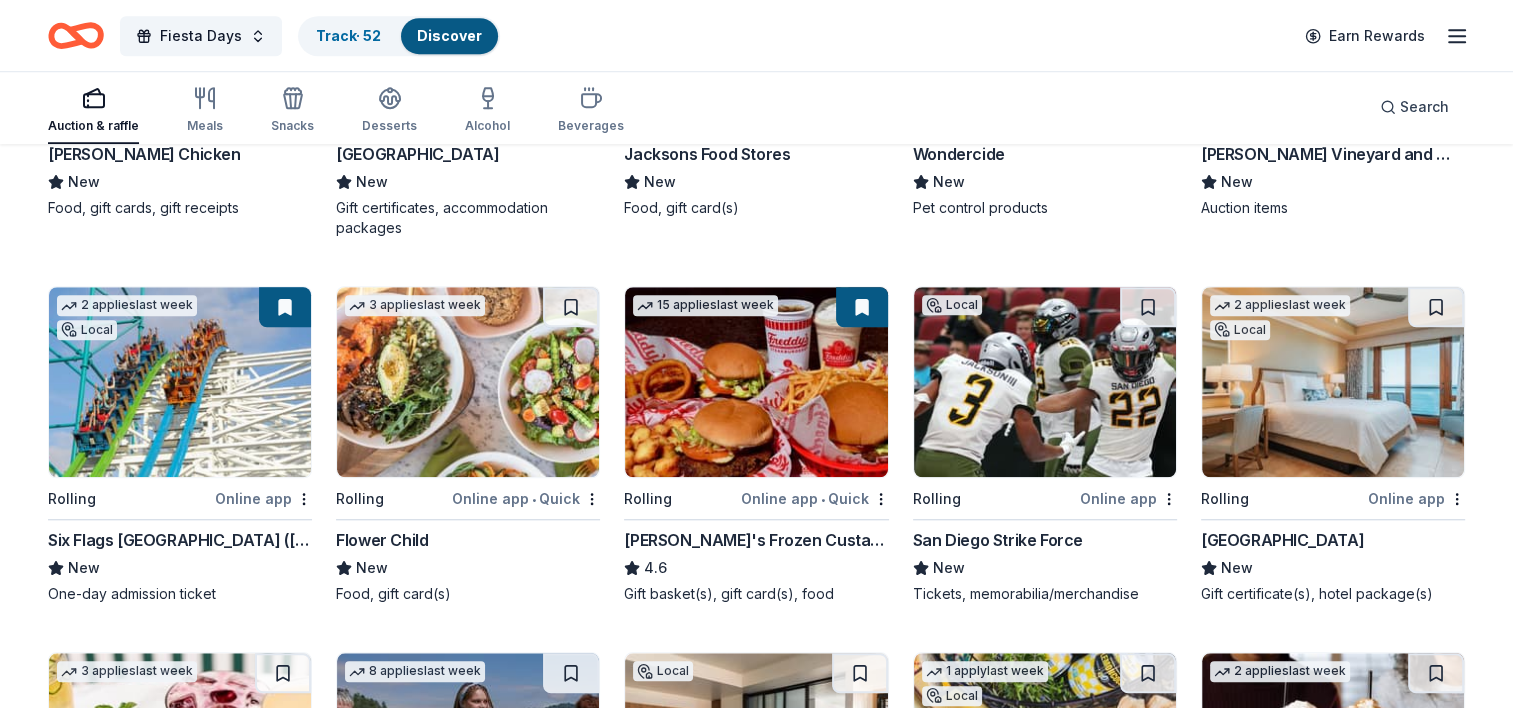 scroll, scrollTop: 1700, scrollLeft: 0, axis: vertical 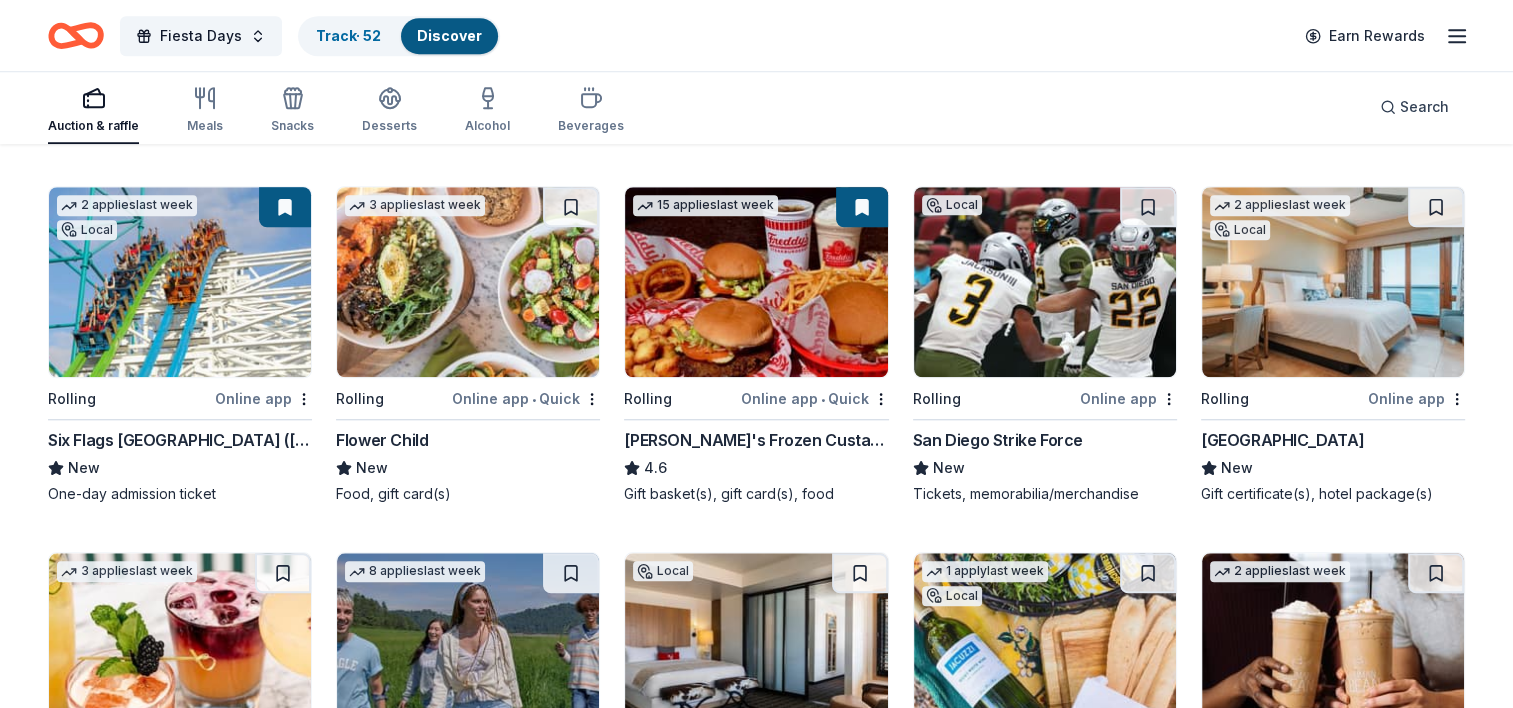 click at bounding box center (1333, 282) 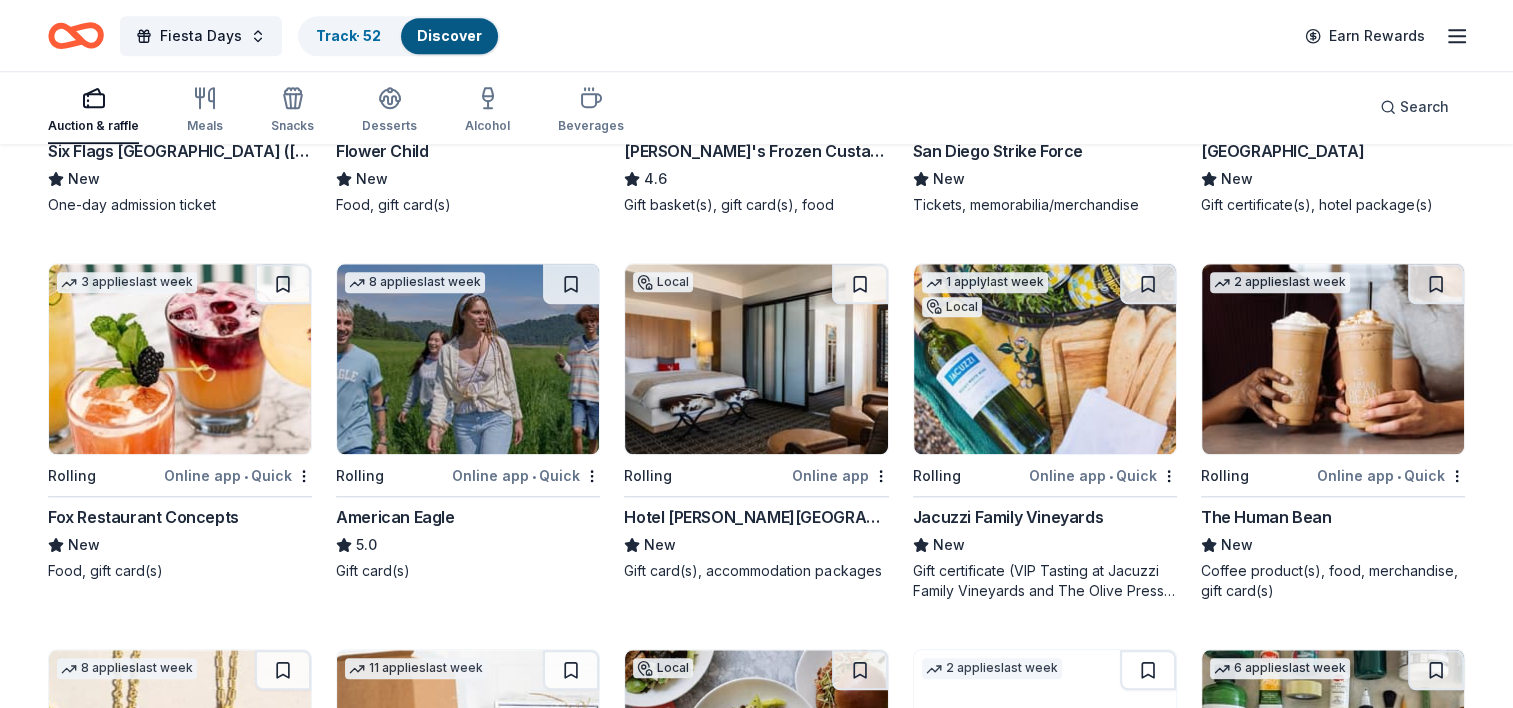 scroll, scrollTop: 2000, scrollLeft: 0, axis: vertical 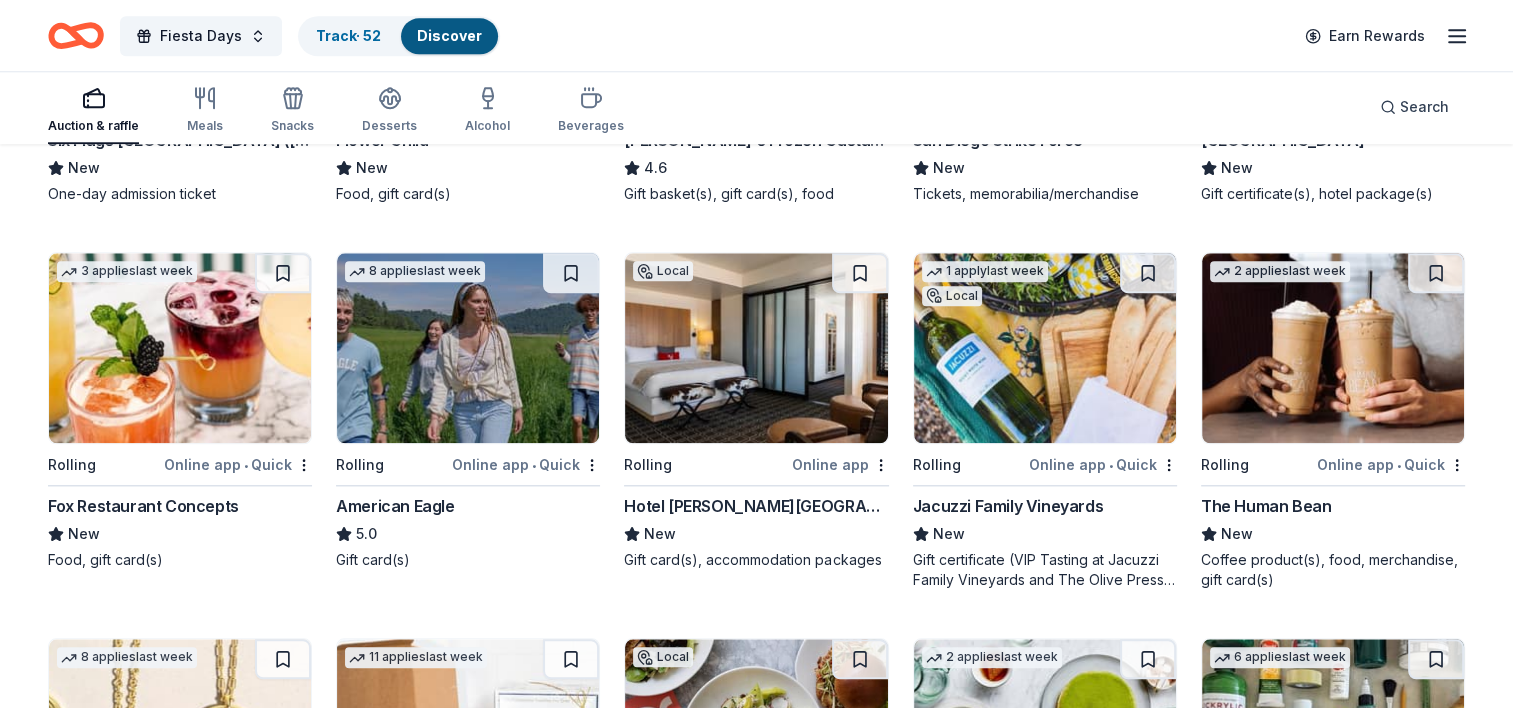 click at bounding box center (756, 348) 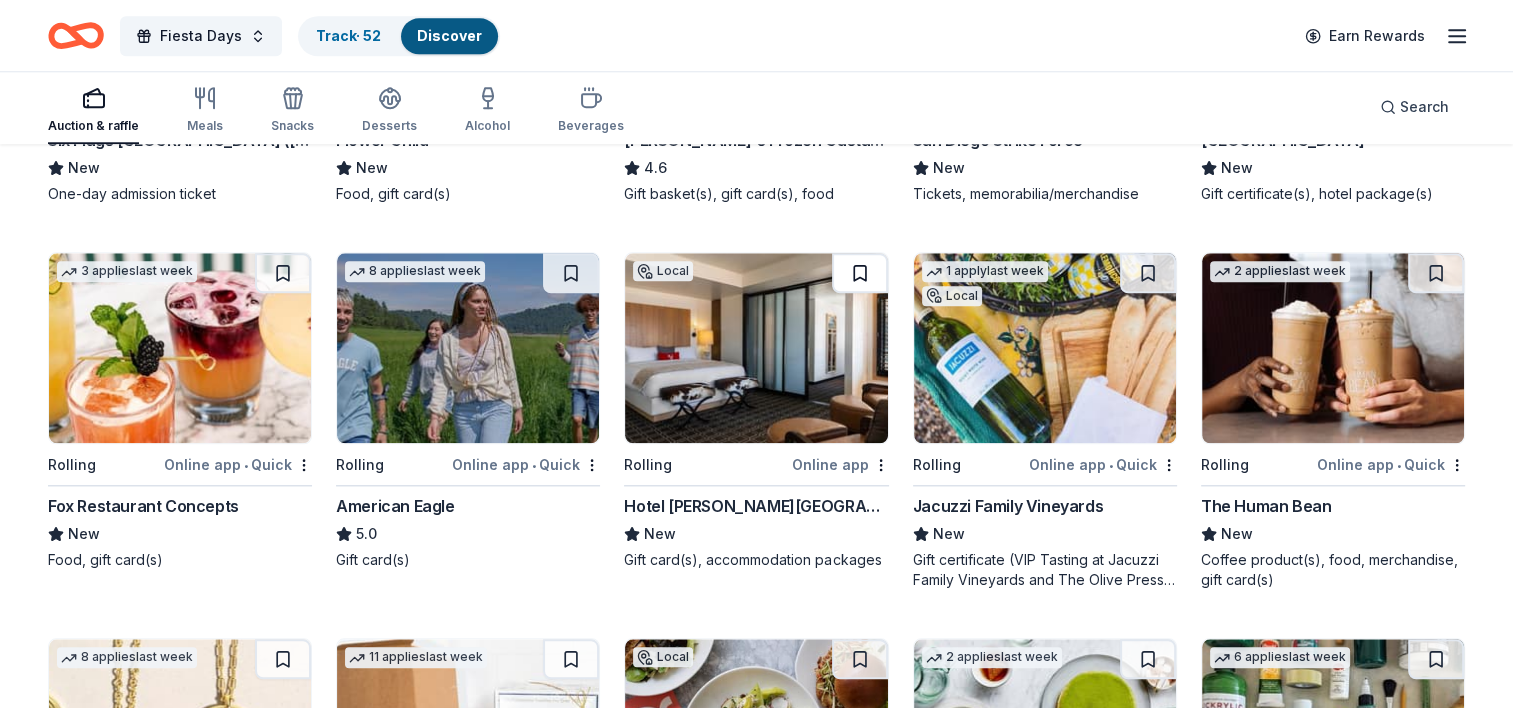 click at bounding box center [860, 273] 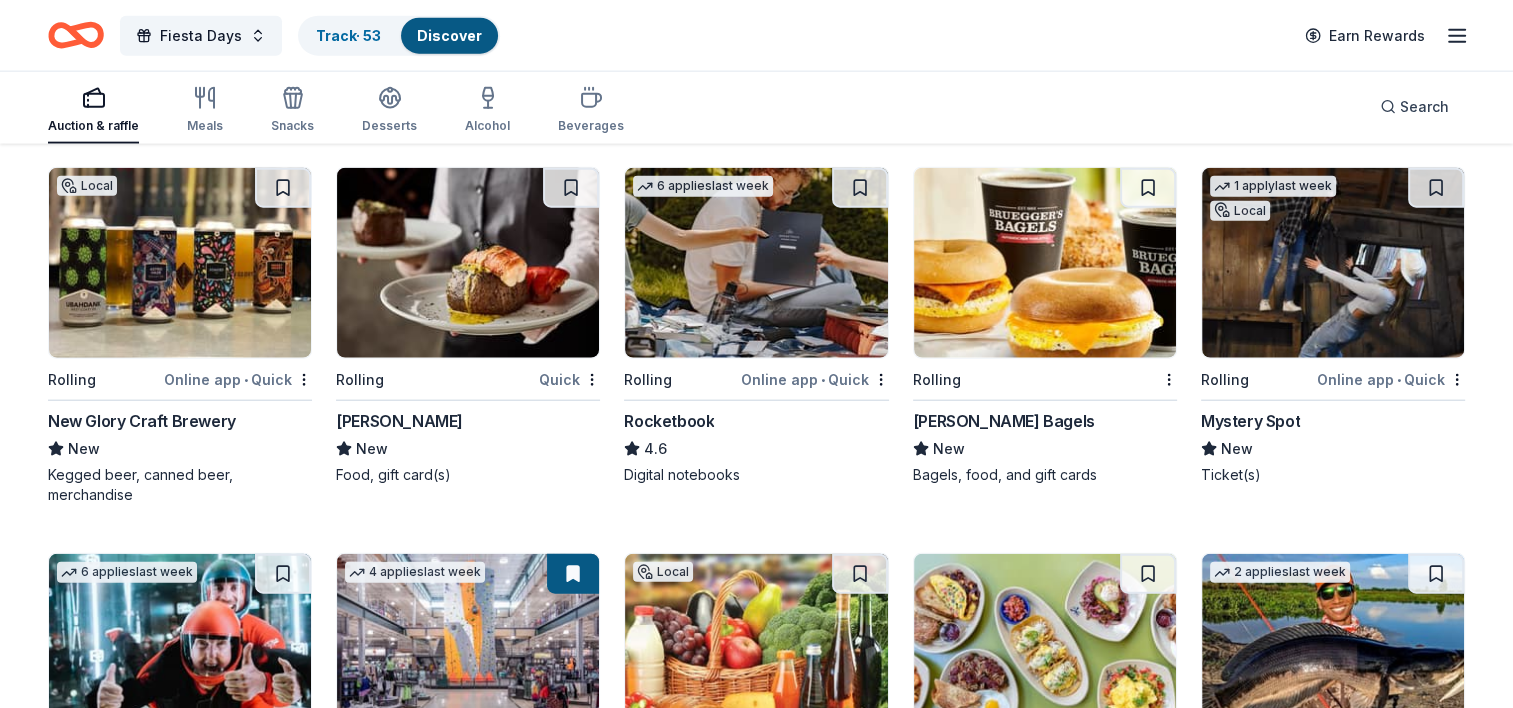 scroll, scrollTop: 4700, scrollLeft: 0, axis: vertical 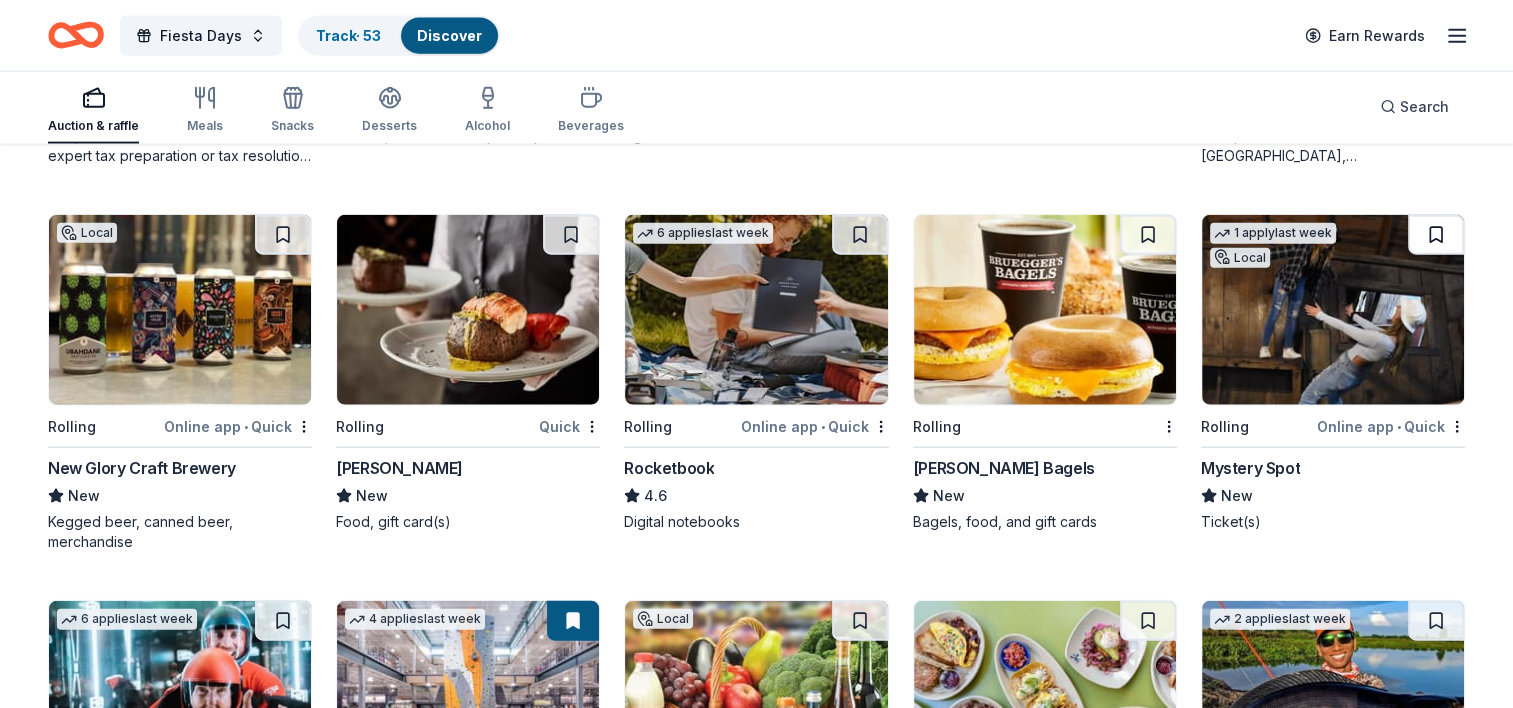 click at bounding box center [1436, 235] 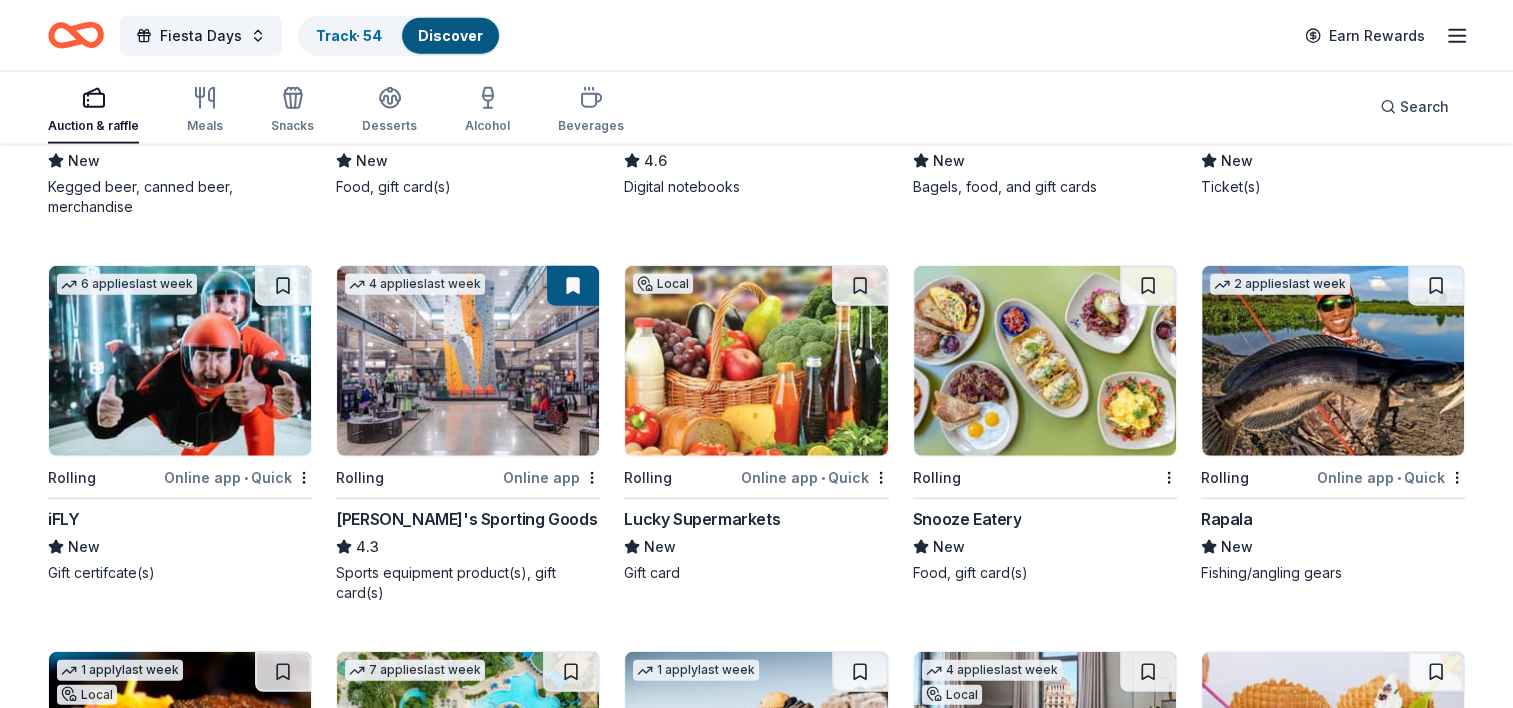 scroll, scrollTop: 5000, scrollLeft: 0, axis: vertical 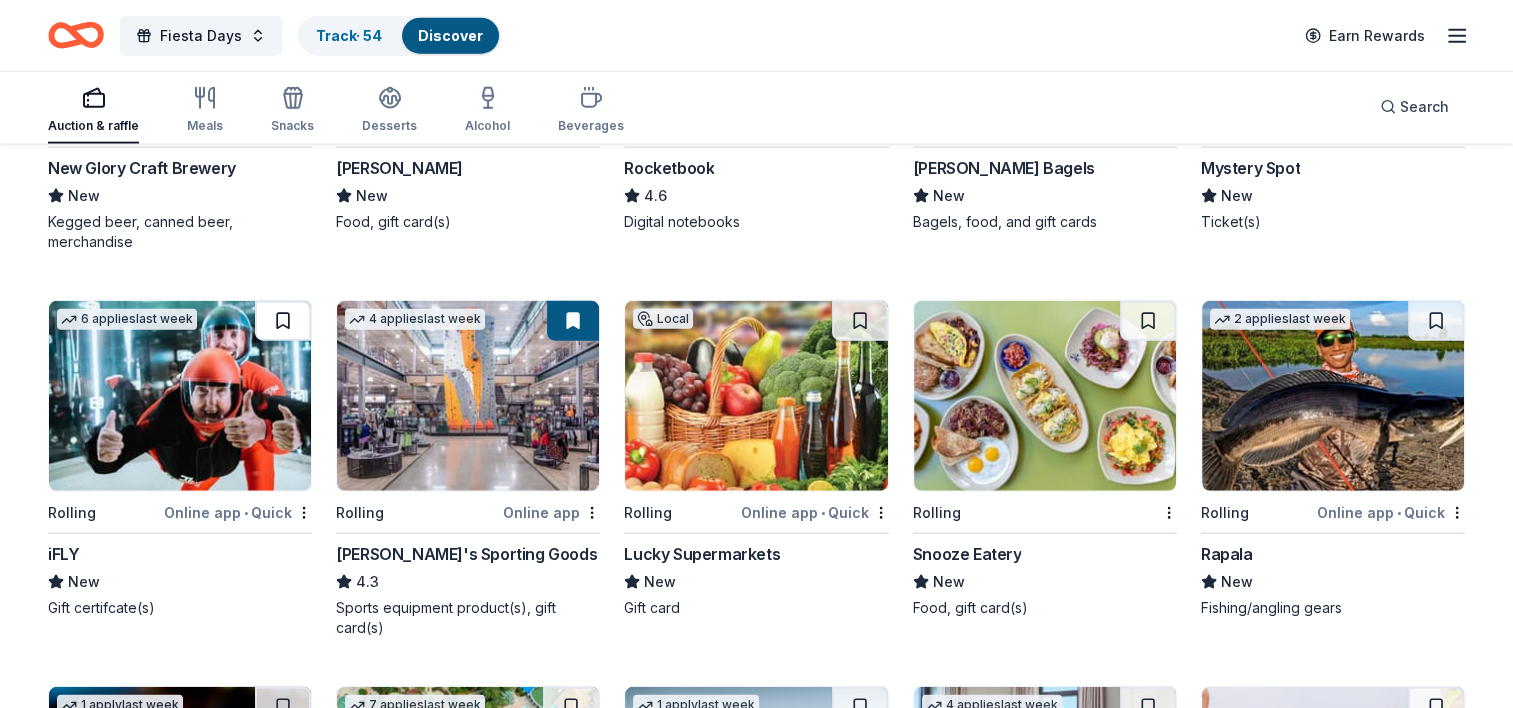 click at bounding box center [283, 321] 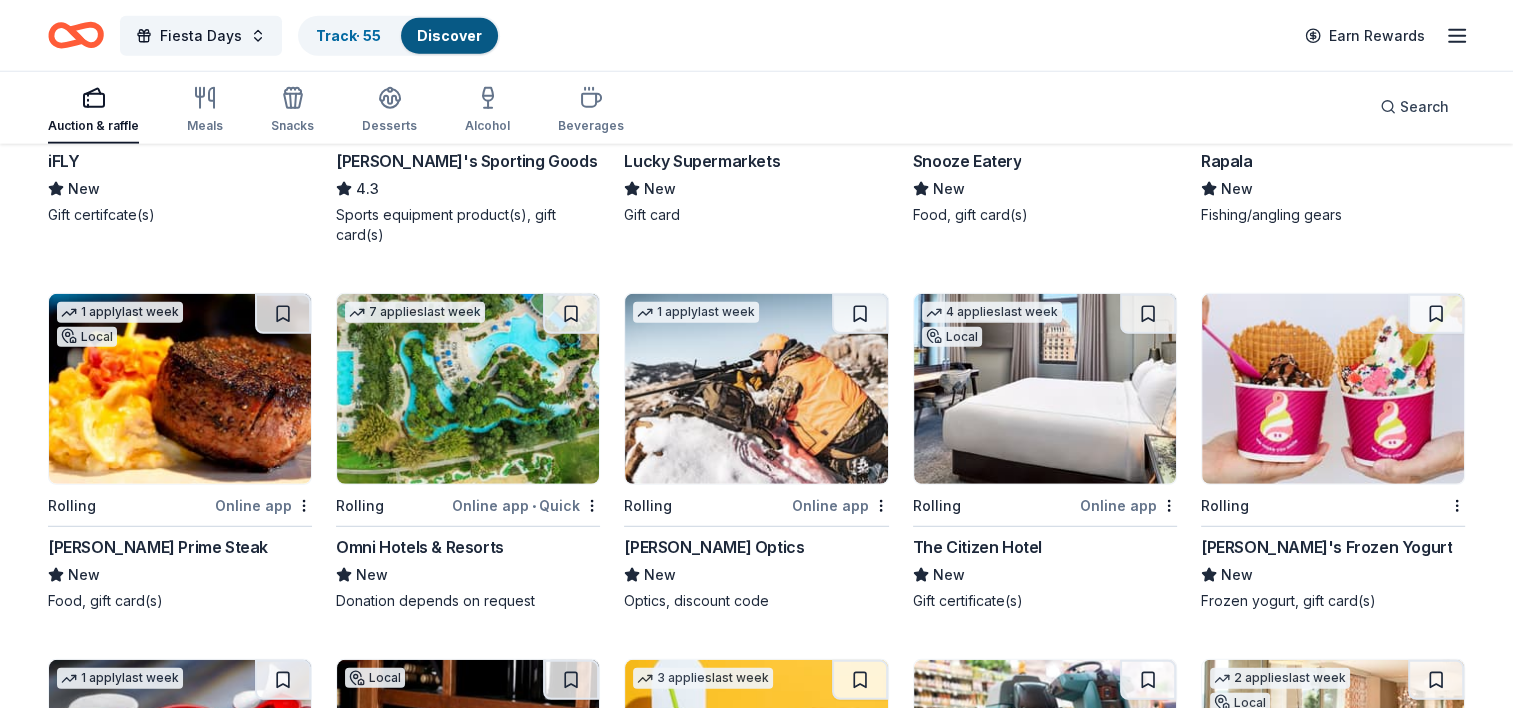 scroll, scrollTop: 5400, scrollLeft: 0, axis: vertical 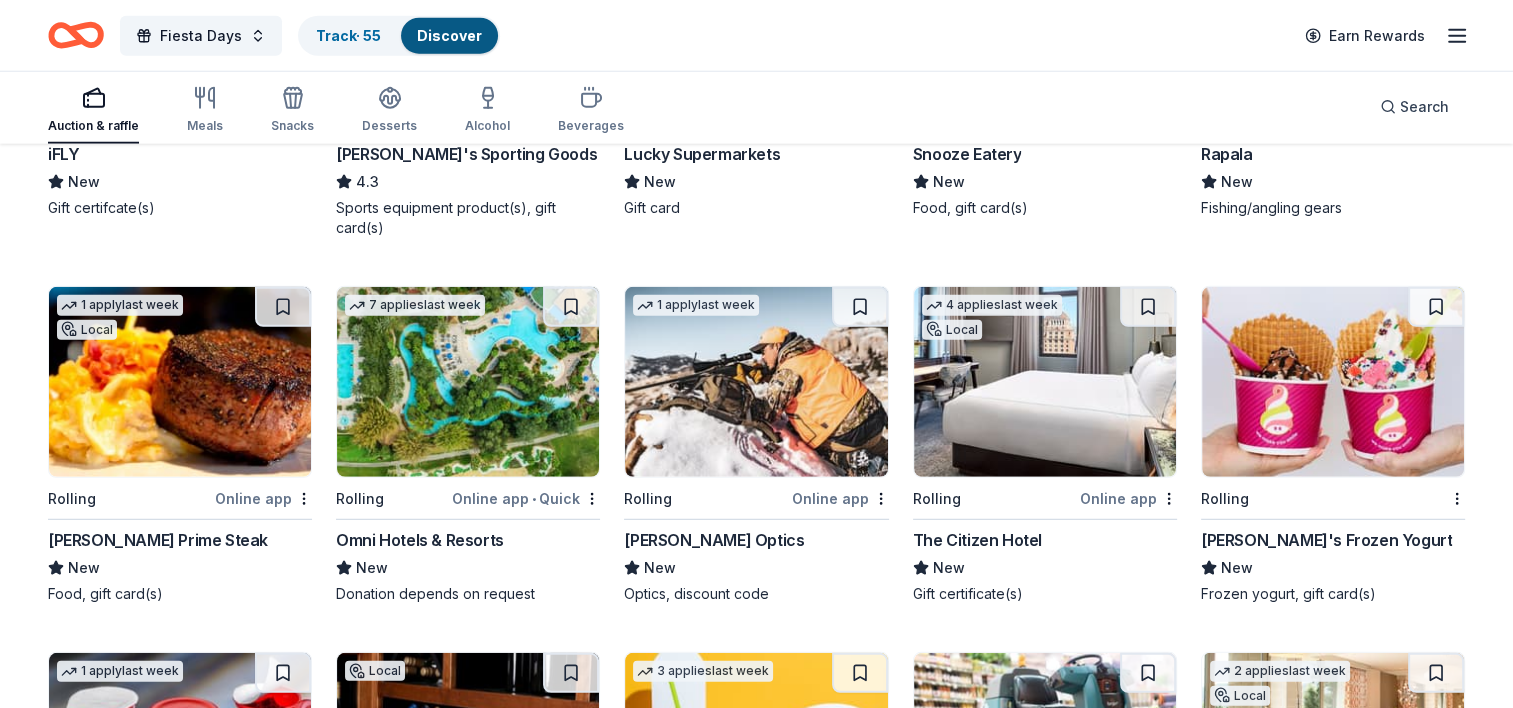 click at bounding box center (571, 307) 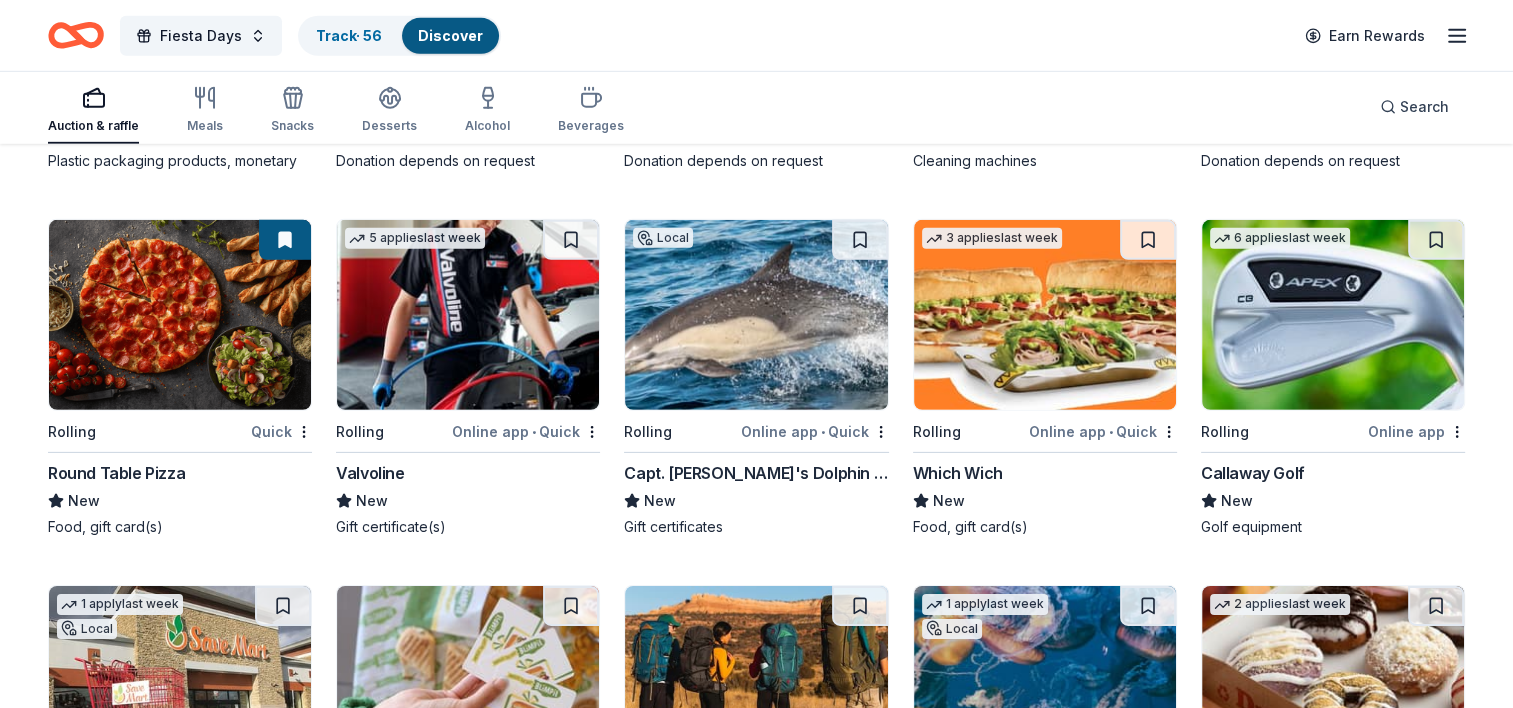 scroll, scrollTop: 6204, scrollLeft: 0, axis: vertical 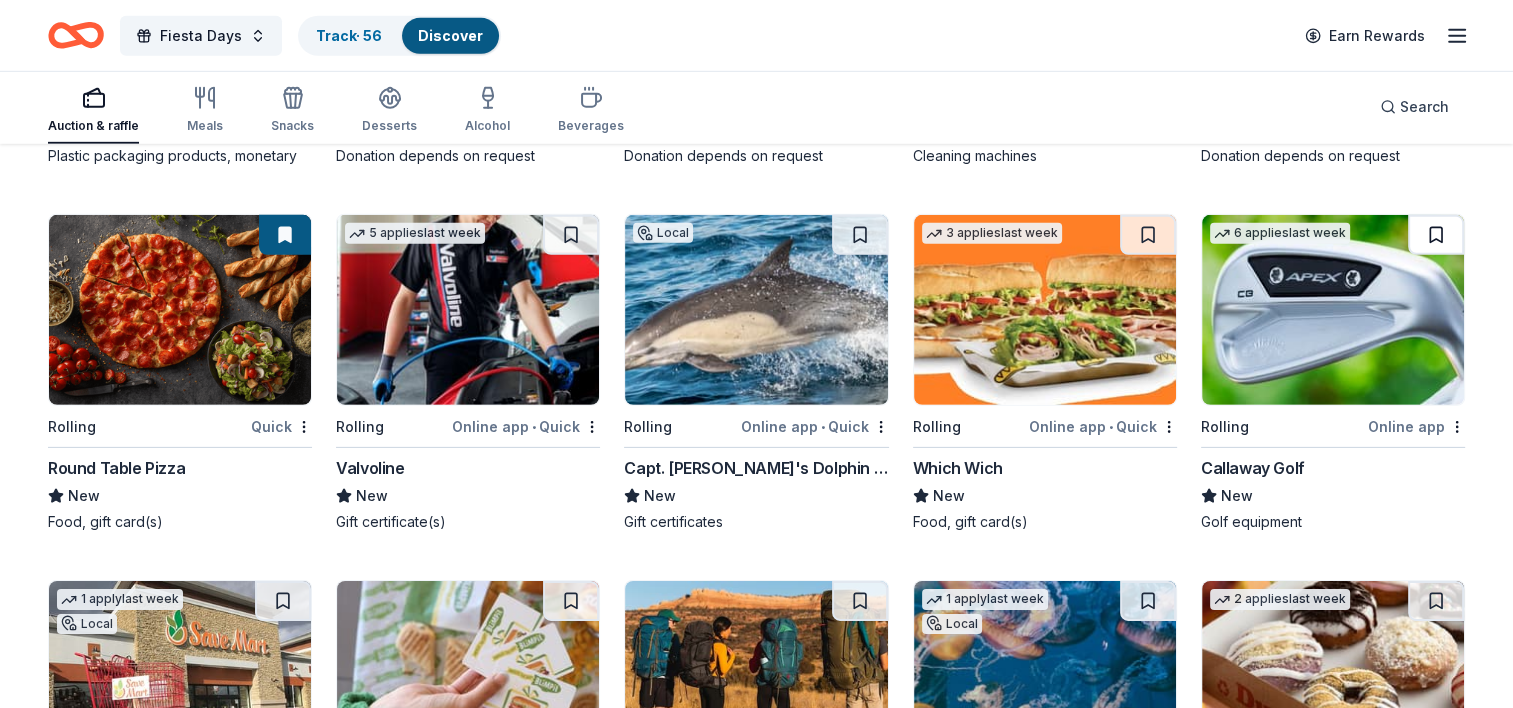 click at bounding box center [1436, 235] 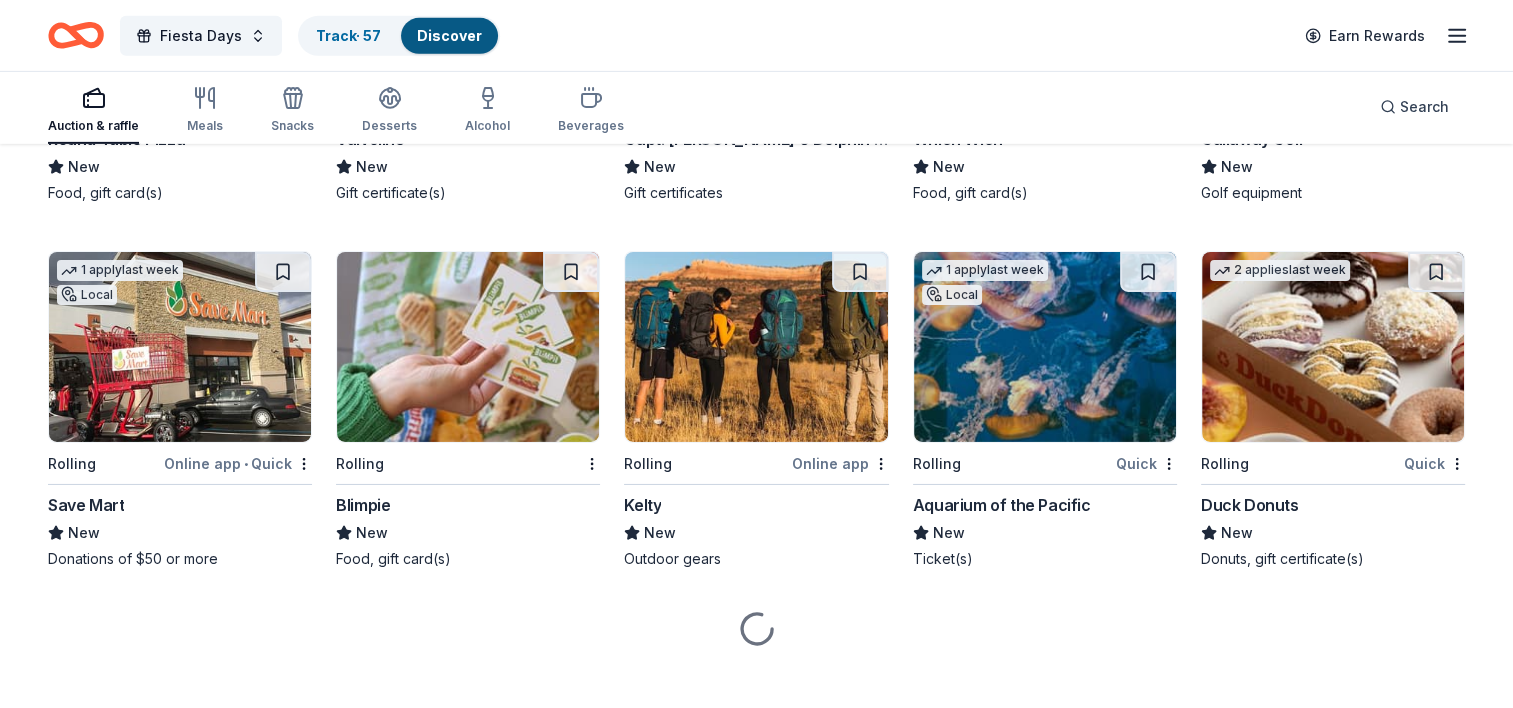 scroll, scrollTop: 6535, scrollLeft: 0, axis: vertical 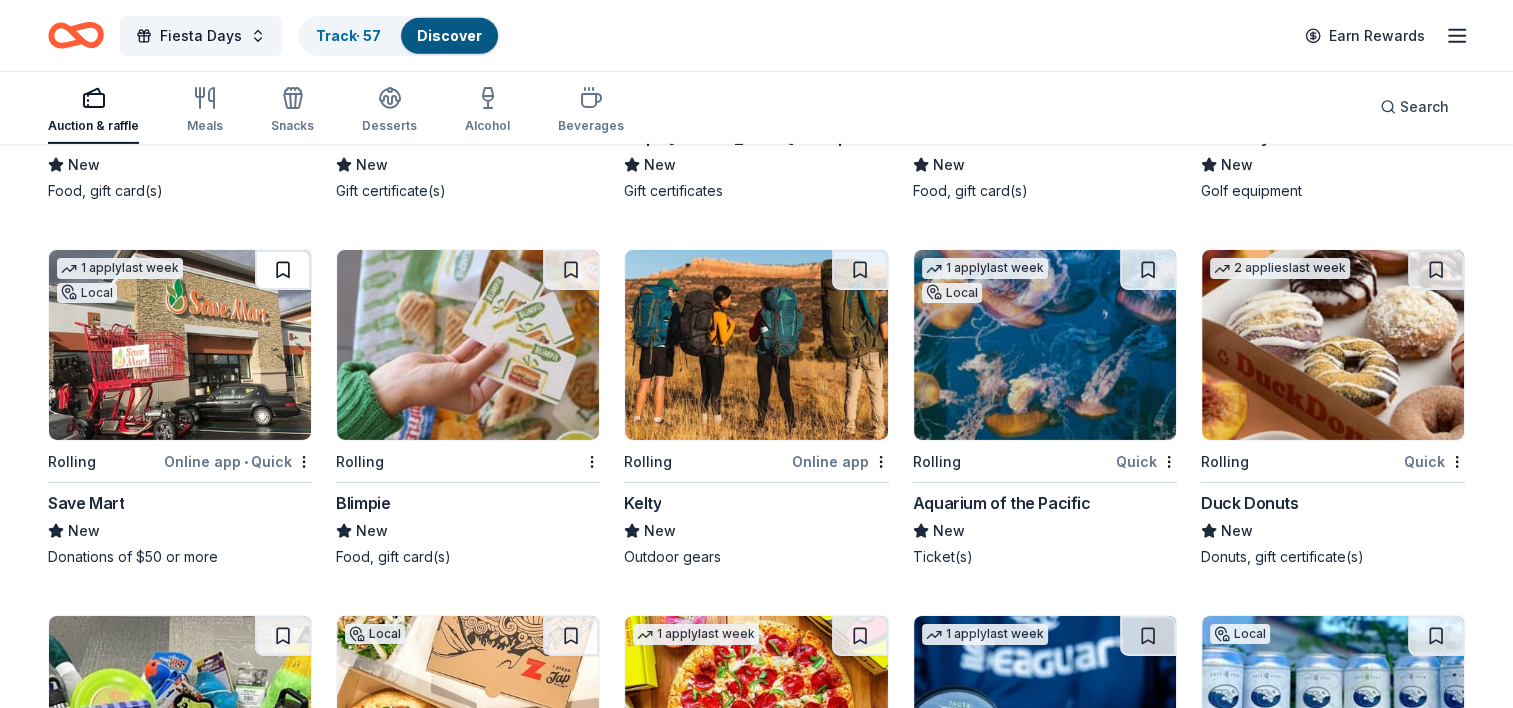 click at bounding box center (283, 270) 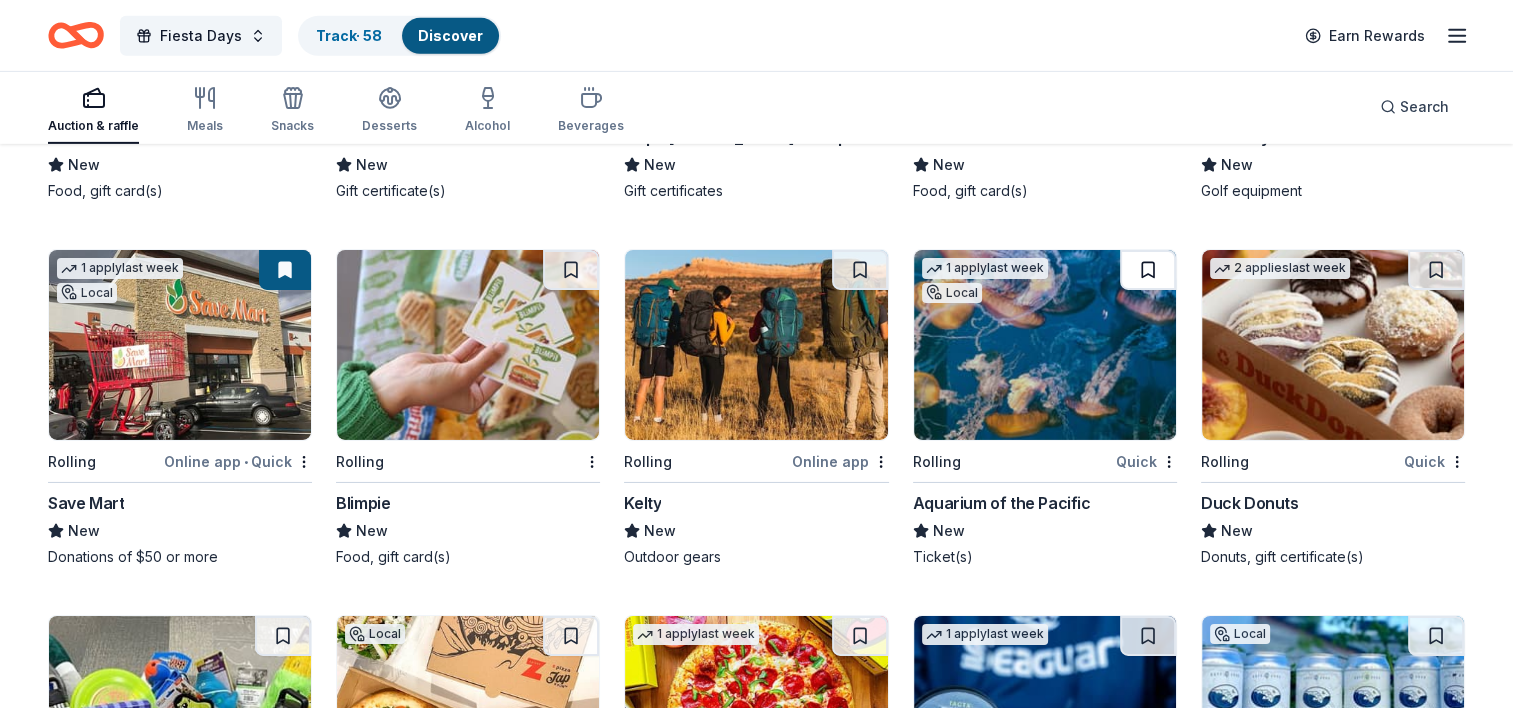 click at bounding box center (1148, 270) 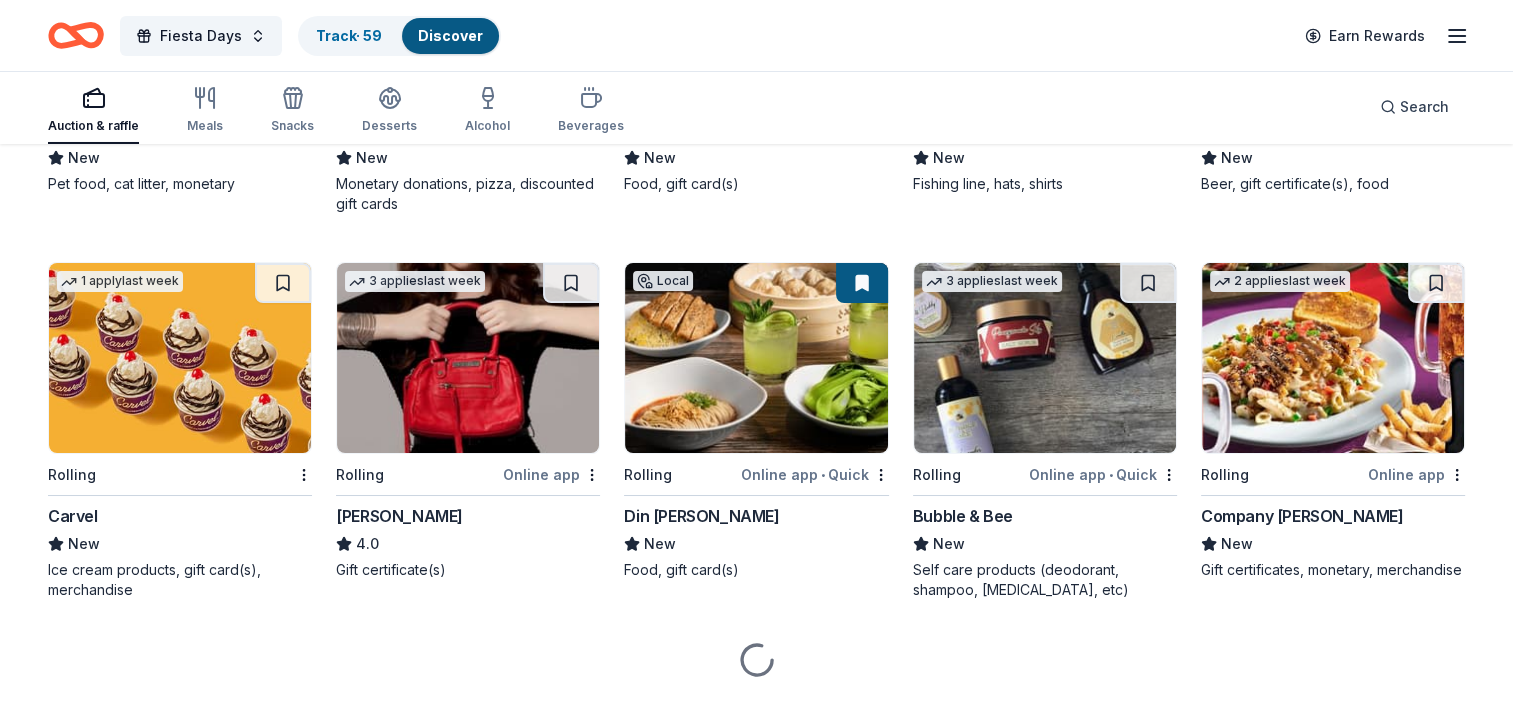 scroll, scrollTop: 7307, scrollLeft: 0, axis: vertical 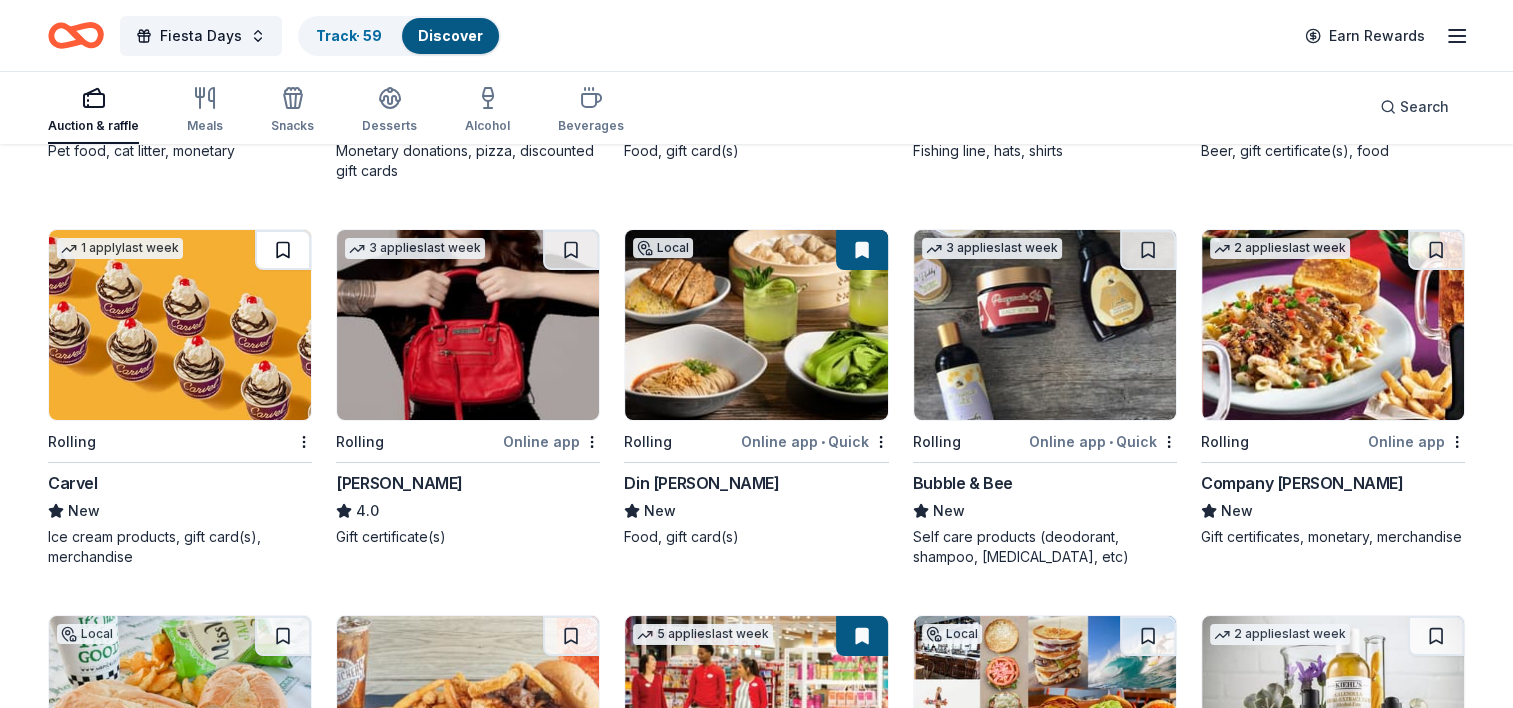 click at bounding box center (283, 250) 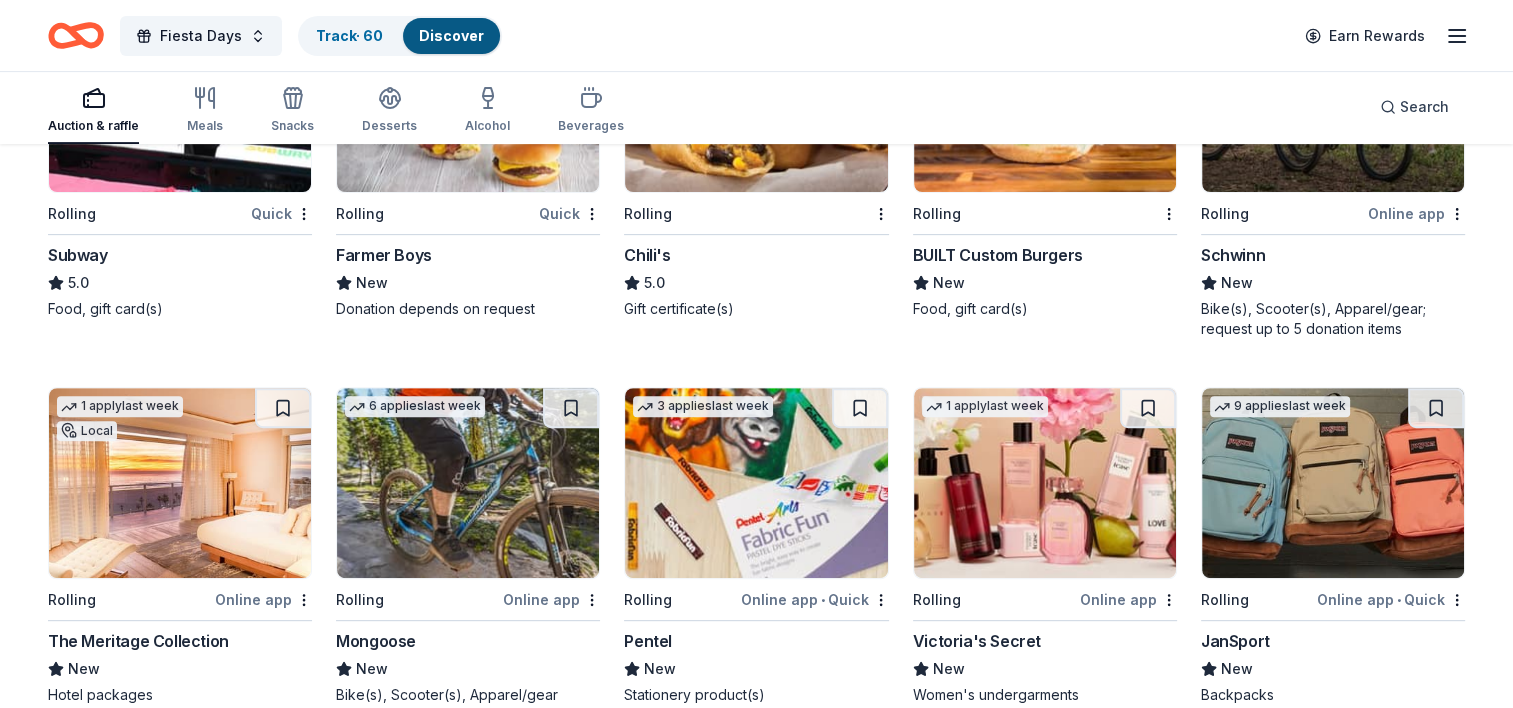 scroll, scrollTop: 8407, scrollLeft: 0, axis: vertical 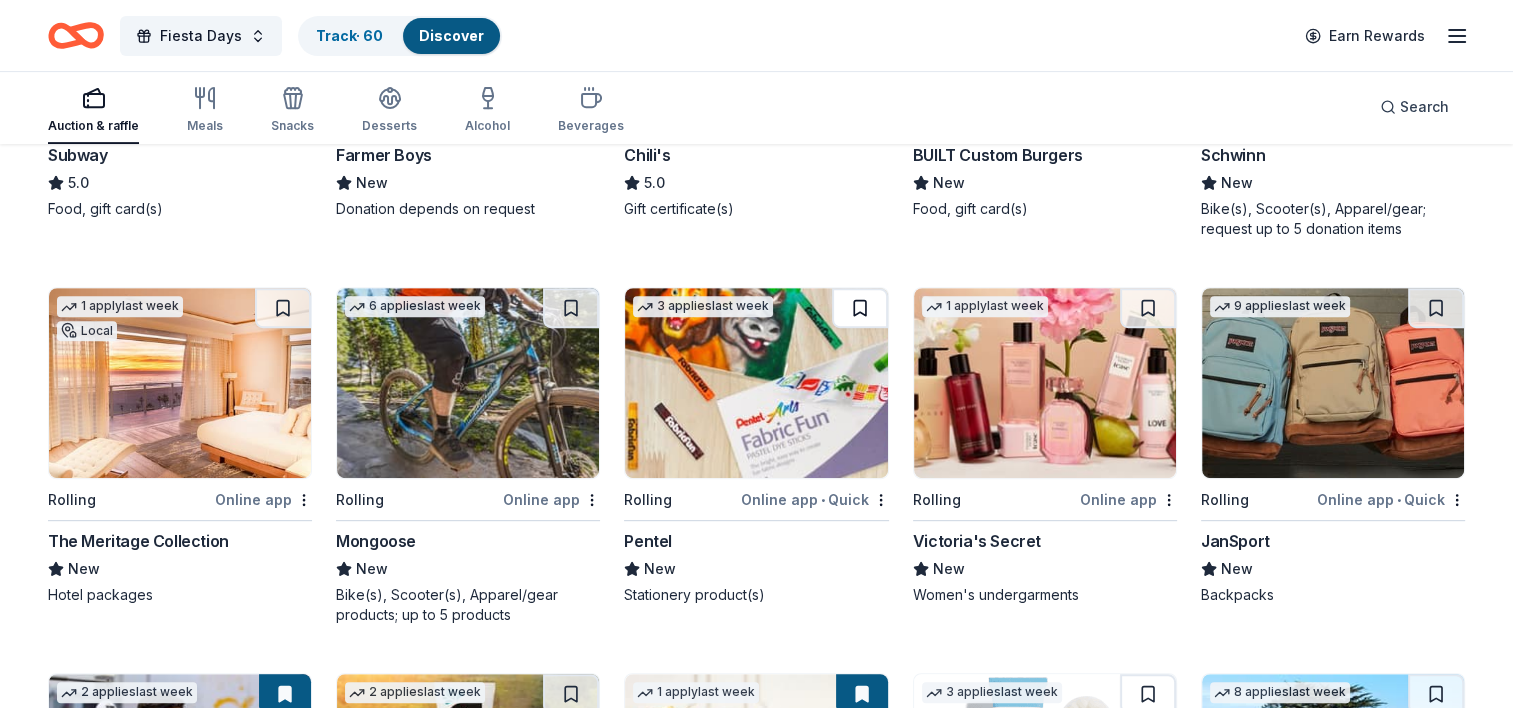 click at bounding box center (860, 308) 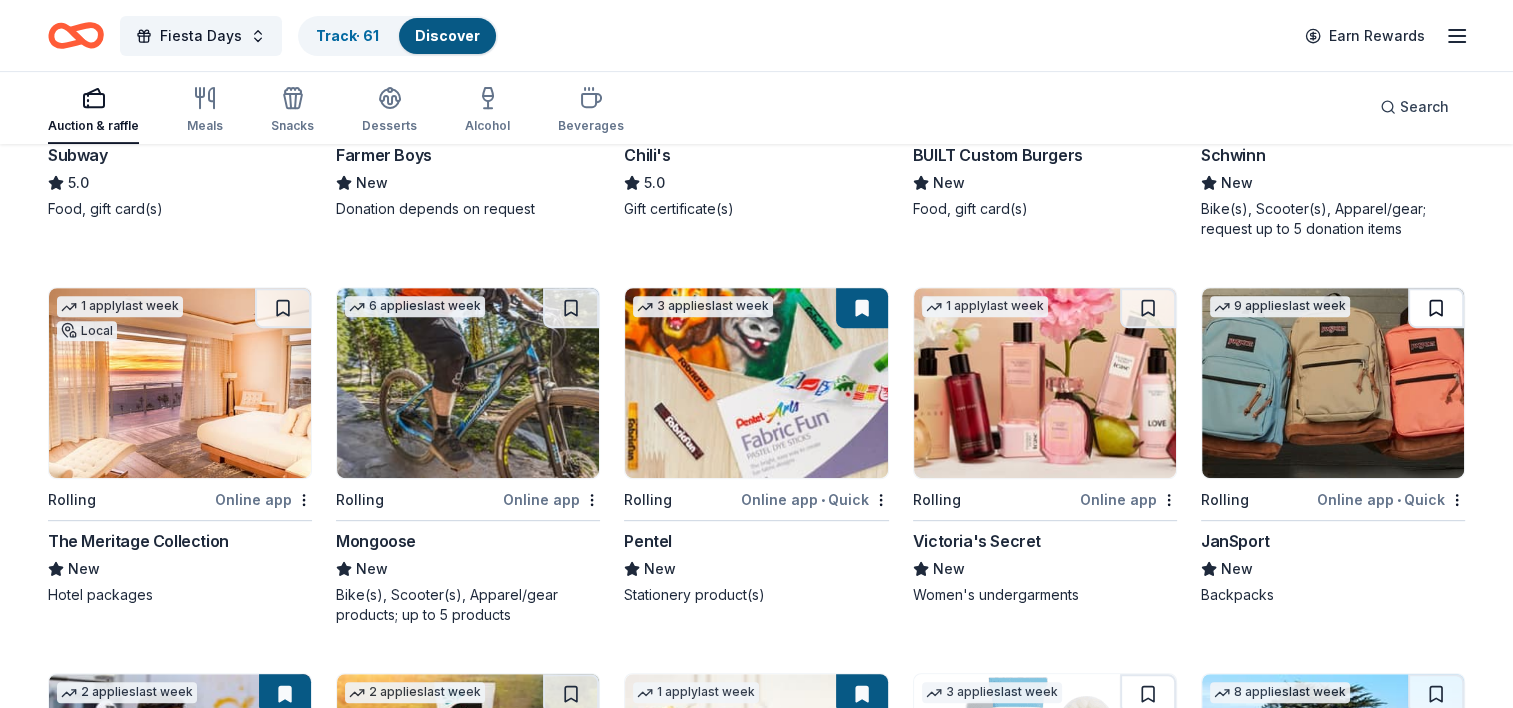click at bounding box center (1436, 308) 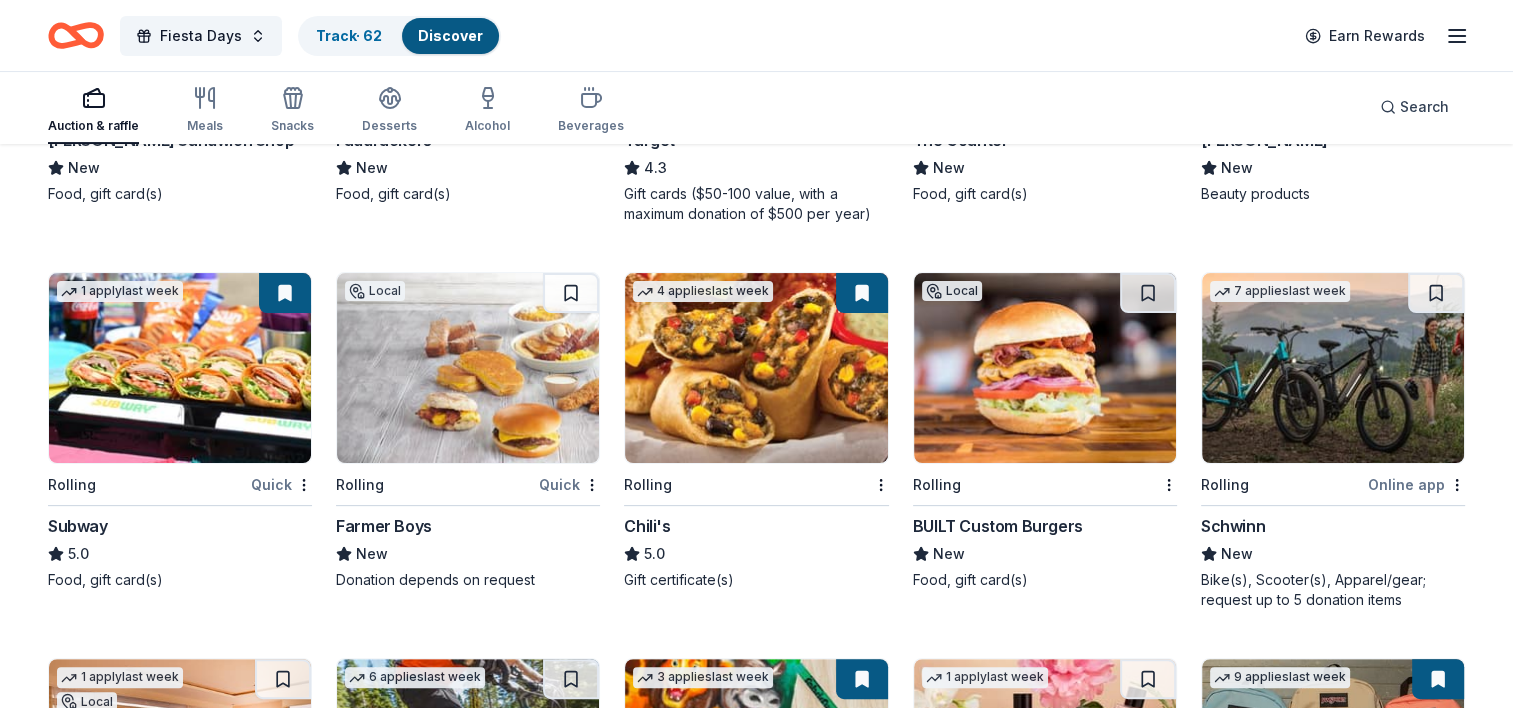 scroll, scrollTop: 8007, scrollLeft: 0, axis: vertical 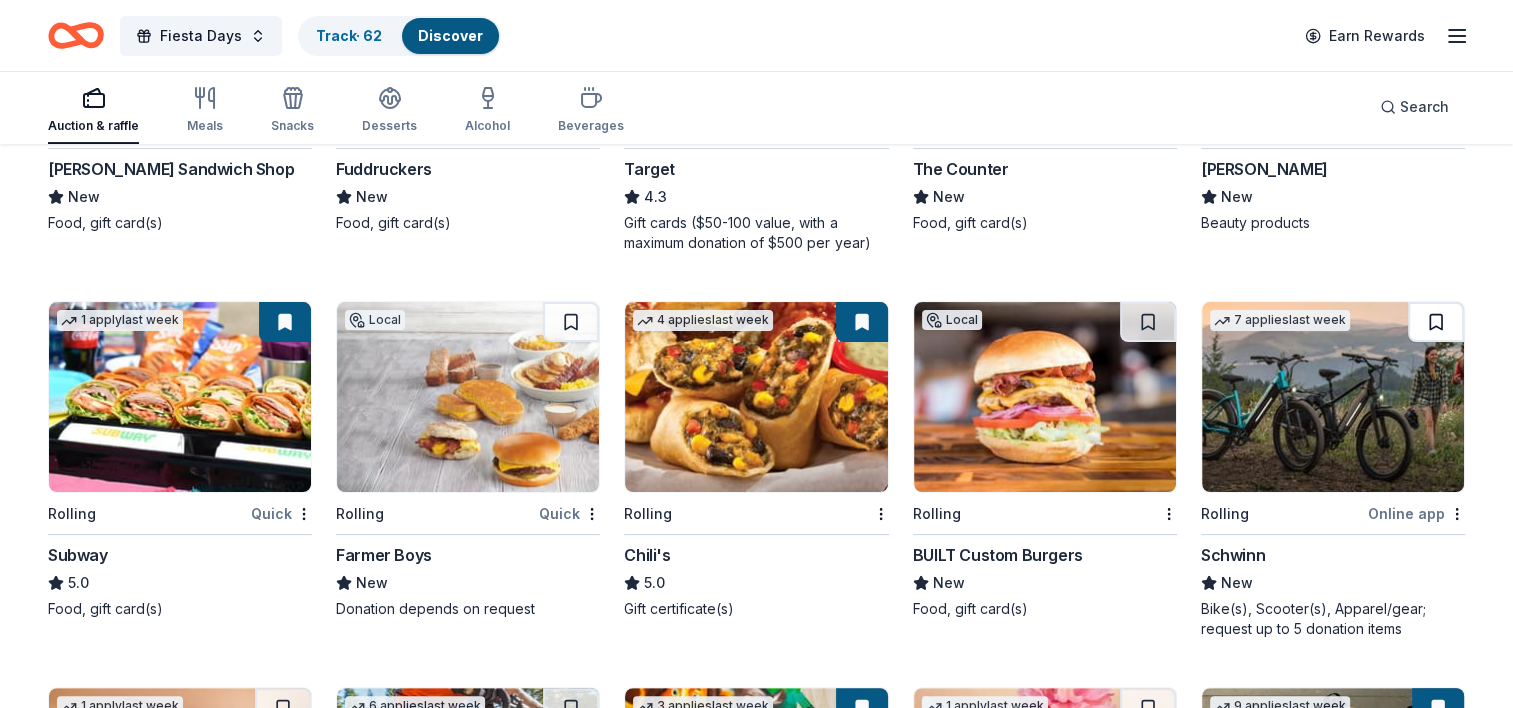 click at bounding box center (1436, 322) 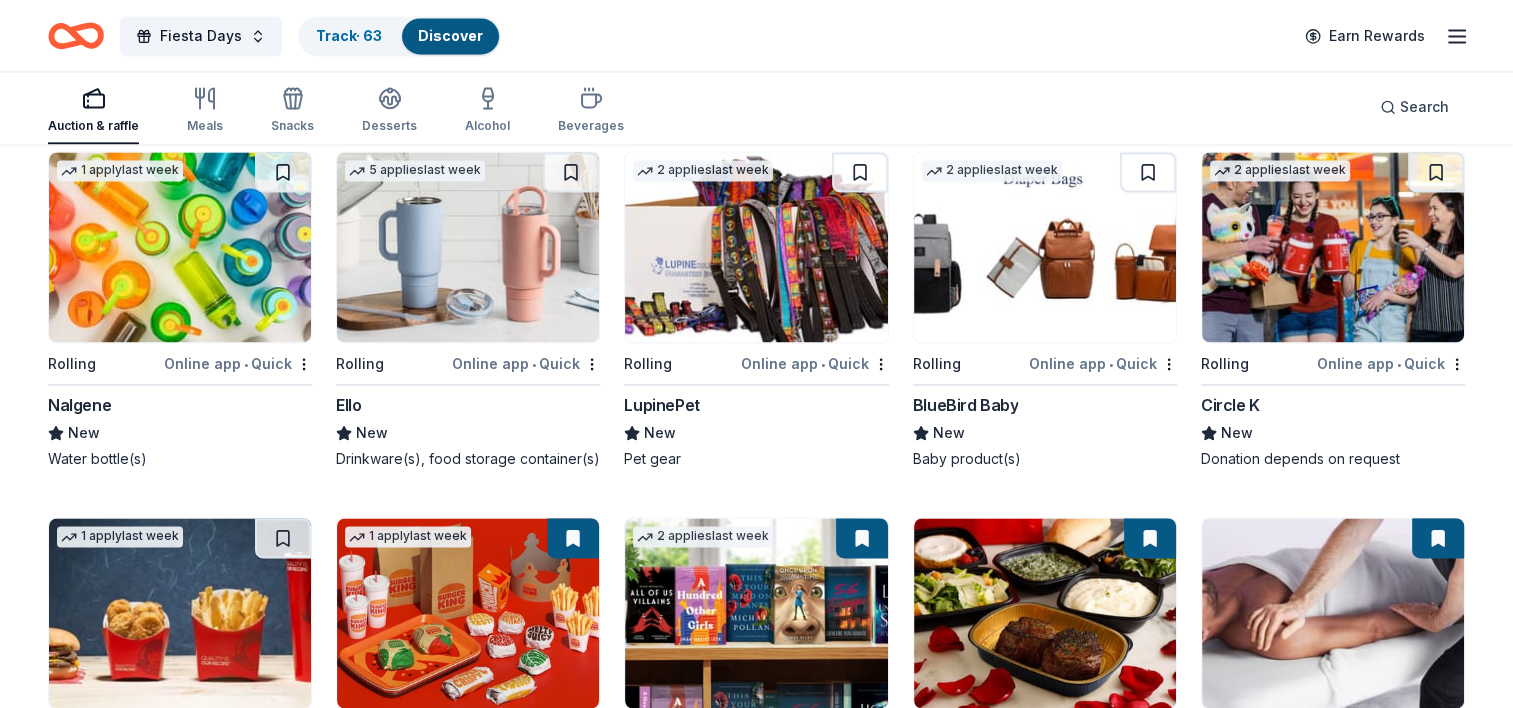 scroll, scrollTop: 10333, scrollLeft: 0, axis: vertical 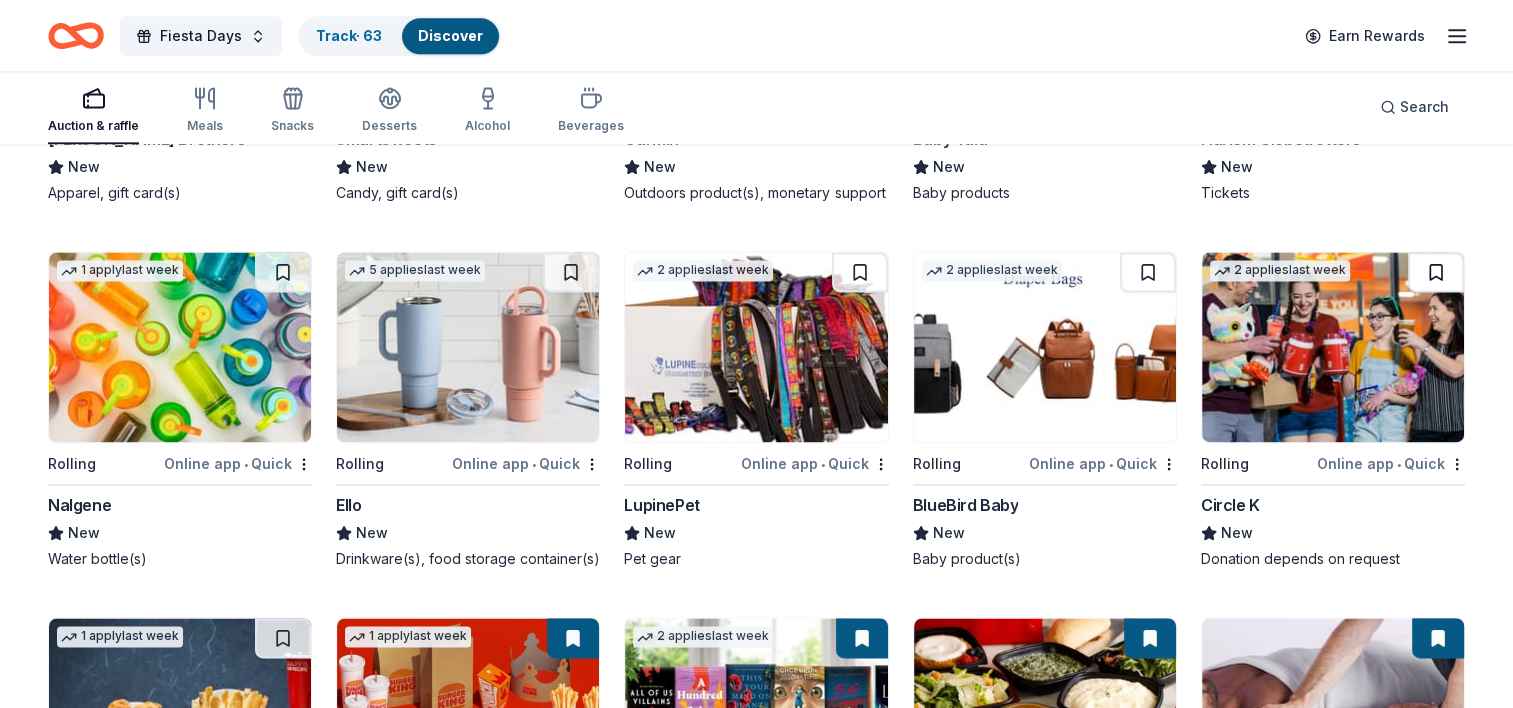 click at bounding box center [1436, 272] 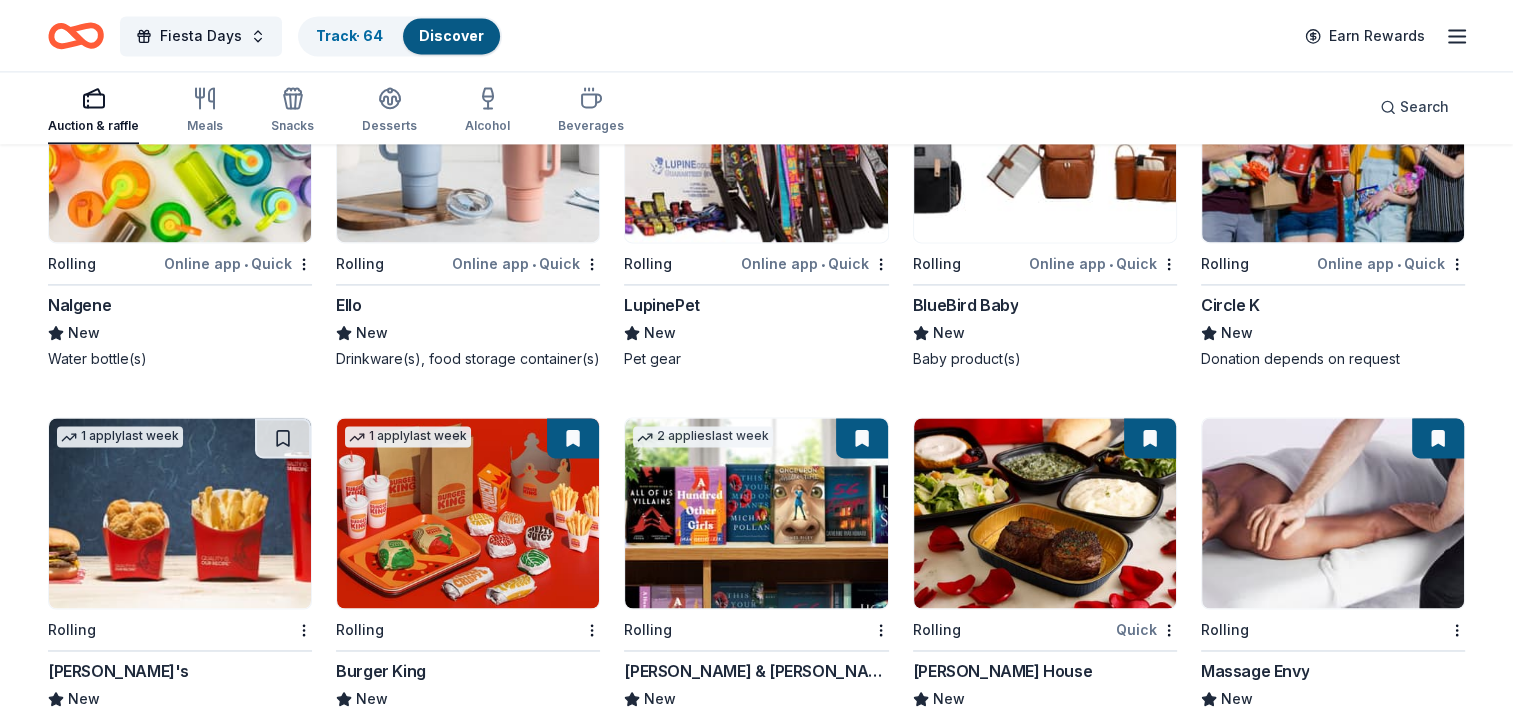 scroll, scrollTop: 10633, scrollLeft: 0, axis: vertical 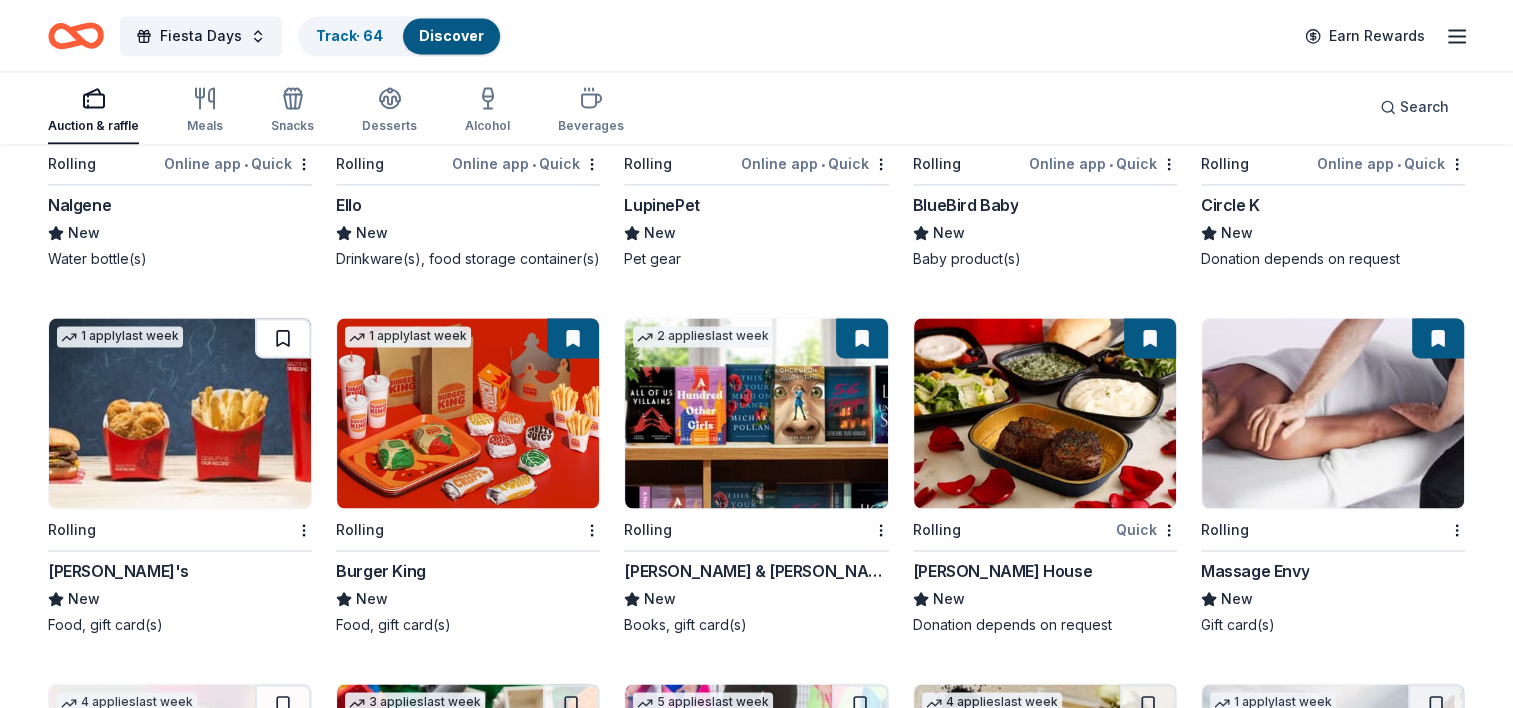 click at bounding box center (283, 338) 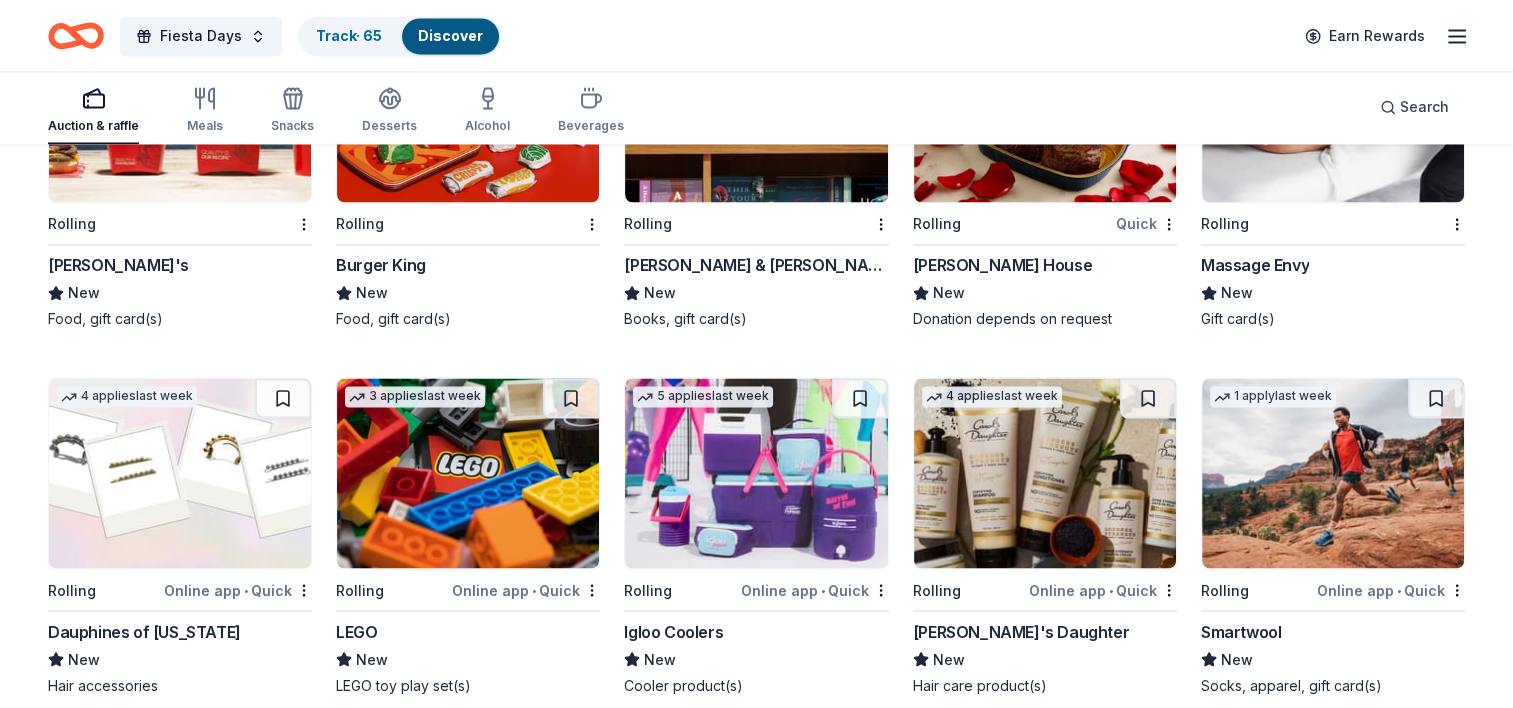 scroll, scrollTop: 11033, scrollLeft: 0, axis: vertical 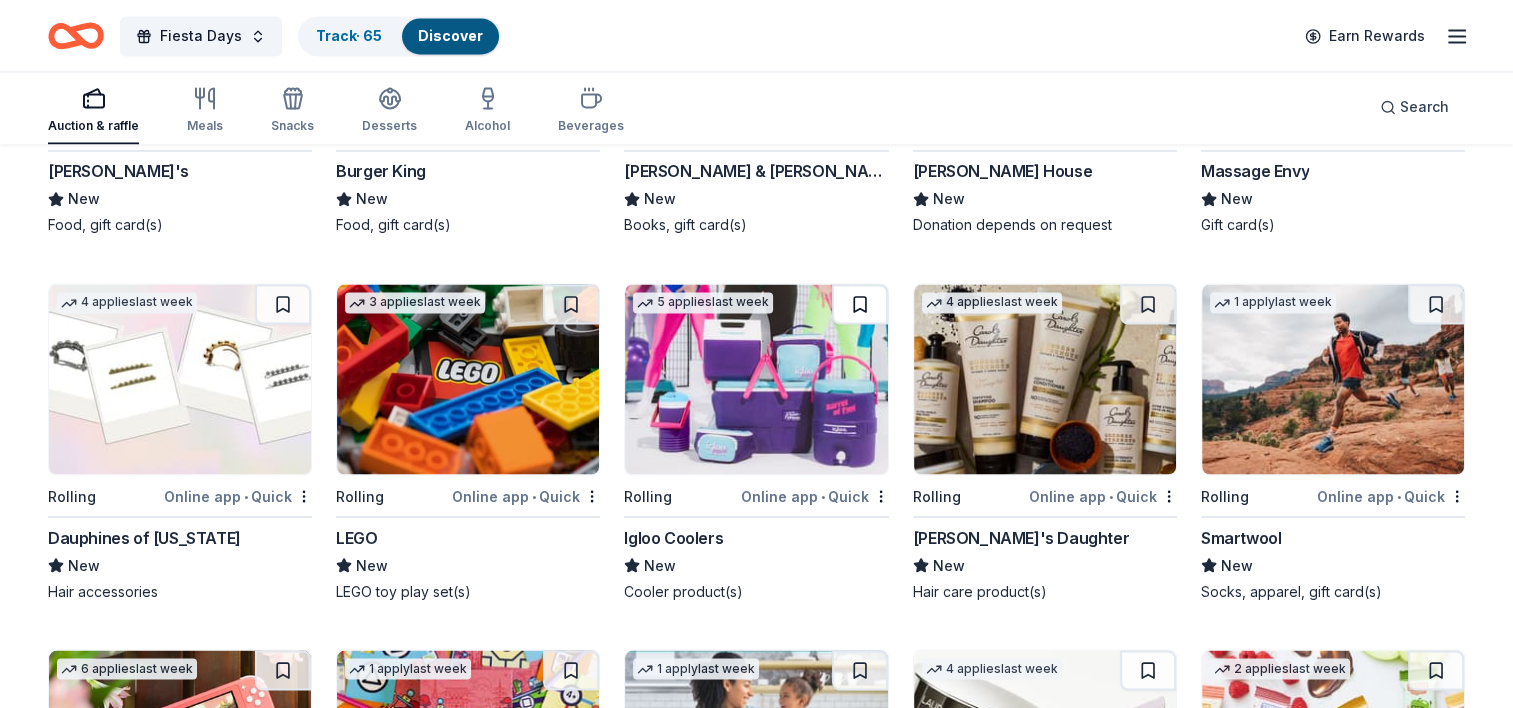 click at bounding box center (860, 304) 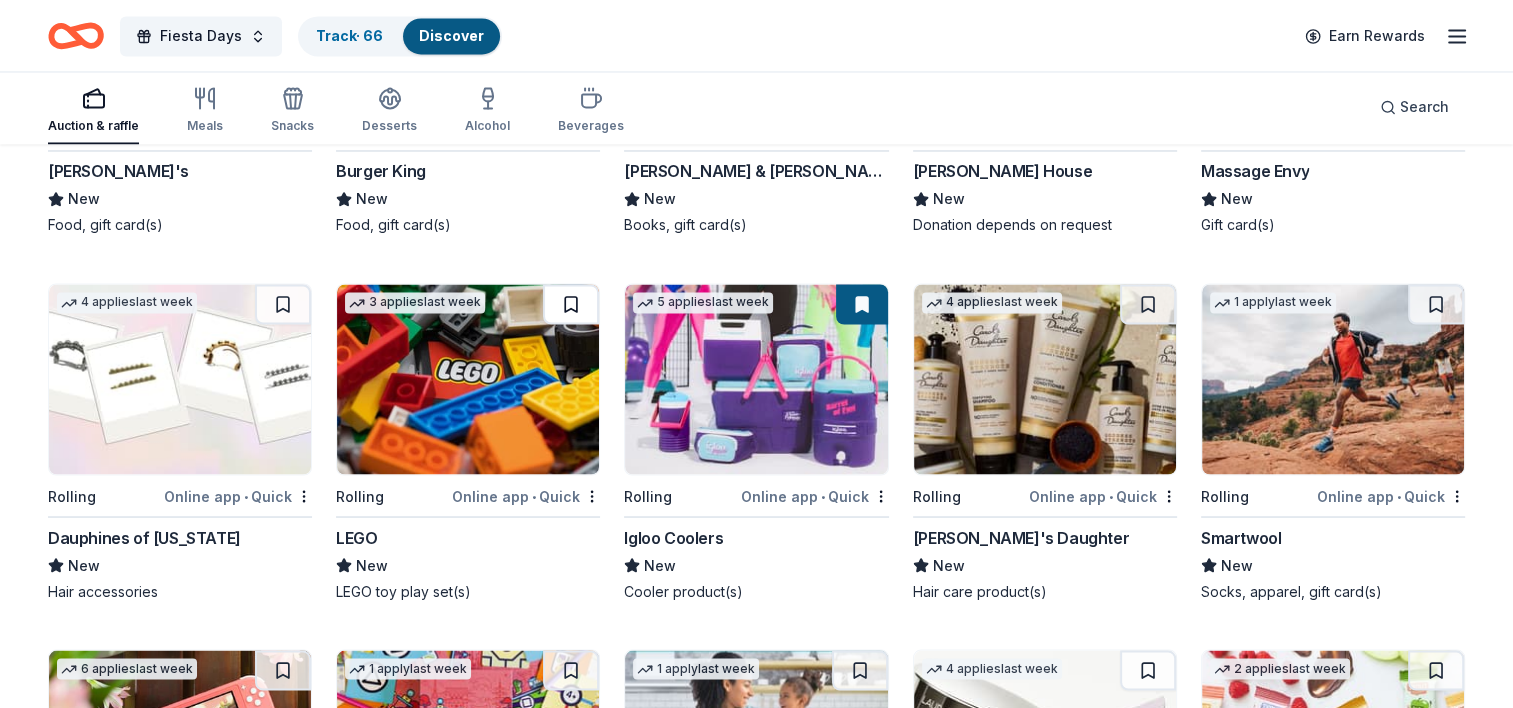click at bounding box center [571, 304] 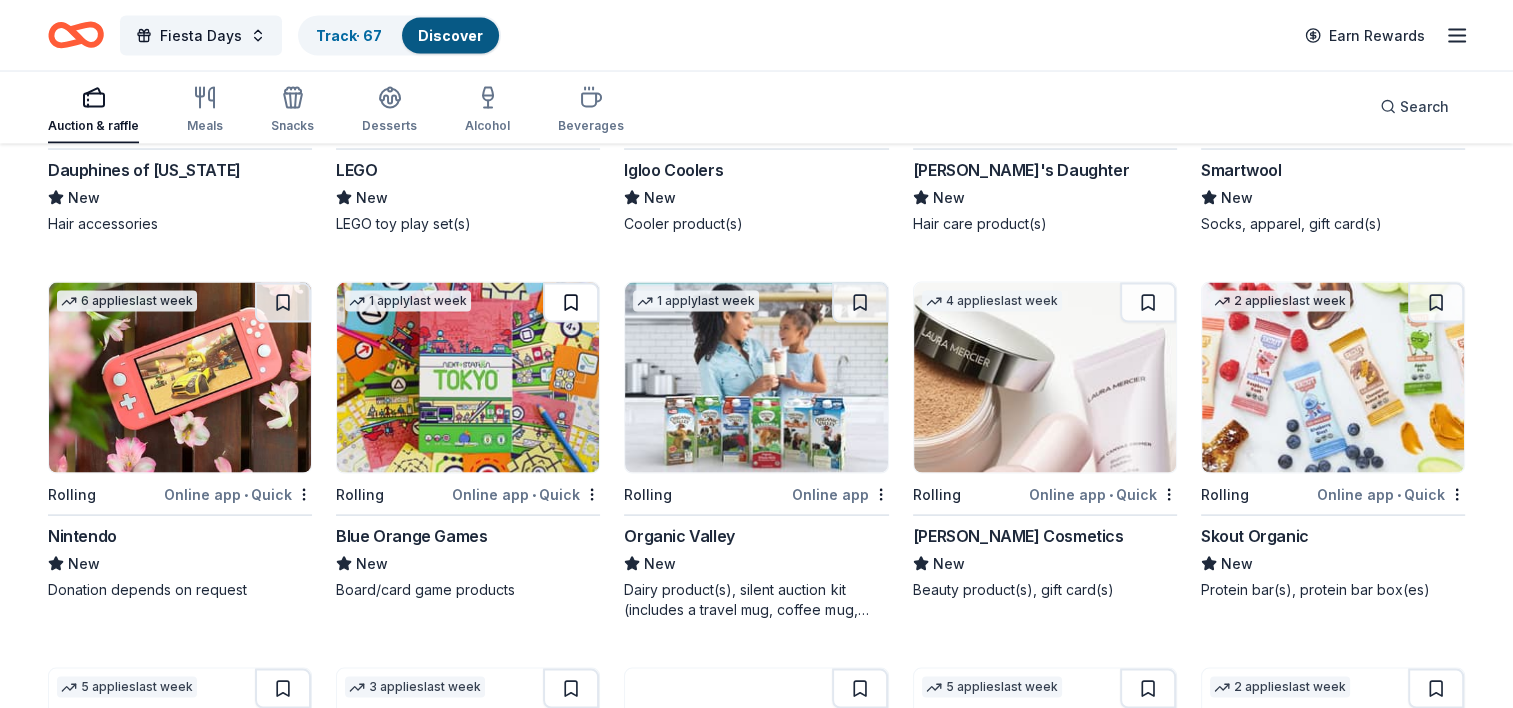 scroll, scrollTop: 11433, scrollLeft: 0, axis: vertical 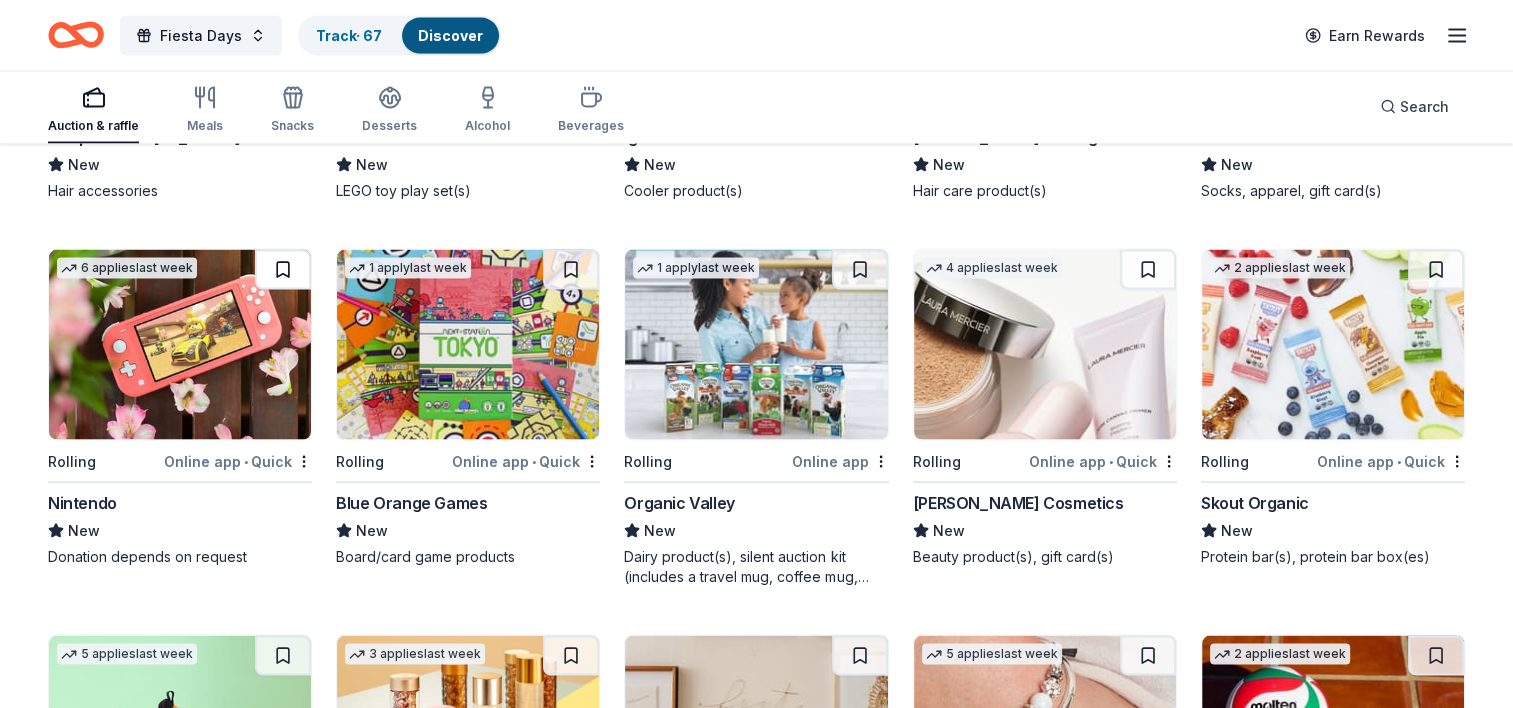 click at bounding box center [283, 270] 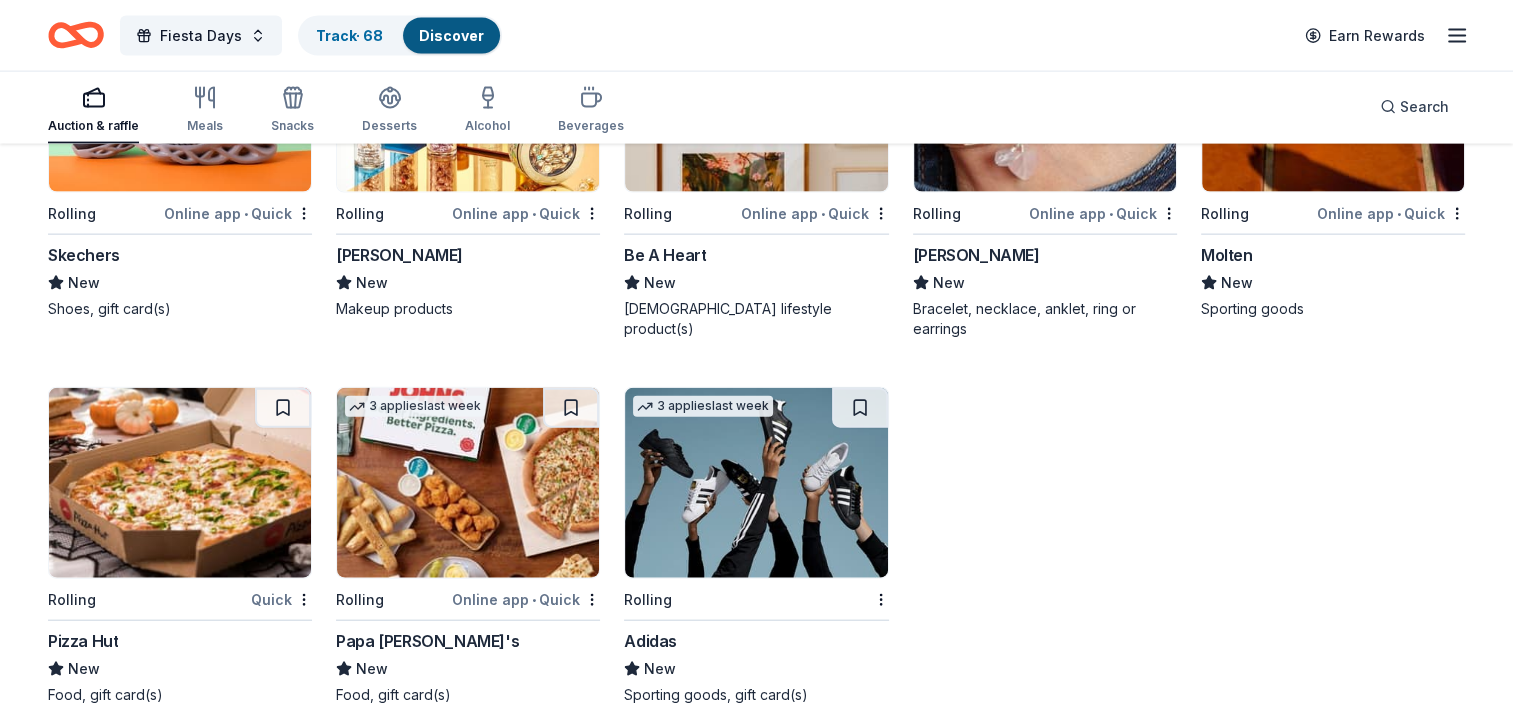 scroll, scrollTop: 12082, scrollLeft: 0, axis: vertical 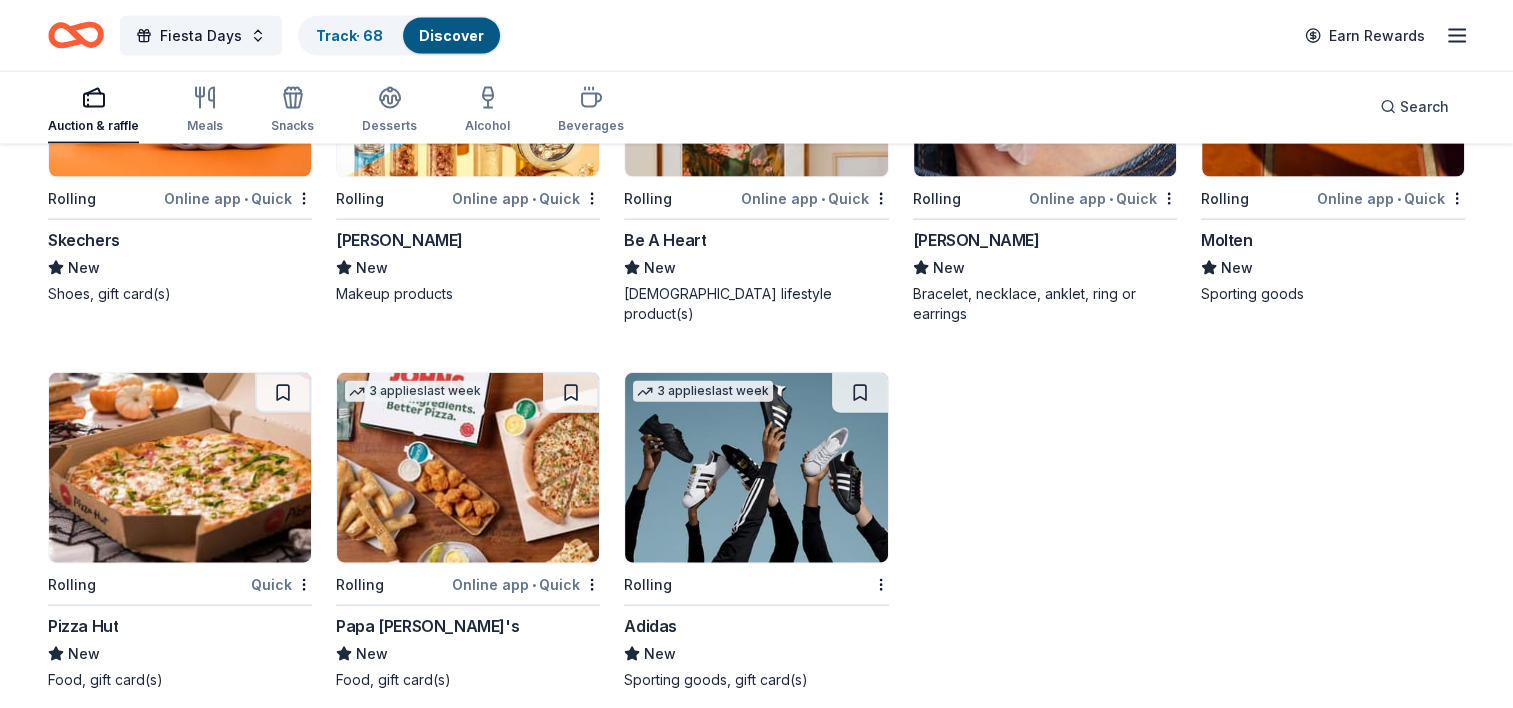 click at bounding box center [756, 468] 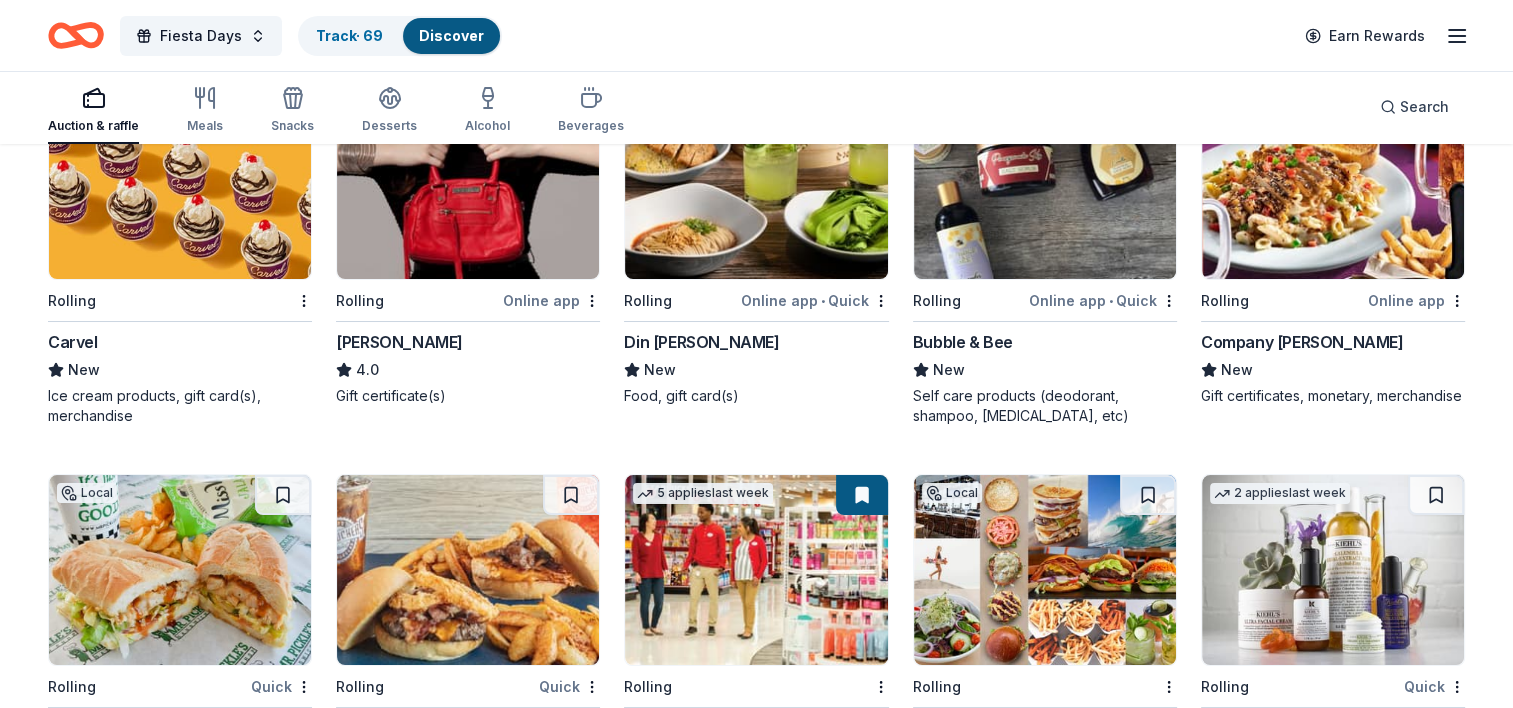 scroll, scrollTop: 7182, scrollLeft: 0, axis: vertical 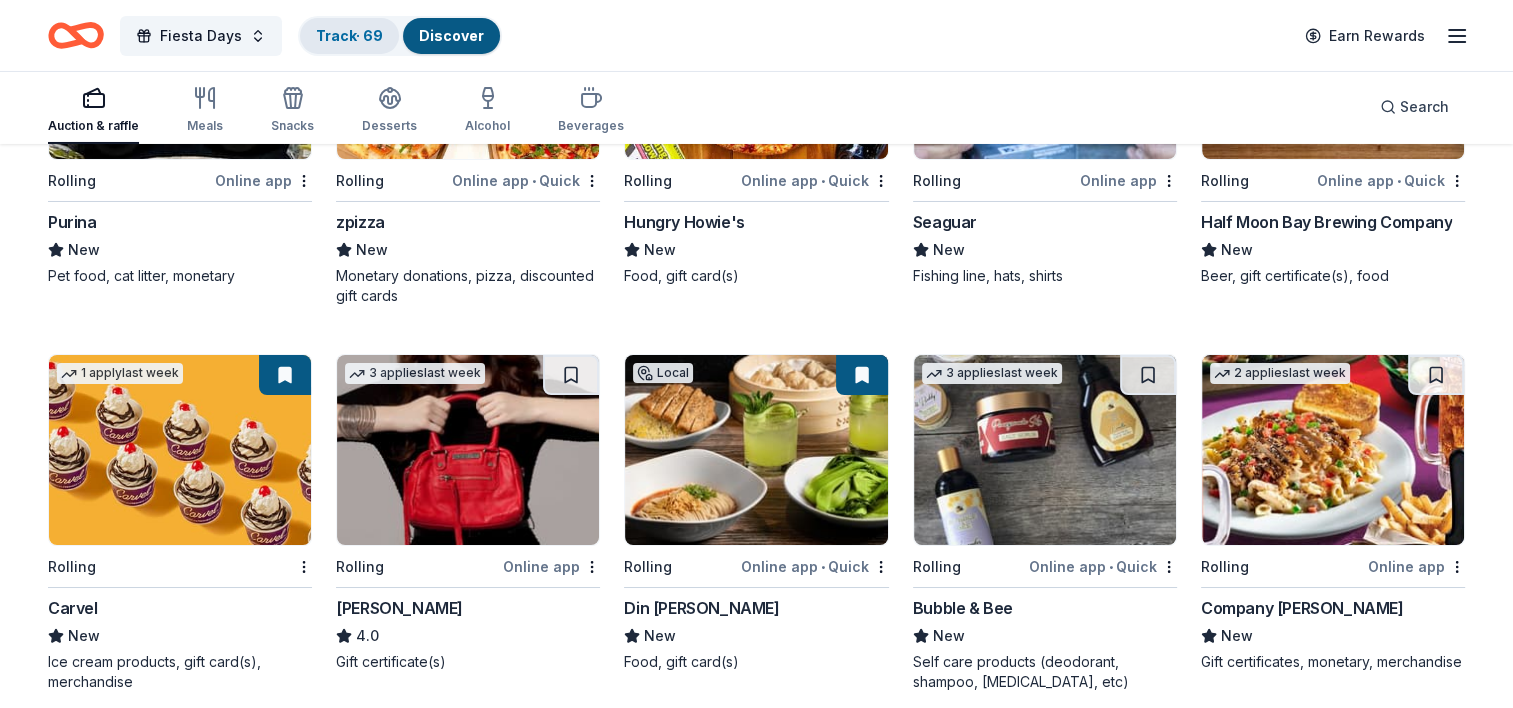 click on "Track  · 69" at bounding box center [349, 35] 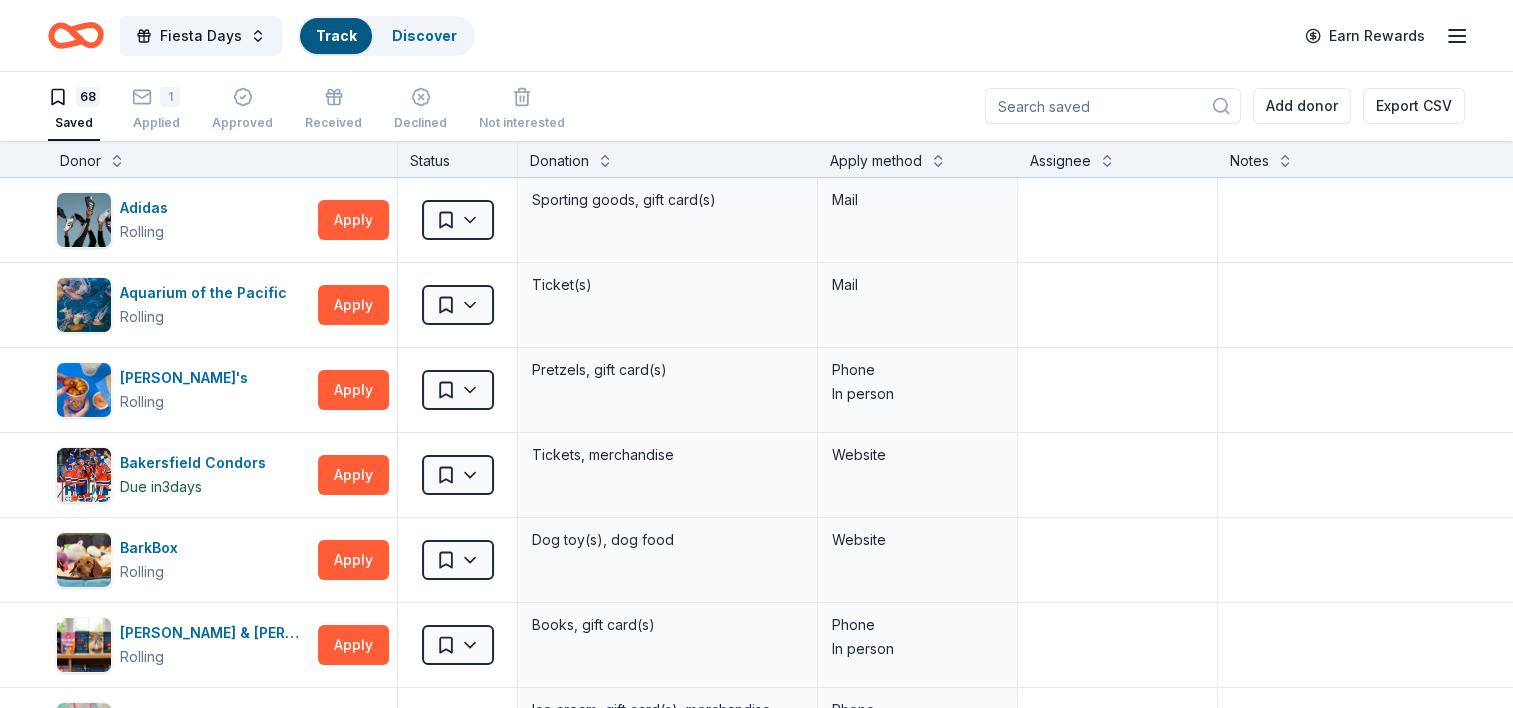 scroll, scrollTop: 0, scrollLeft: 0, axis: both 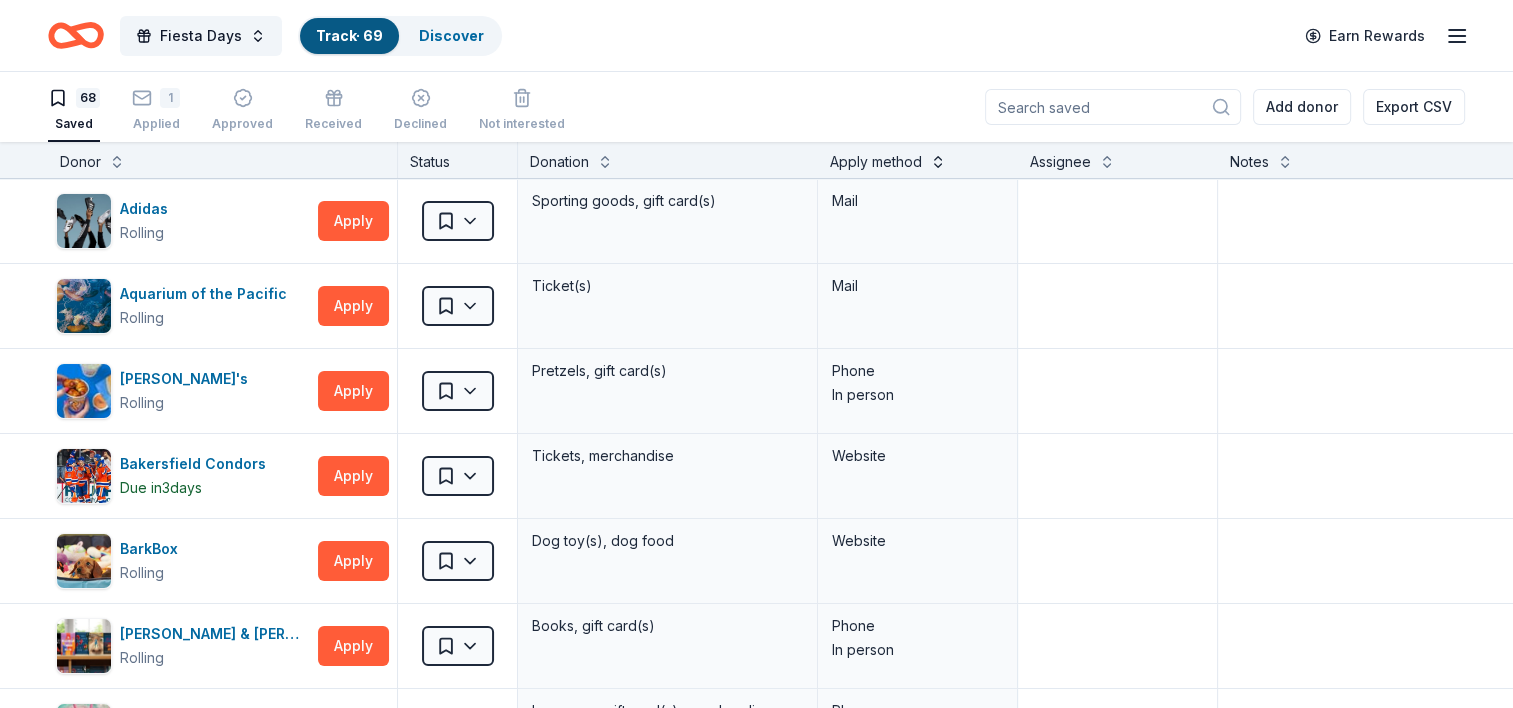 click at bounding box center [938, 160] 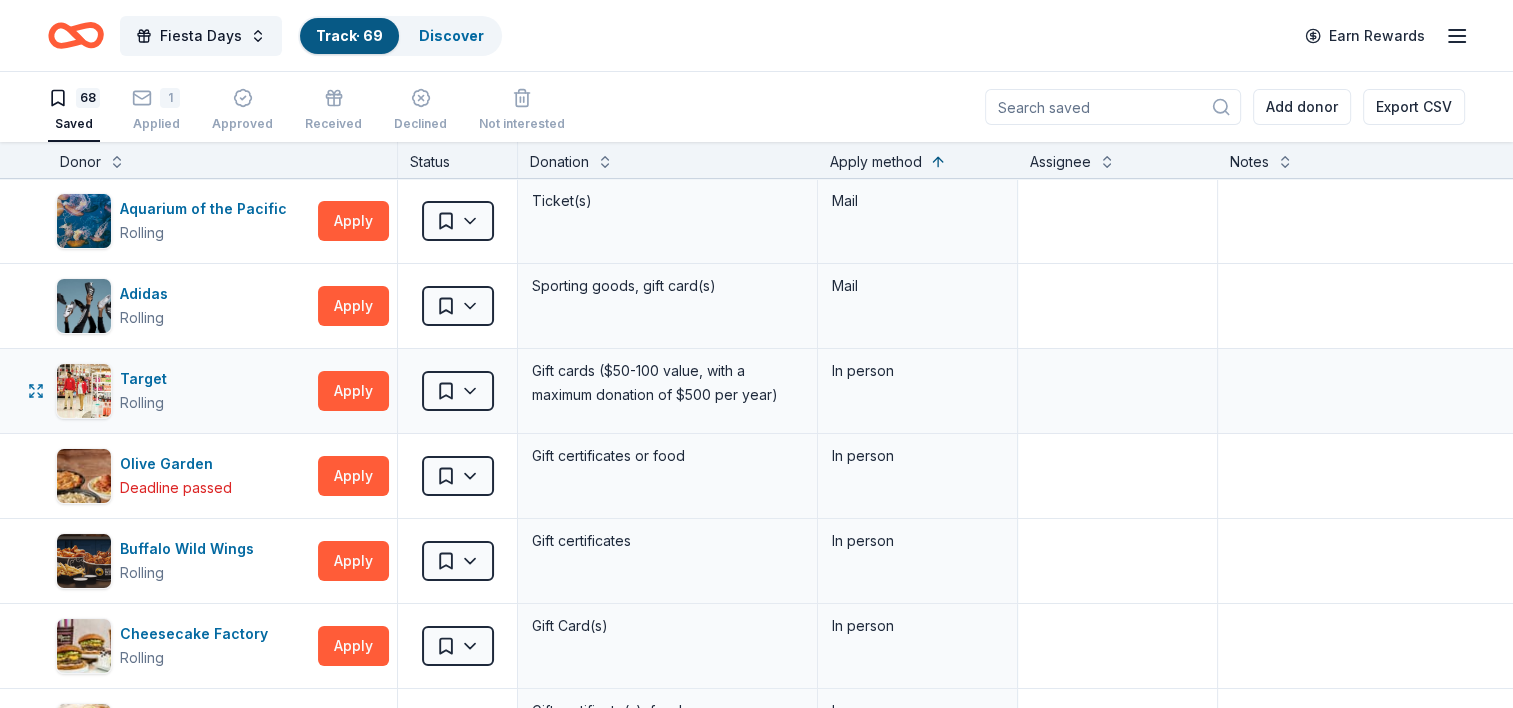 scroll, scrollTop: 0, scrollLeft: 0, axis: both 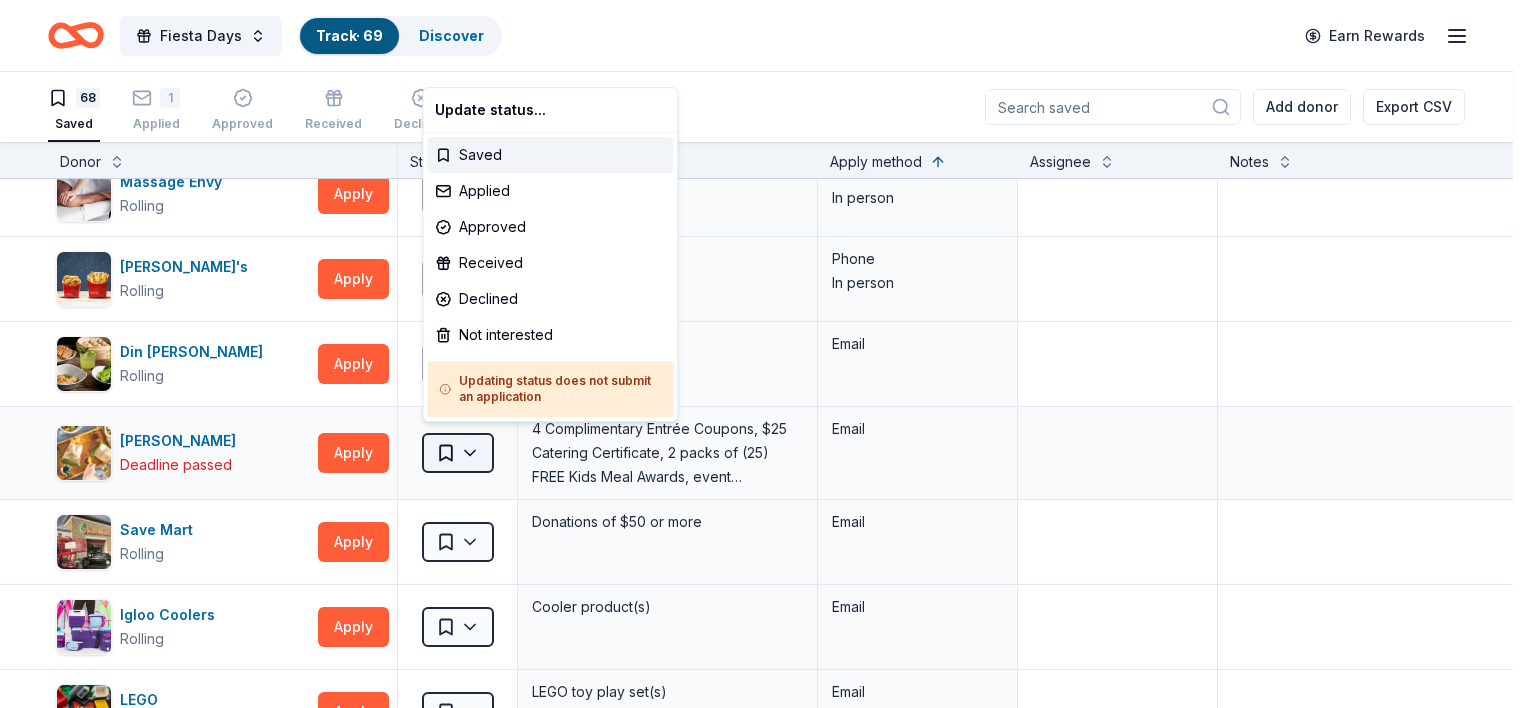 click on "Fiesta Days  Track  · 69 Discover Earn Rewards 68 Saved 1 Applied Approved Received Declined Not interested Add donor Export CSV Donor Status Donation Apply method Assignee Notes Aquarium of the Pacific Rolling Apply Saved Ticket(s) Mail Adidas Rolling Apply Saved Sporting goods, gift card(s) Mail Target Rolling Apply Saved Gift cards ($50-100 value, with a maximum donation of $500 per year) In person Olive Garden Deadline passed Apply Saved Gift certificates or food In person Buffalo Wild Wings Rolling Apply Saved Gift certificates In person Cheesecake Factory Rolling Apply Saved Gift Card(s)  In person Outback Steakhouse Rolling Apply Saved Gift certificate(s), food  In person Dutch Bros Coffee Deadline passed Apply Saved Coffee products, drinkware products, gift cards In person Trader [PERSON_NAME]'s Deadline passed Apply Saved Food, beverage product(s), gift card(s) In person Costco Deadline passed Apply Saved Monetary grants, no greater than 10% of program's overall budget  In person Staples Rolling Apply Saved 3" at bounding box center [764, 354] 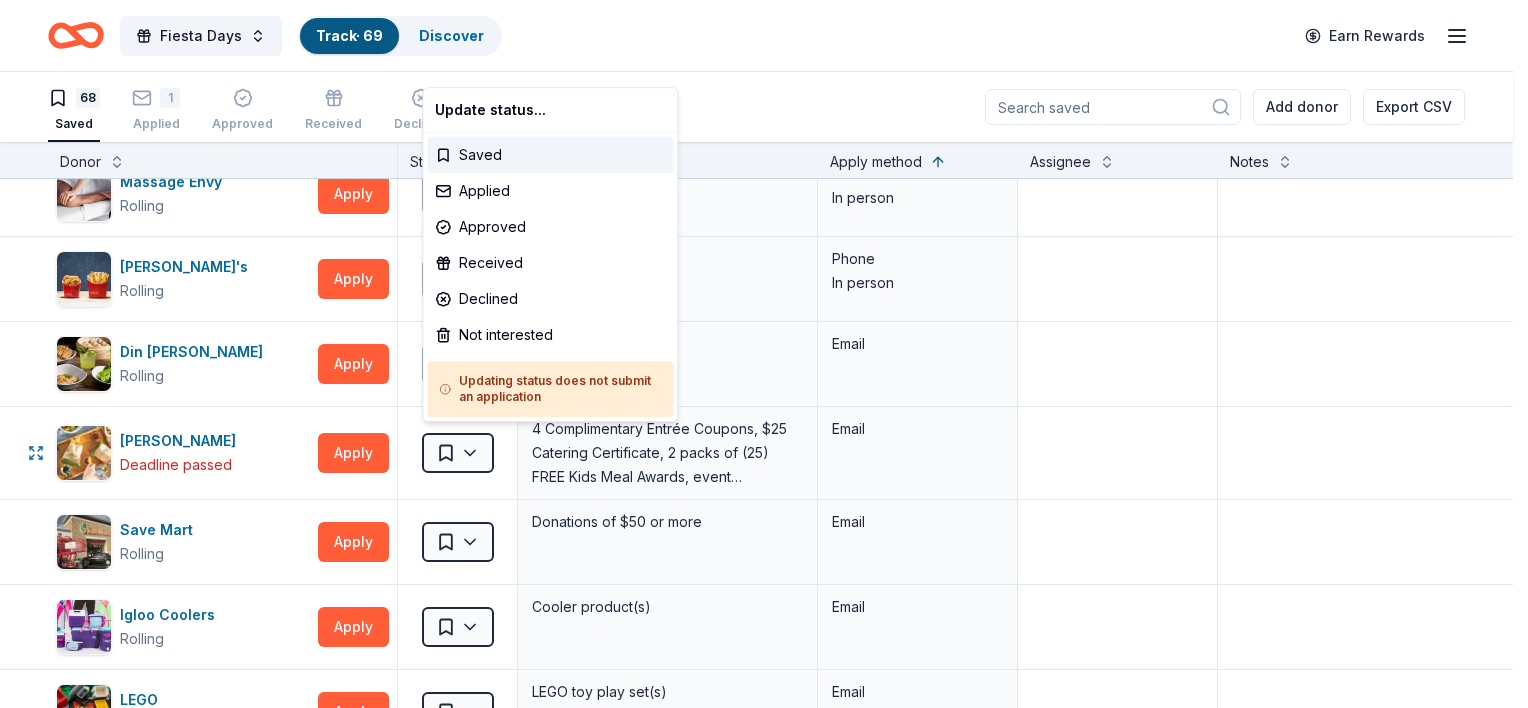 click on "Fiesta Days  Track  · 69 Discover Earn Rewards 68 Saved 1 Applied Approved Received Declined Not interested Add donor Export CSV Donor Status Donation Apply method Assignee Notes Aquarium of the Pacific Rolling Apply Saved Ticket(s) Mail Adidas Rolling Apply Saved Sporting goods, gift card(s) Mail Target Rolling Apply Saved Gift cards ($50-100 value, with a maximum donation of $500 per year) In person Olive Garden Deadline passed Apply Saved Gift certificates or food In person Buffalo Wild Wings Rolling Apply Saved Gift certificates In person Cheesecake Factory Rolling Apply Saved Gift Card(s)  In person Outback Steakhouse Rolling Apply Saved Gift certificate(s), food  In person Dutch Bros Coffee Deadline passed Apply Saved Coffee products, drinkware products, gift cards In person Trader [PERSON_NAME]'s Deadline passed Apply Saved Food, beverage product(s), gift card(s) In person Costco Deadline passed Apply Saved Monetary grants, no greater than 10% of program's overall budget  In person Staples Rolling Apply Saved 3" at bounding box center [764, 354] 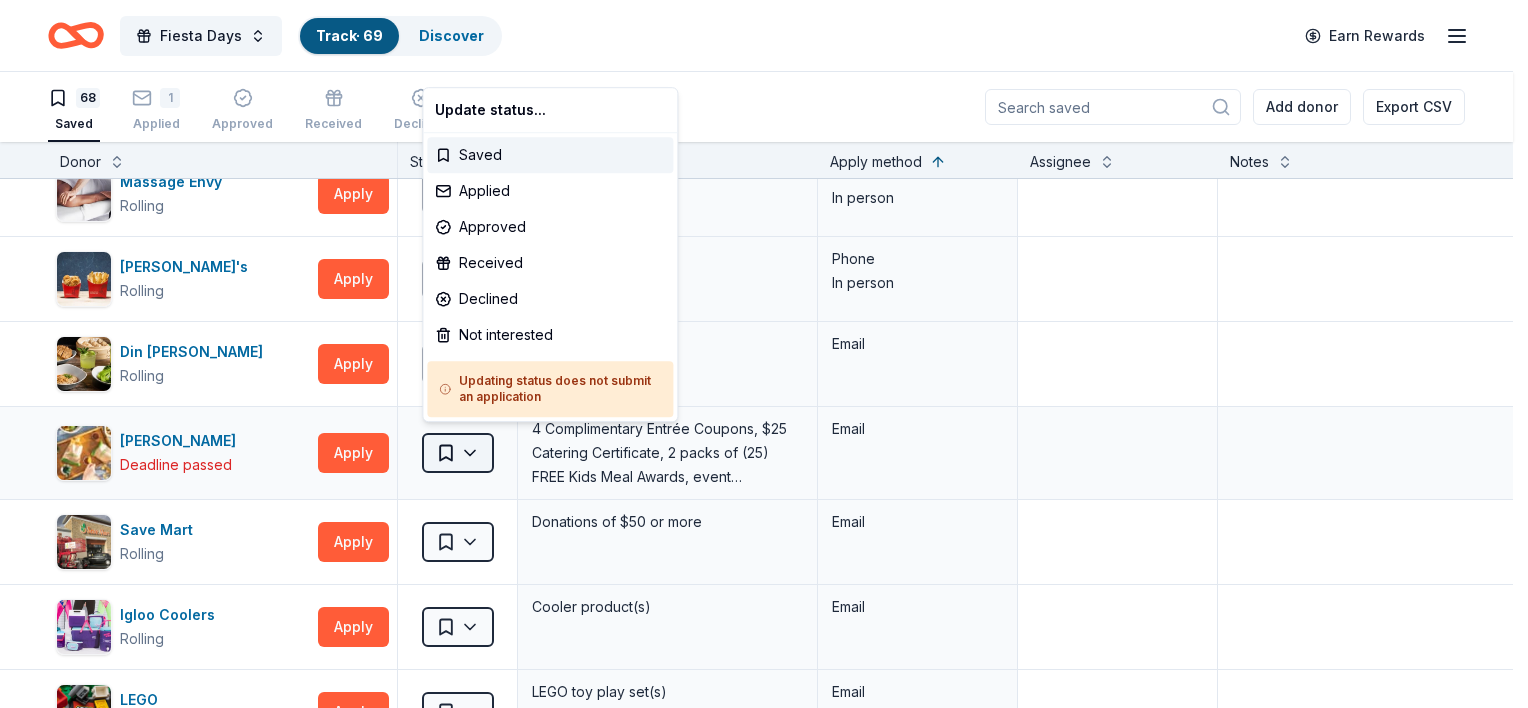 click on "Fiesta Days  Track  · 69 Discover Earn Rewards 68 Saved 1 Applied Approved Received Declined Not interested Add donor Export CSV Donor Status Donation Apply method Assignee Notes Aquarium of the Pacific Rolling Apply Saved Ticket(s) Mail Adidas Rolling Apply Saved Sporting goods, gift card(s) Mail Target Rolling Apply Saved Gift cards ($50-100 value, with a maximum donation of $500 per year) In person Olive Garden Deadline passed Apply Saved Gift certificates or food In person Buffalo Wild Wings Rolling Apply Saved Gift certificates In person Cheesecake Factory Rolling Apply Saved Gift Card(s)  In person Outback Steakhouse Rolling Apply Saved Gift certificate(s), food  In person Dutch Bros Coffee Deadline passed Apply Saved Coffee products, drinkware products, gift cards In person Trader [PERSON_NAME]'s Deadline passed Apply Saved Food, beverage product(s), gift card(s) In person Costco Deadline passed Apply Saved Monetary grants, no greater than 10% of program's overall budget  In person Staples Rolling Apply Saved 3" at bounding box center [764, 354] 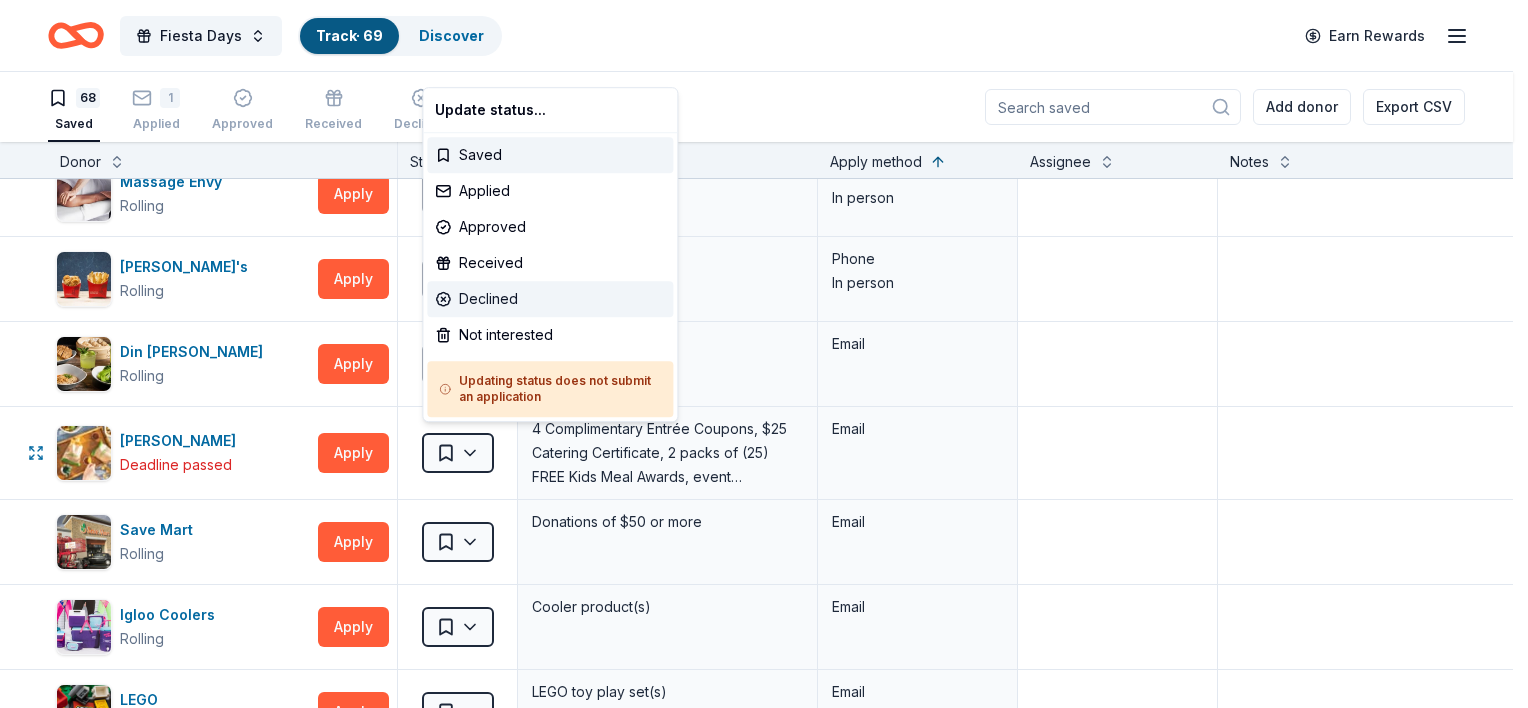 click on "Declined" at bounding box center [550, 299] 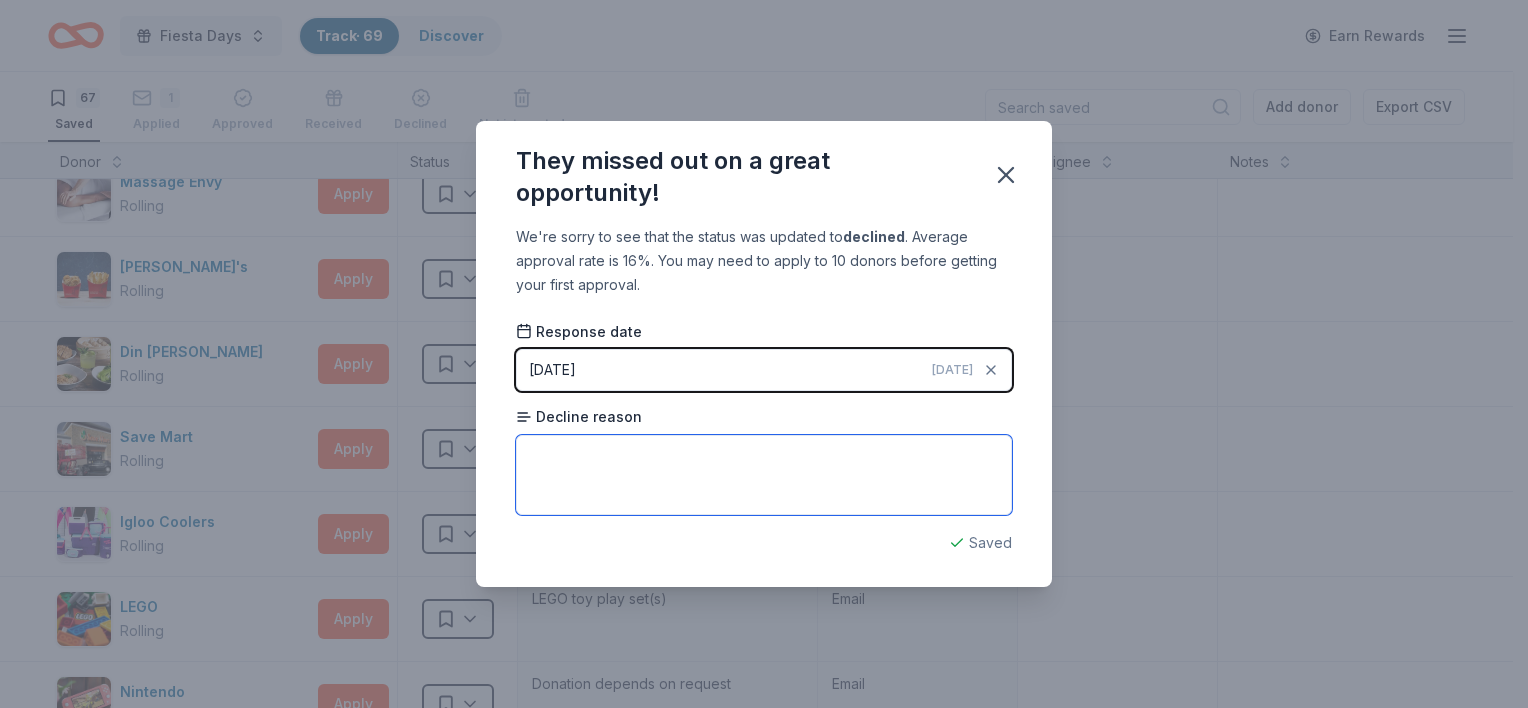 click at bounding box center [764, 475] 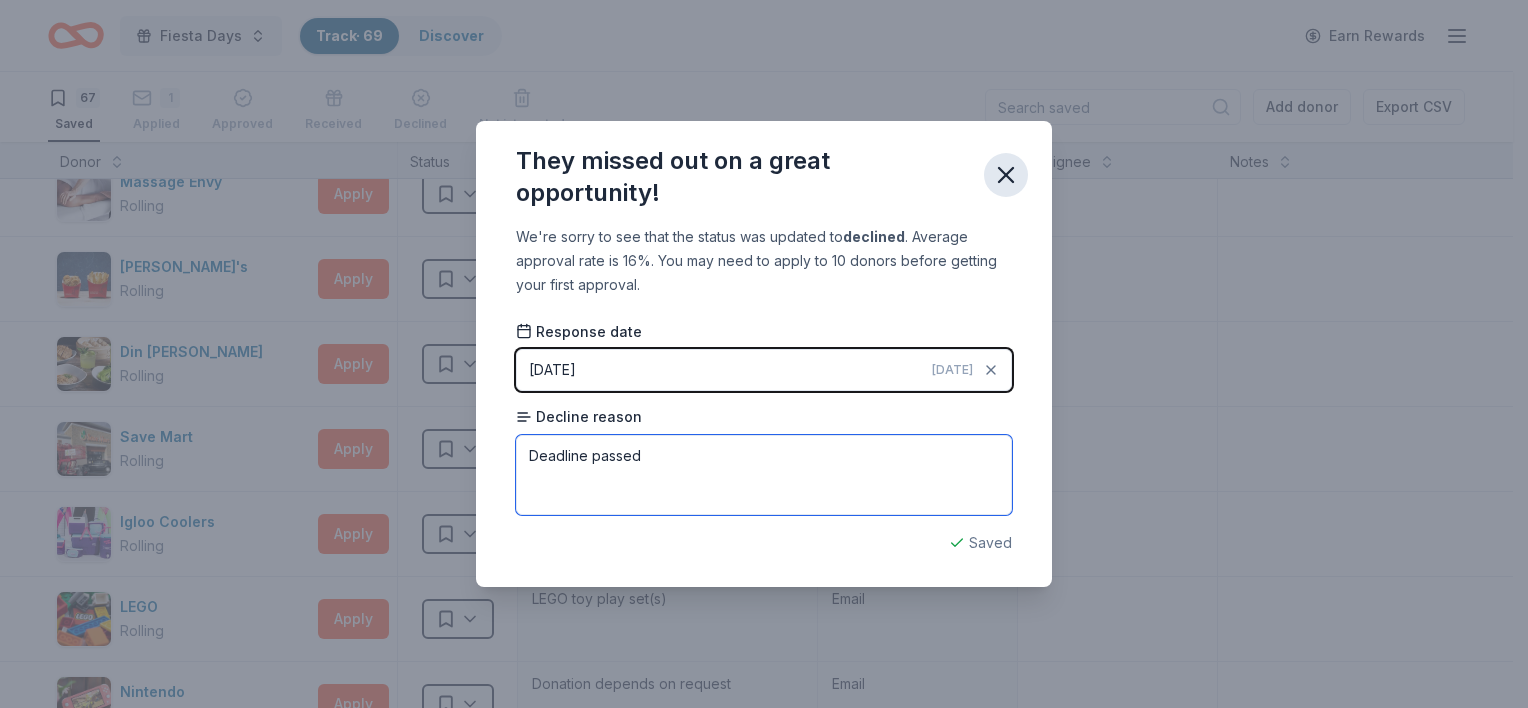 type on "Deadline passed" 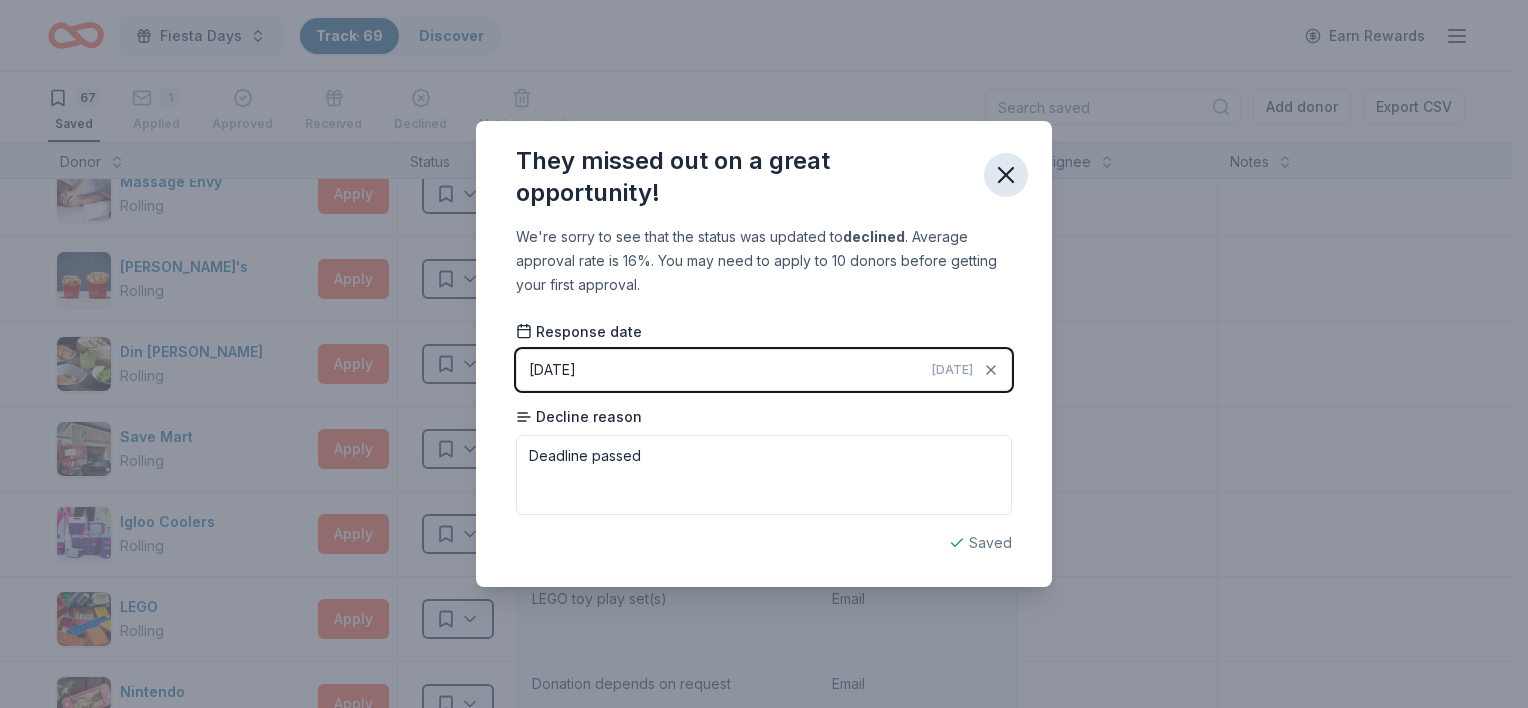 click 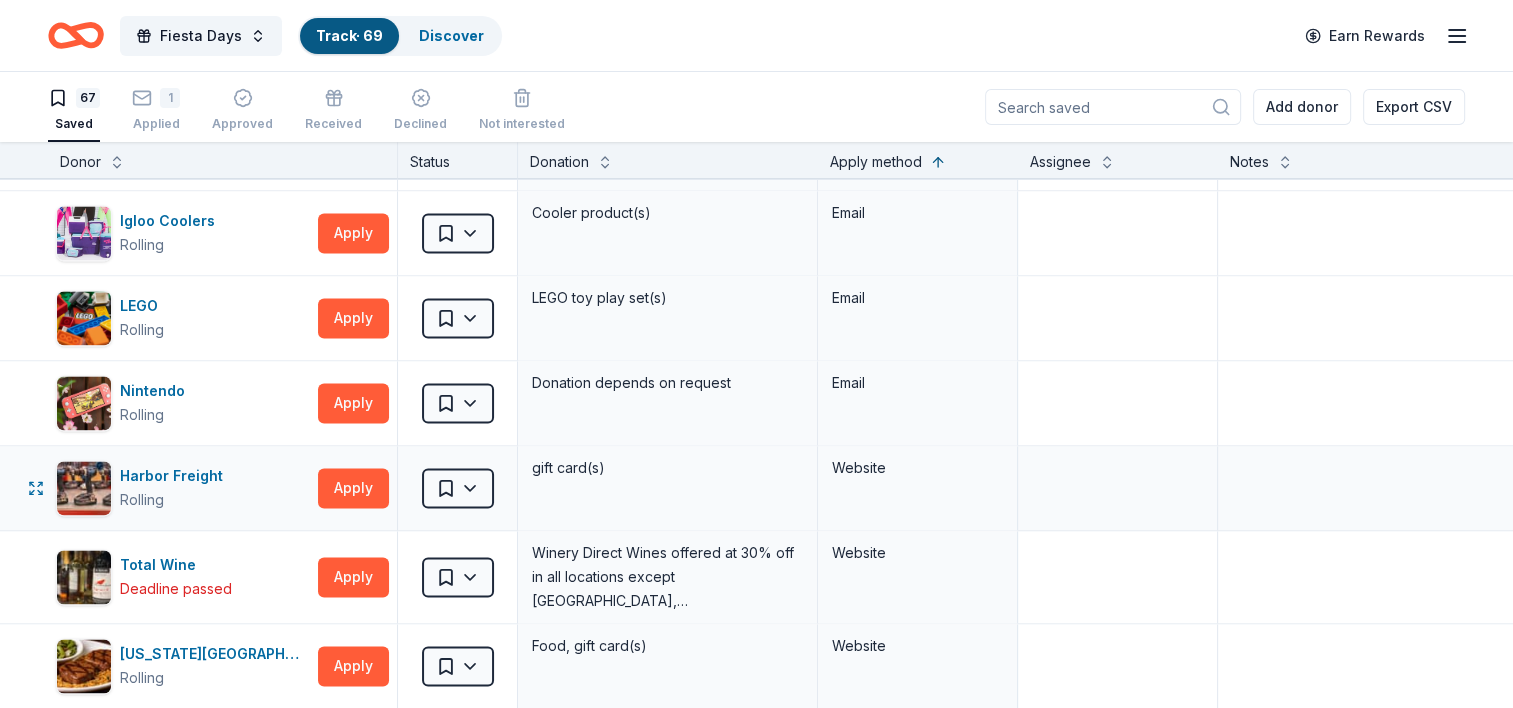 scroll, scrollTop: 2900, scrollLeft: 0, axis: vertical 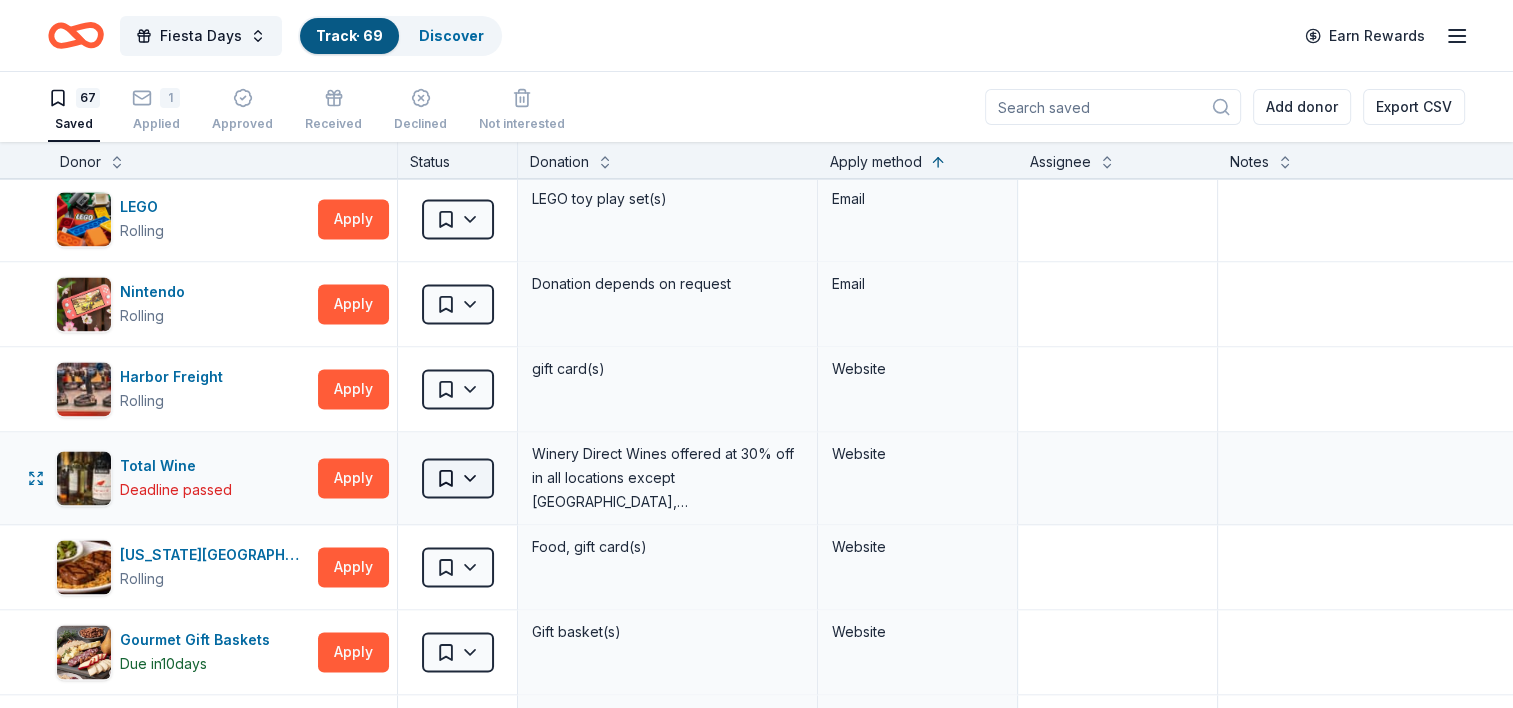 click on "Fiesta Days  Track  · 69 Discover Earn Rewards 67 Saved 1 Applied Approved Received Declined Not interested Add donor Export CSV Donor Status Donation Apply method Assignee Notes Aquarium of the Pacific Rolling Apply Saved Ticket(s) Mail Adidas Rolling Apply Saved Sporting goods, gift card(s) Mail Target Rolling Apply Saved Gift cards ($50-100 value, with a maximum donation of $500 per year) In person Olive Garden Deadline passed Apply Saved Gift certificates or food In person Buffalo Wild Wings Rolling Apply Saved Gift certificates In person Cheesecake Factory Rolling Apply Saved Gift Card(s)  In person Outback Steakhouse Rolling Apply Saved Gift certificate(s), food  In person Dutch Bros Coffee Deadline passed Apply Saved Coffee products, drinkware products, gift cards In person Trader [PERSON_NAME]'s Deadline passed Apply Saved Food, beverage product(s), gift card(s) In person Costco Deadline passed Apply Saved Monetary grants, no greater than 10% of program's overall budget  In person Staples Rolling Apply Saved 3" at bounding box center (756, 354) 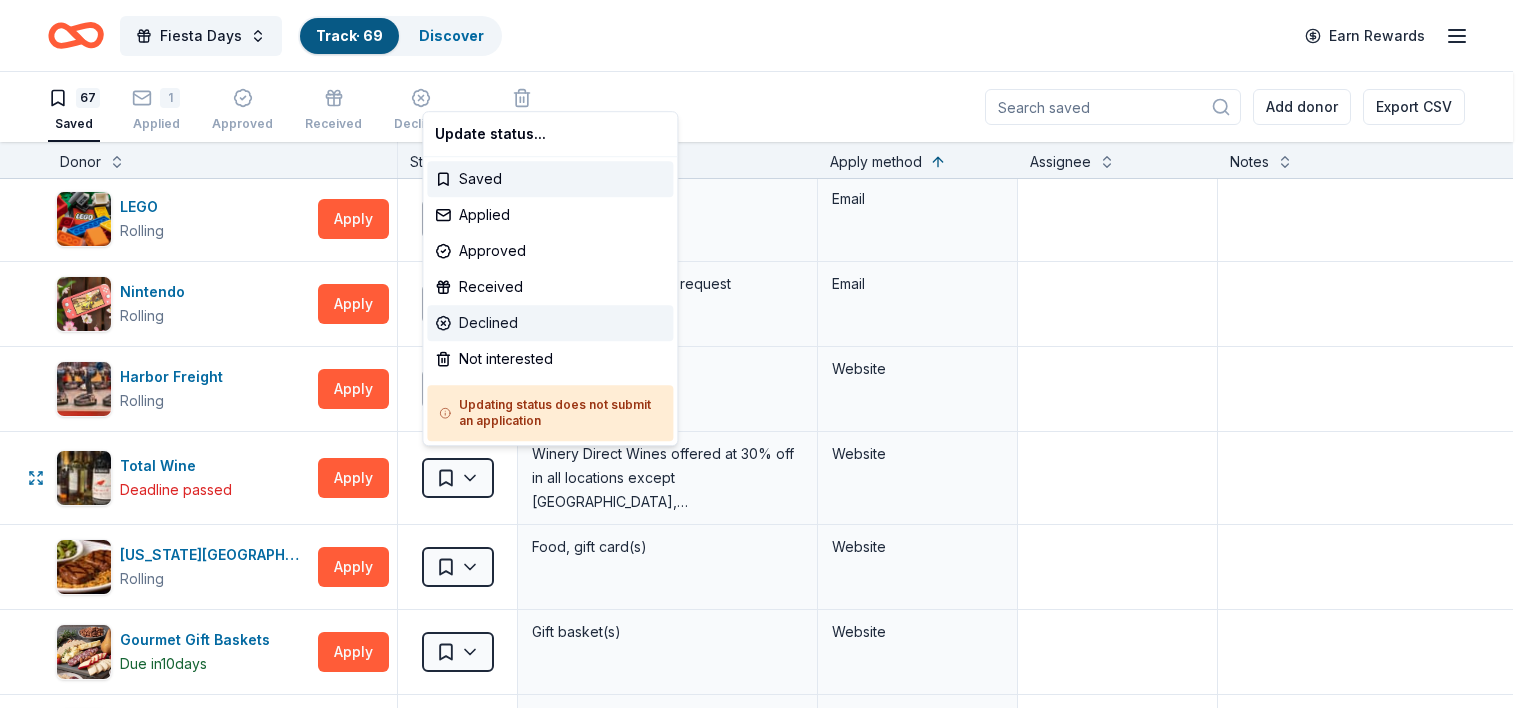 click on "Declined" at bounding box center [550, 323] 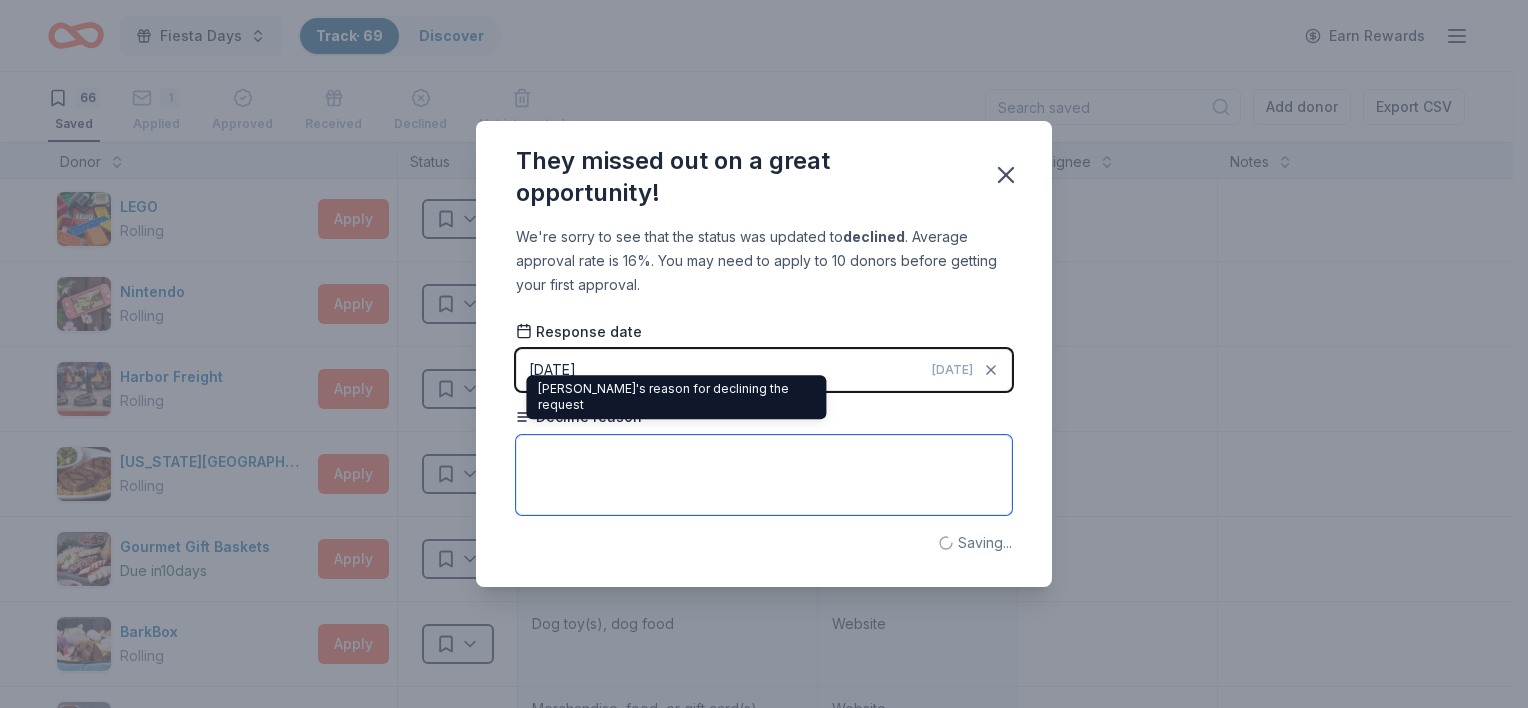 click at bounding box center [764, 475] 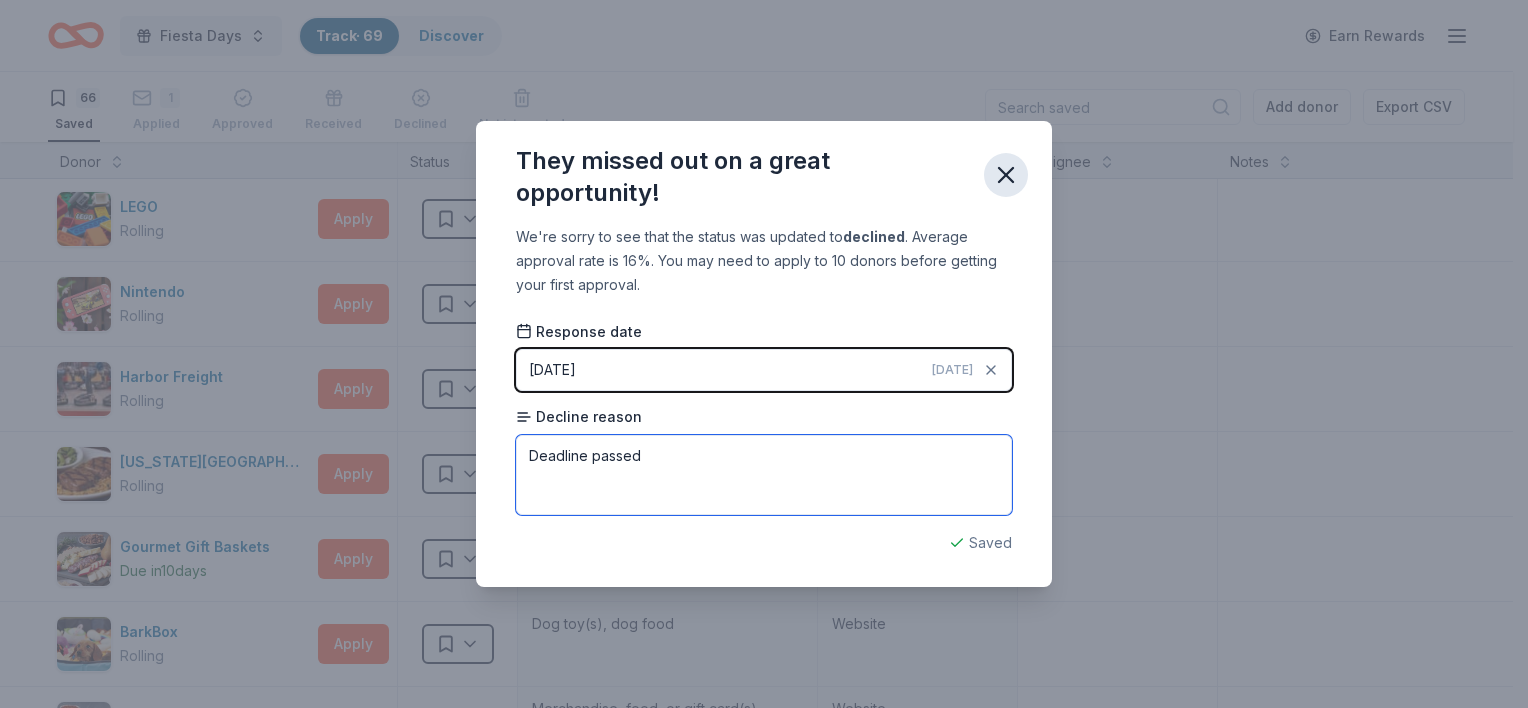 type on "Deadline passed" 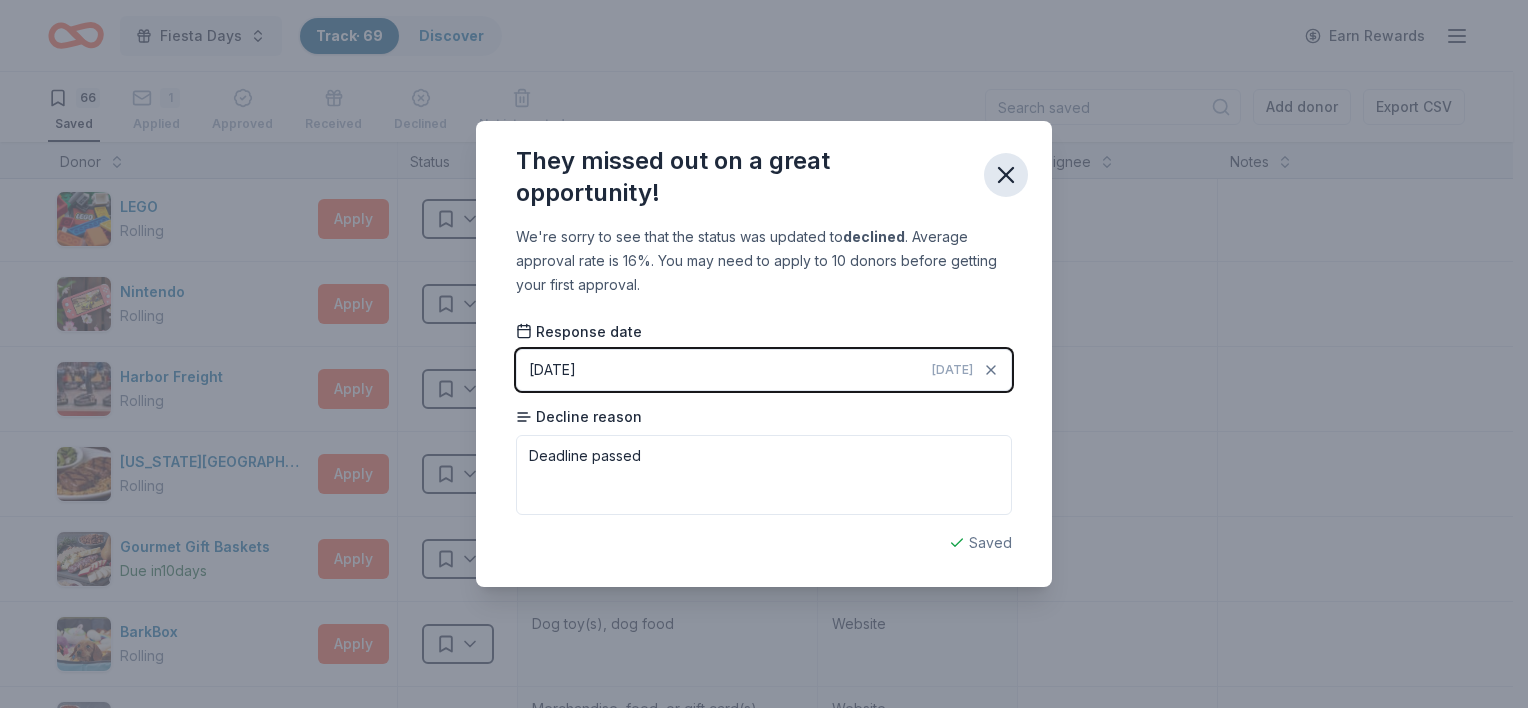 click 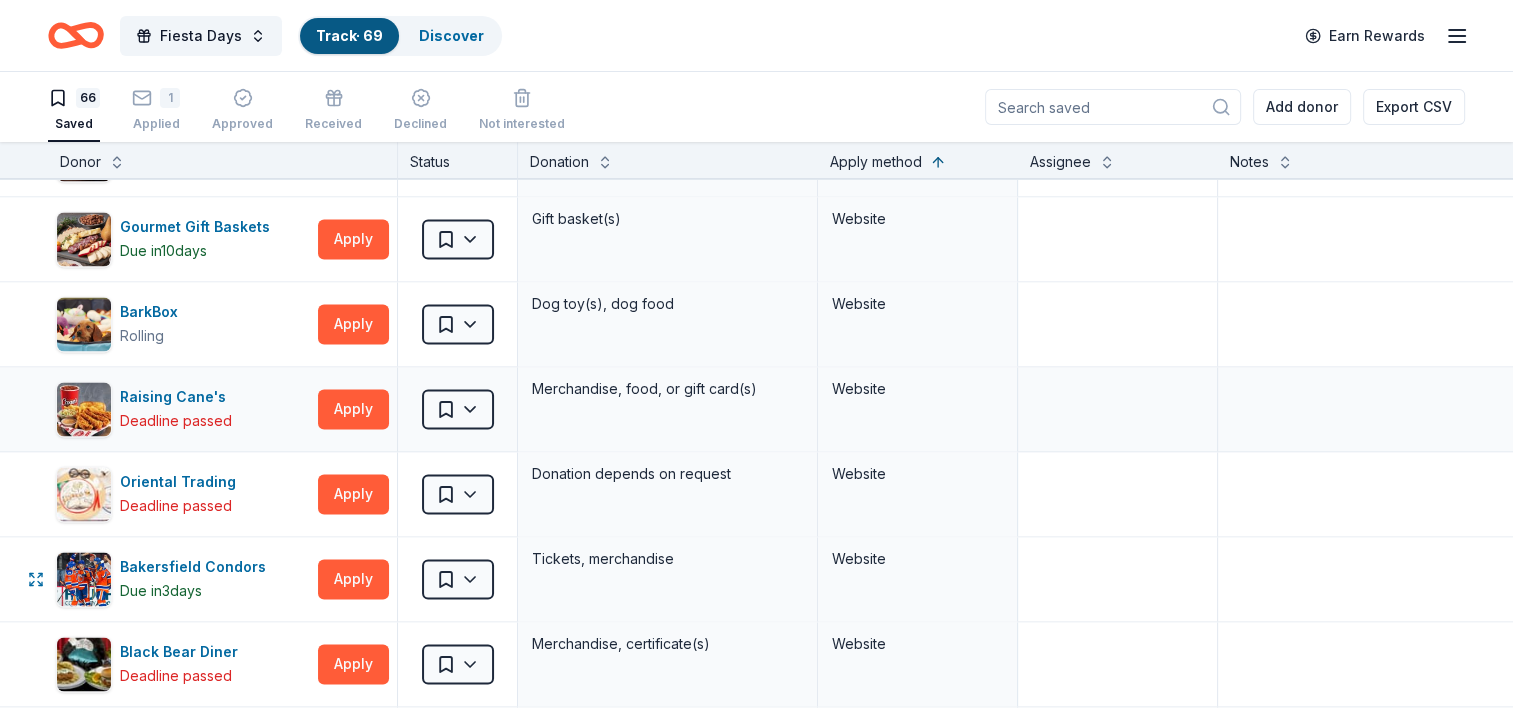 scroll, scrollTop: 3200, scrollLeft: 0, axis: vertical 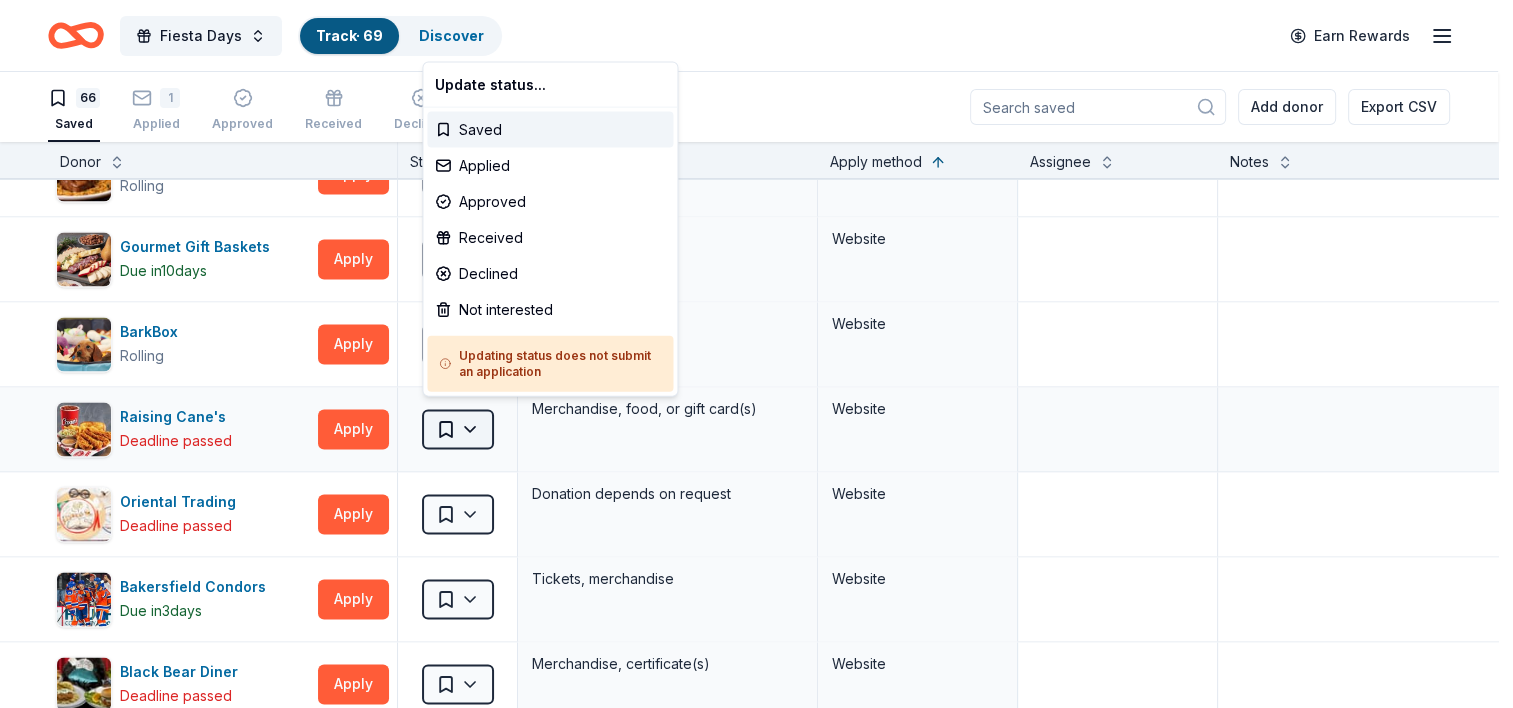 click on "Fiesta Days  Track  · 69 Discover Earn Rewards 66 Saved 1 Applied Approved Received Declined Not interested Add donor Export CSV Donor Status Donation Apply method Assignee Notes Aquarium of the Pacific Rolling Apply Saved Ticket(s) Mail Adidas Rolling Apply Saved Sporting goods, gift card(s) Mail Target Rolling Apply Saved Gift cards ($50-100 value, with a maximum donation of $500 per year) In person Olive Garden Deadline passed Apply Saved Gift certificates or food In person Buffalo Wild Wings Rolling Apply Saved Gift certificates In person Cheesecake Factory Rolling Apply Saved Gift Card(s)  In person Outback Steakhouse Rolling Apply Saved Gift certificate(s), food  In person Dutch Bros Coffee Deadline passed Apply Saved Coffee products, drinkware products, gift cards In person Trader [PERSON_NAME]'s Deadline passed Apply Saved Food, beverage product(s), gift card(s) In person Costco Deadline passed Apply Saved Monetary grants, no greater than 10% of program's overall budget  In person Staples Rolling Apply Saved 3" at bounding box center [756, 354] 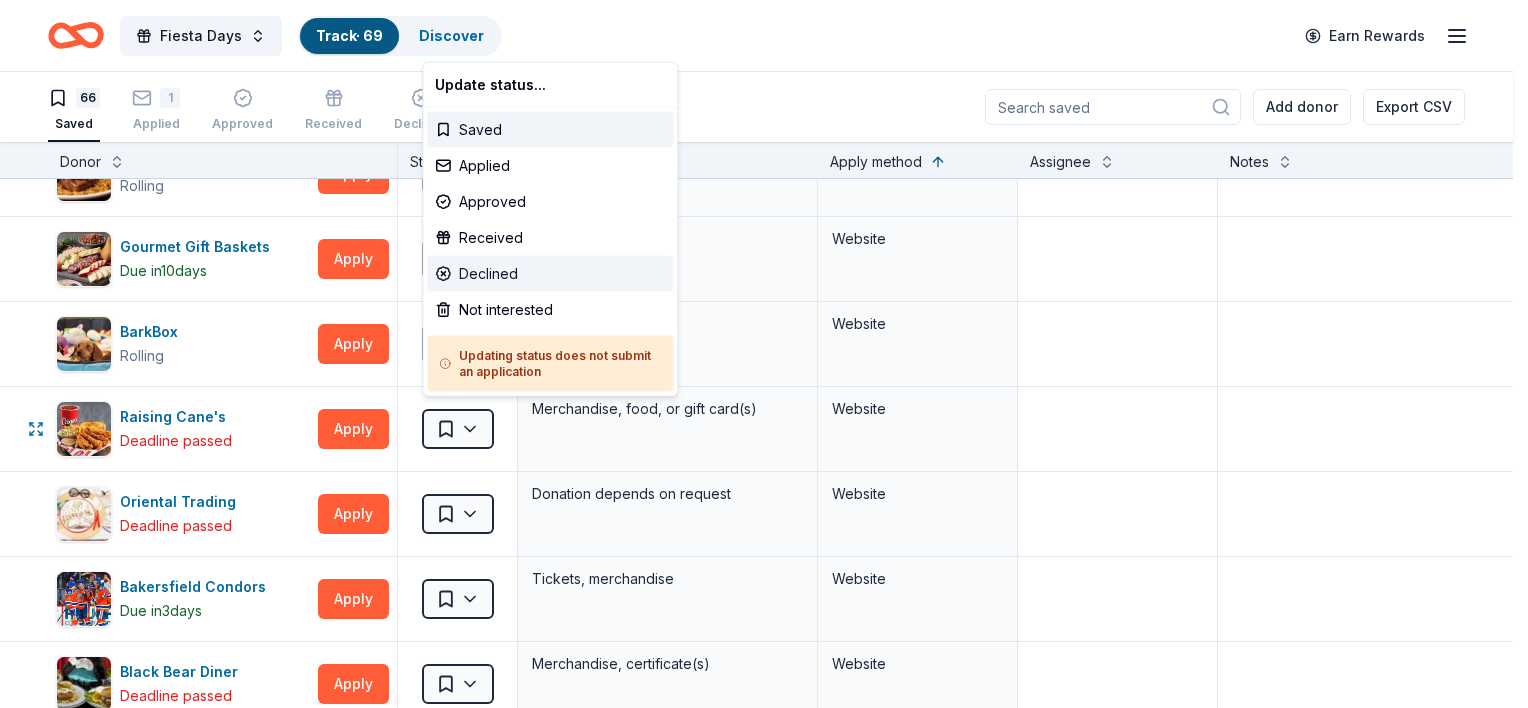 click on "Declined" at bounding box center [550, 274] 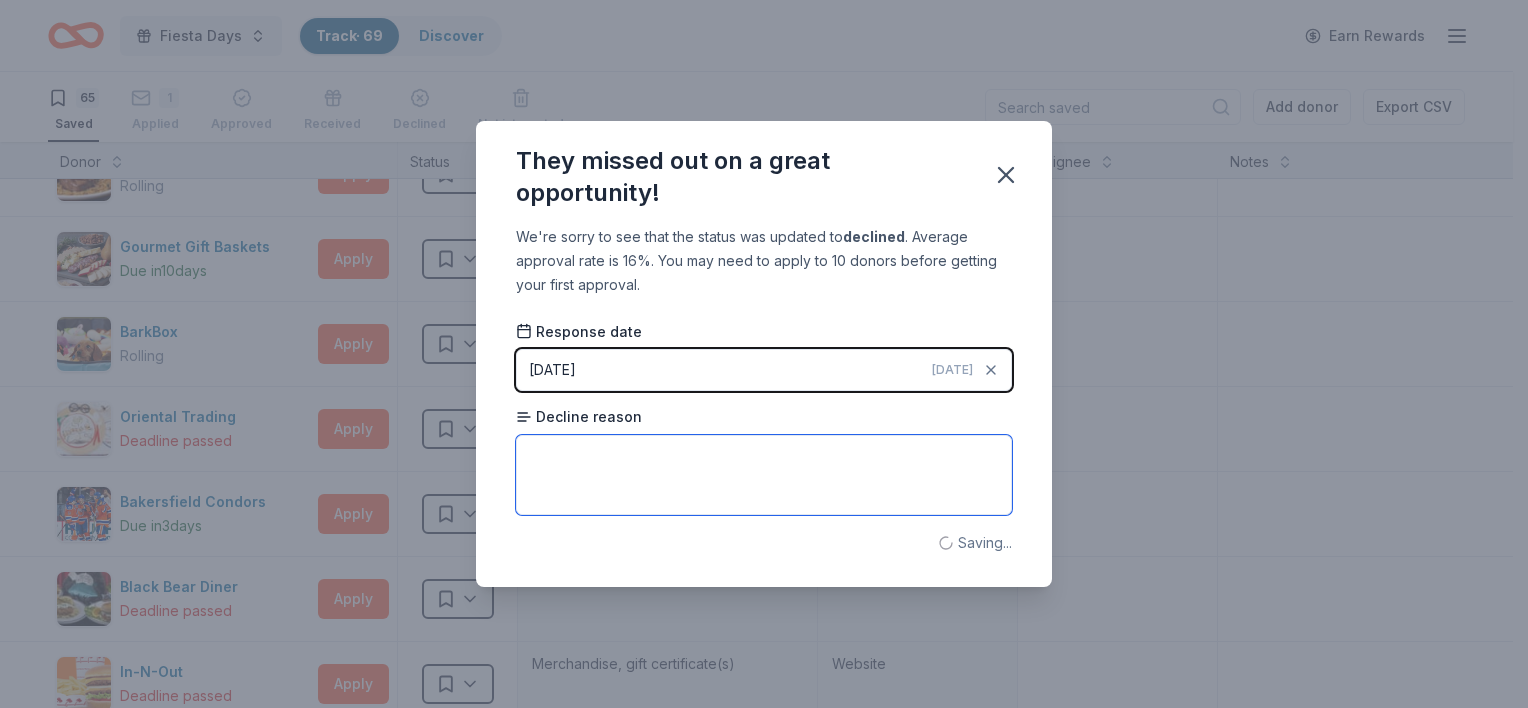 click at bounding box center (764, 475) 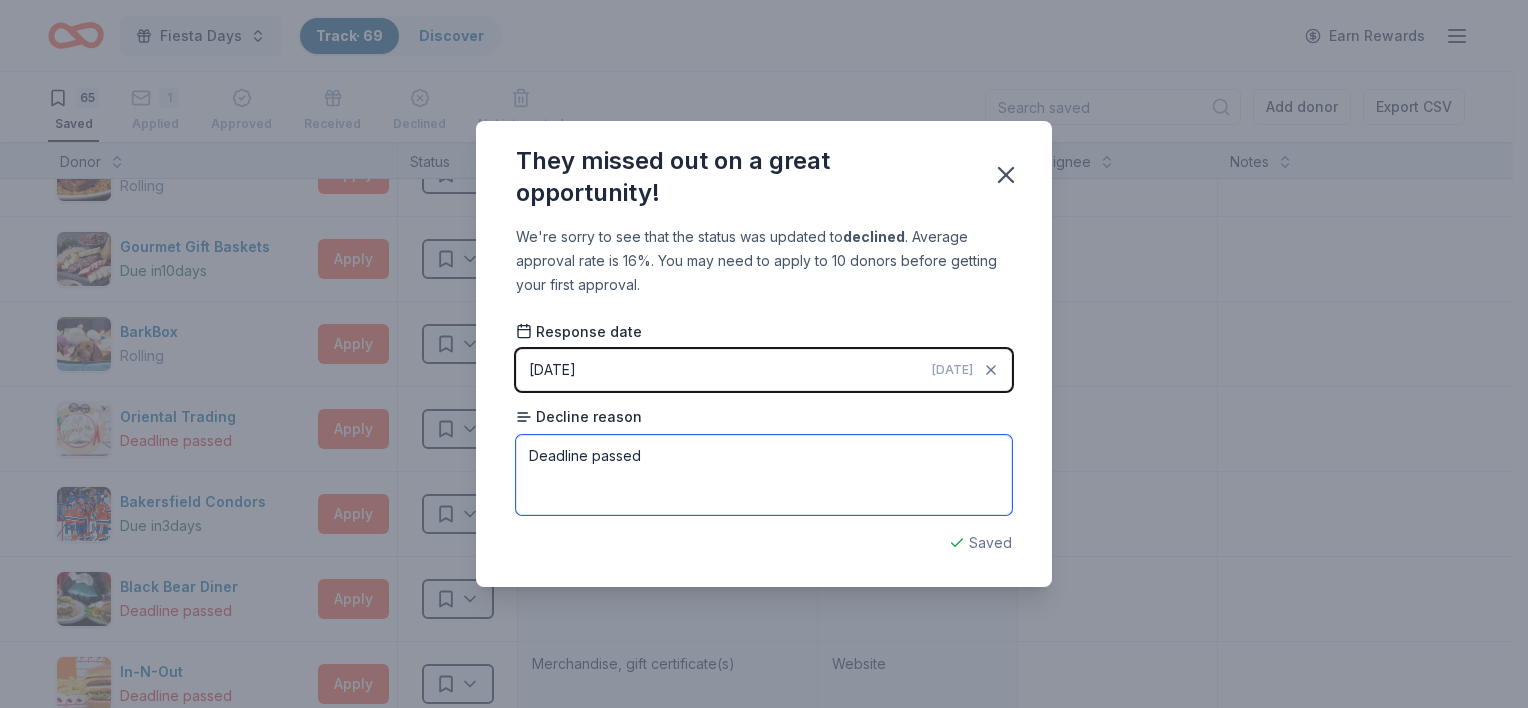 drag, startPoint x: 656, startPoint y: 456, endPoint x: 526, endPoint y: 457, distance: 130.00385 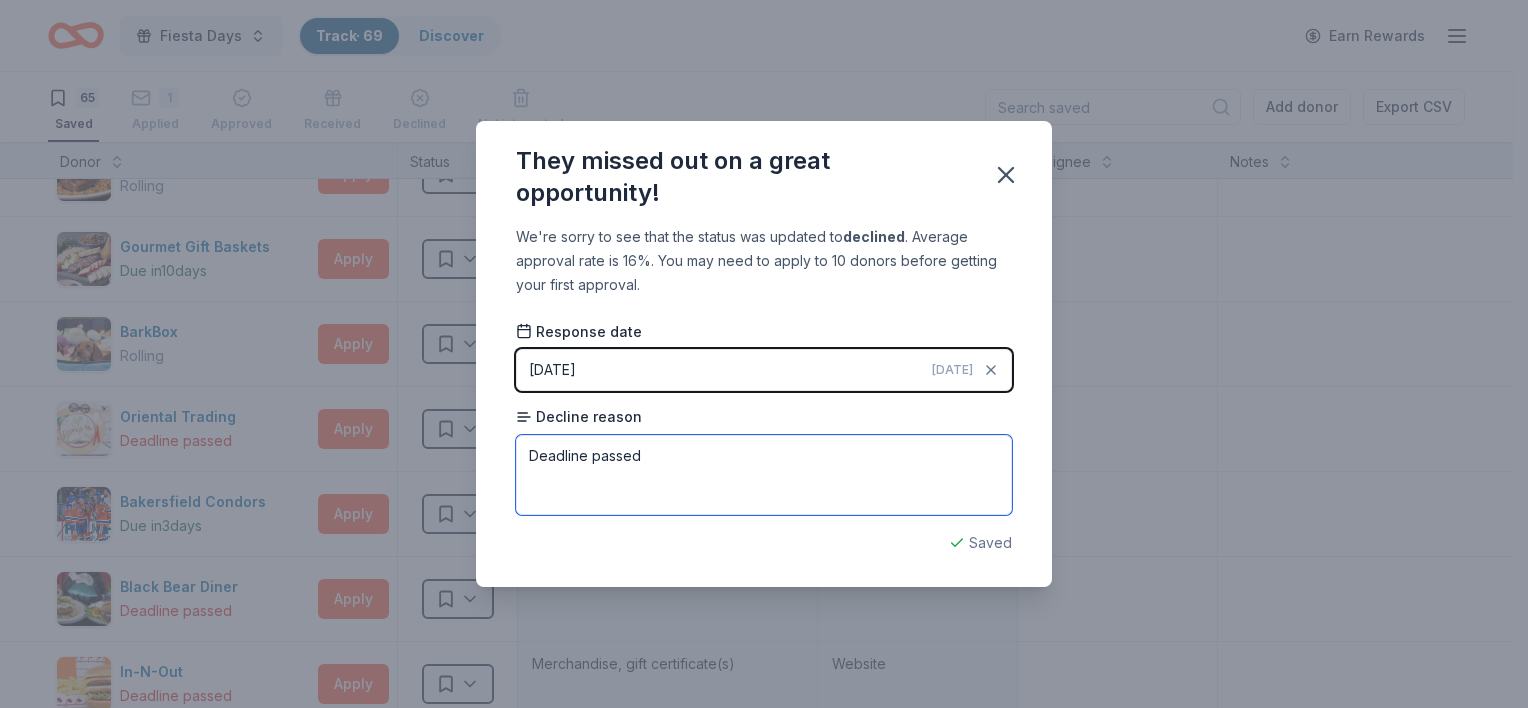 click on "Deadline passed" at bounding box center (764, 475) 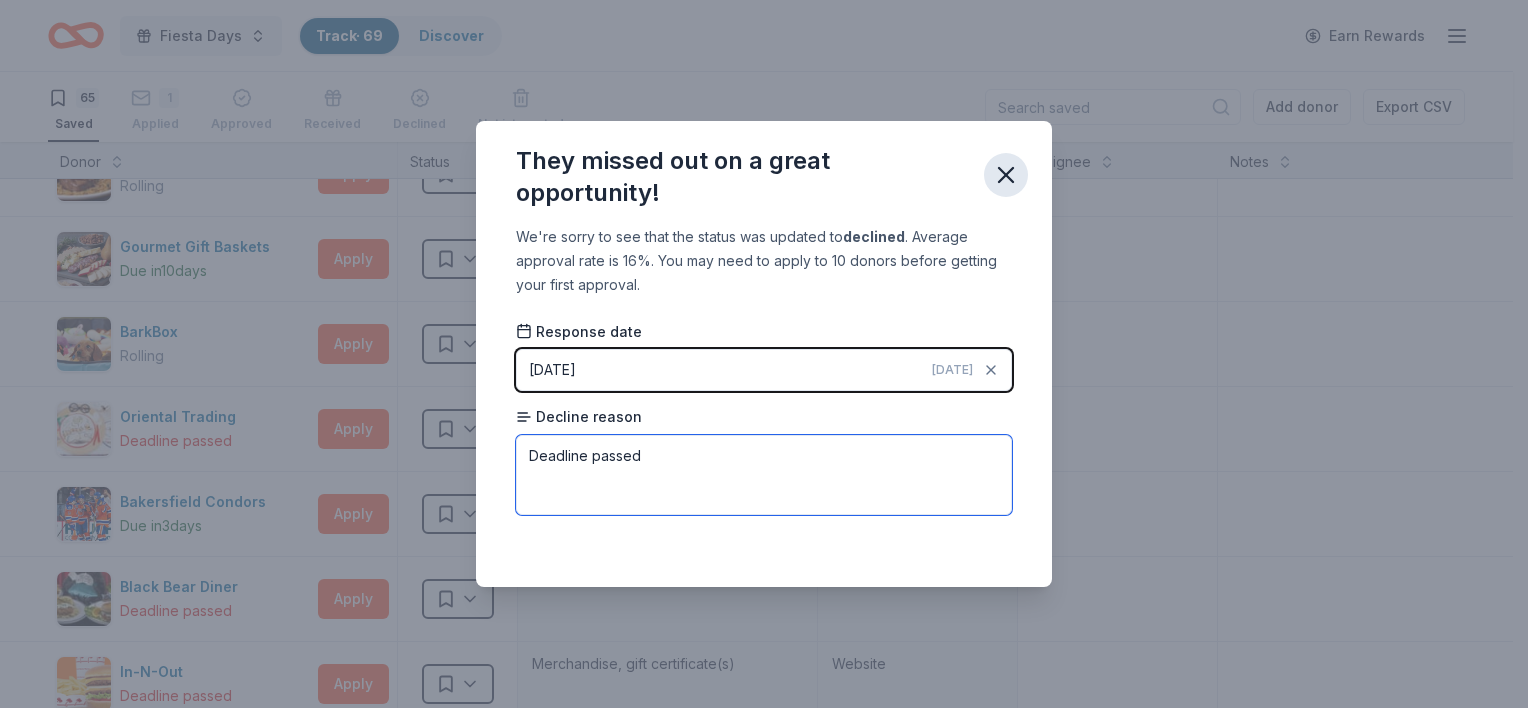 type on "Deadline passed" 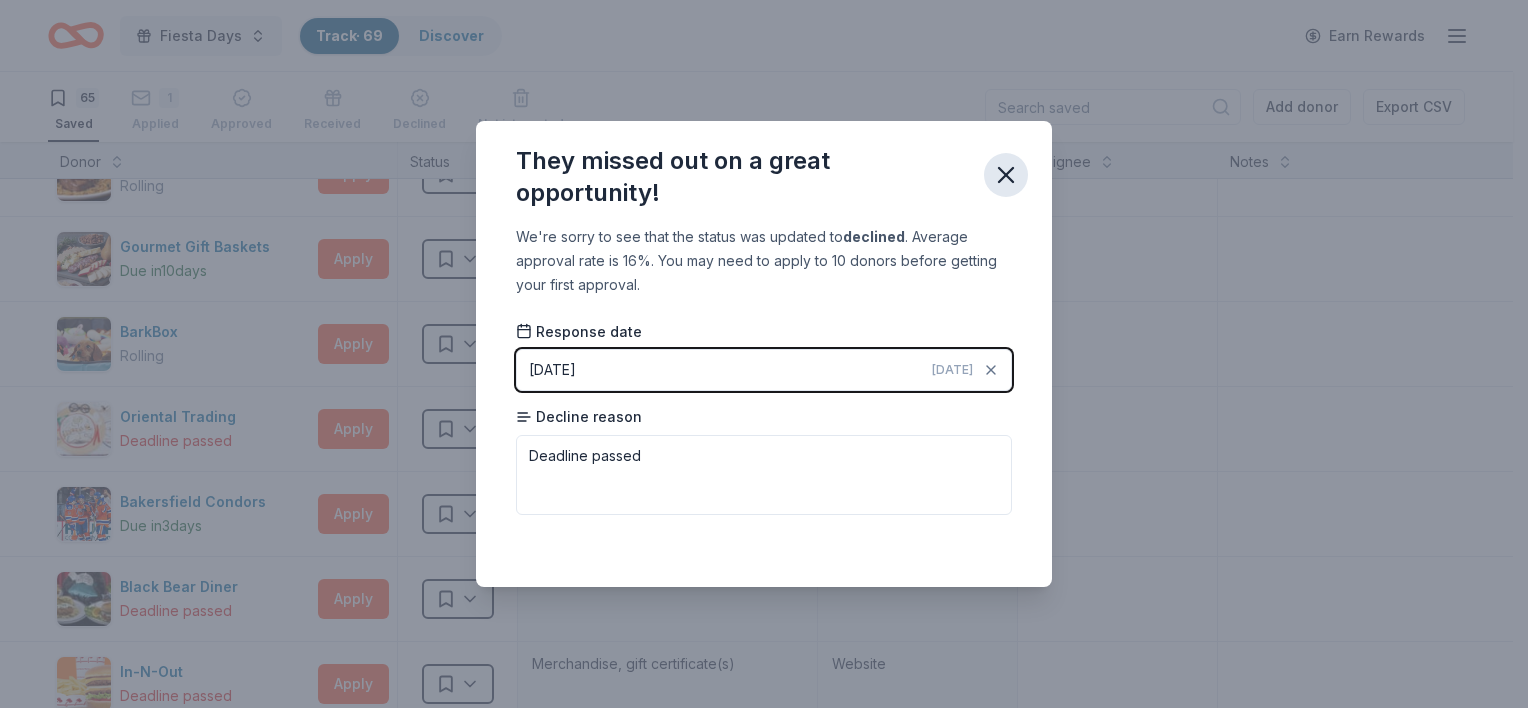 click 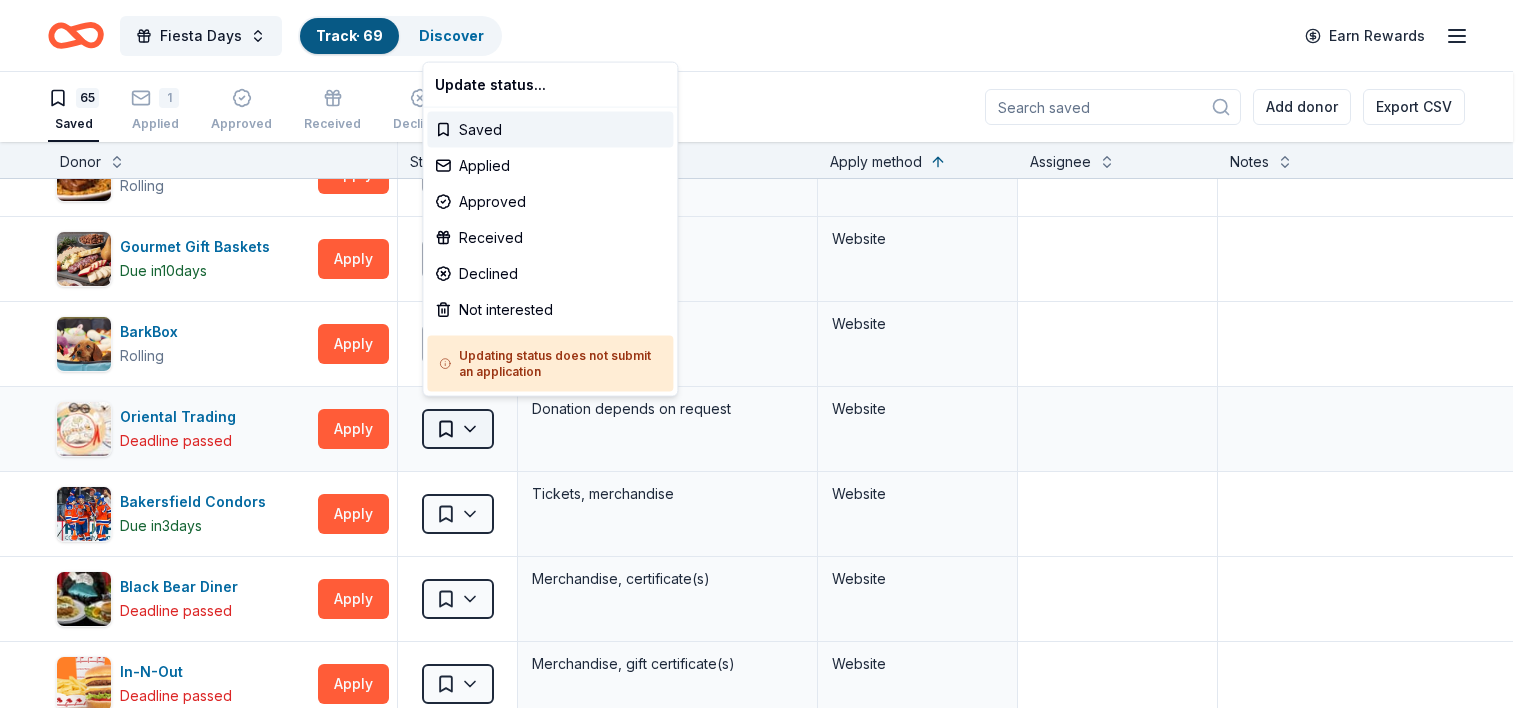 click on "Fiesta Days  Track  · 69 Discover Earn Rewards 65 Saved 1 Applied Approved Received Declined Not interested Add donor Export CSV Donor Status Donation Apply method Assignee Notes Aquarium of the Pacific Rolling Apply Saved Ticket(s) Mail Adidas Rolling Apply Saved Sporting goods, gift card(s) Mail Target Rolling Apply Saved Gift cards ($50-100 value, with a maximum donation of $500 per year) In person Olive Garden Deadline passed Apply Saved Gift certificates or food In person Buffalo Wild Wings Rolling Apply Saved Gift certificates In person Cheesecake Factory Rolling Apply Saved Gift Card(s)  In person Outback Steakhouse Rolling Apply Saved Gift certificate(s), food  In person Dutch Bros Coffee Deadline passed Apply Saved Coffee products, drinkware products, gift cards In person Trader [PERSON_NAME]'s Deadline passed Apply Saved Food, beverage product(s), gift card(s) In person Costco Deadline passed Apply Saved Monetary grants, no greater than 10% of program's overall budget  In person Staples Rolling Apply Saved 3" at bounding box center [764, 354] 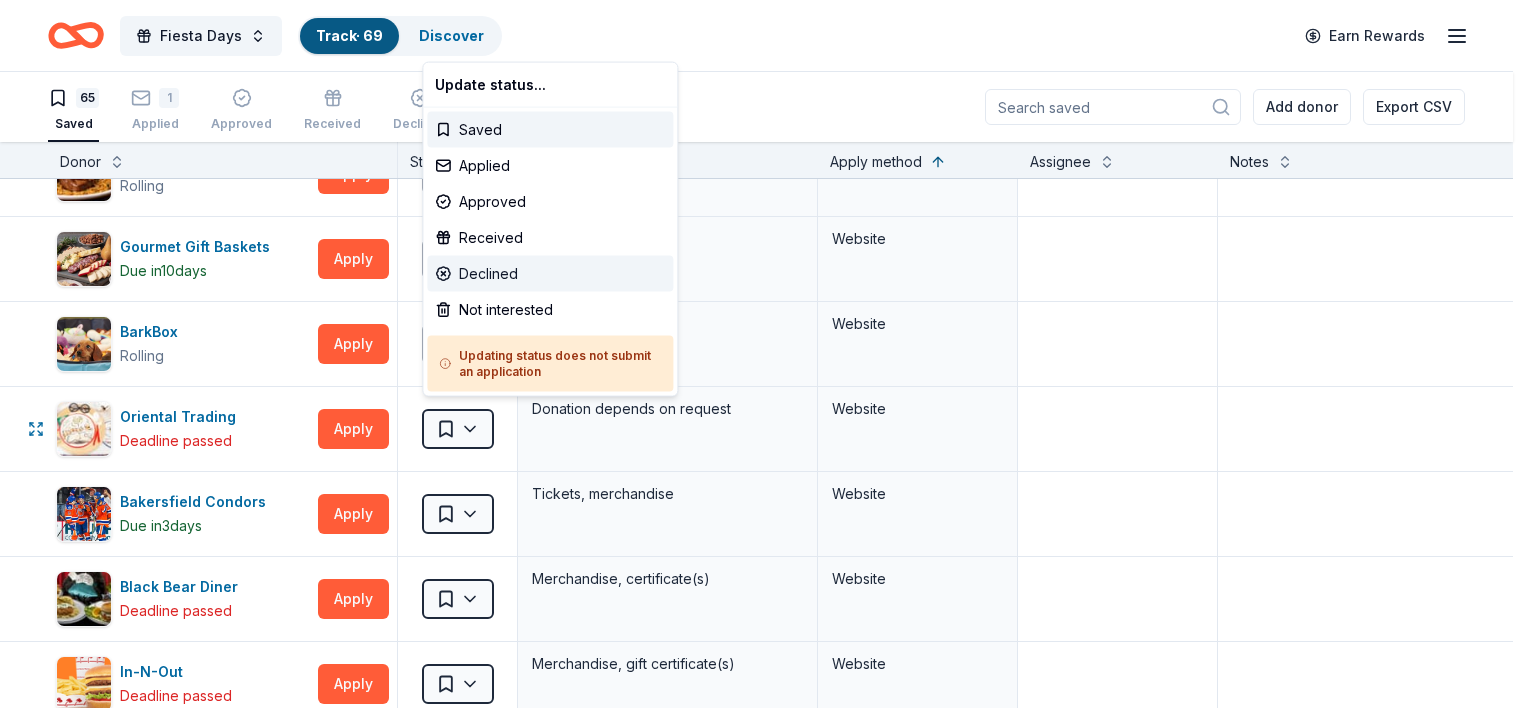 click on "Declined" at bounding box center (550, 274) 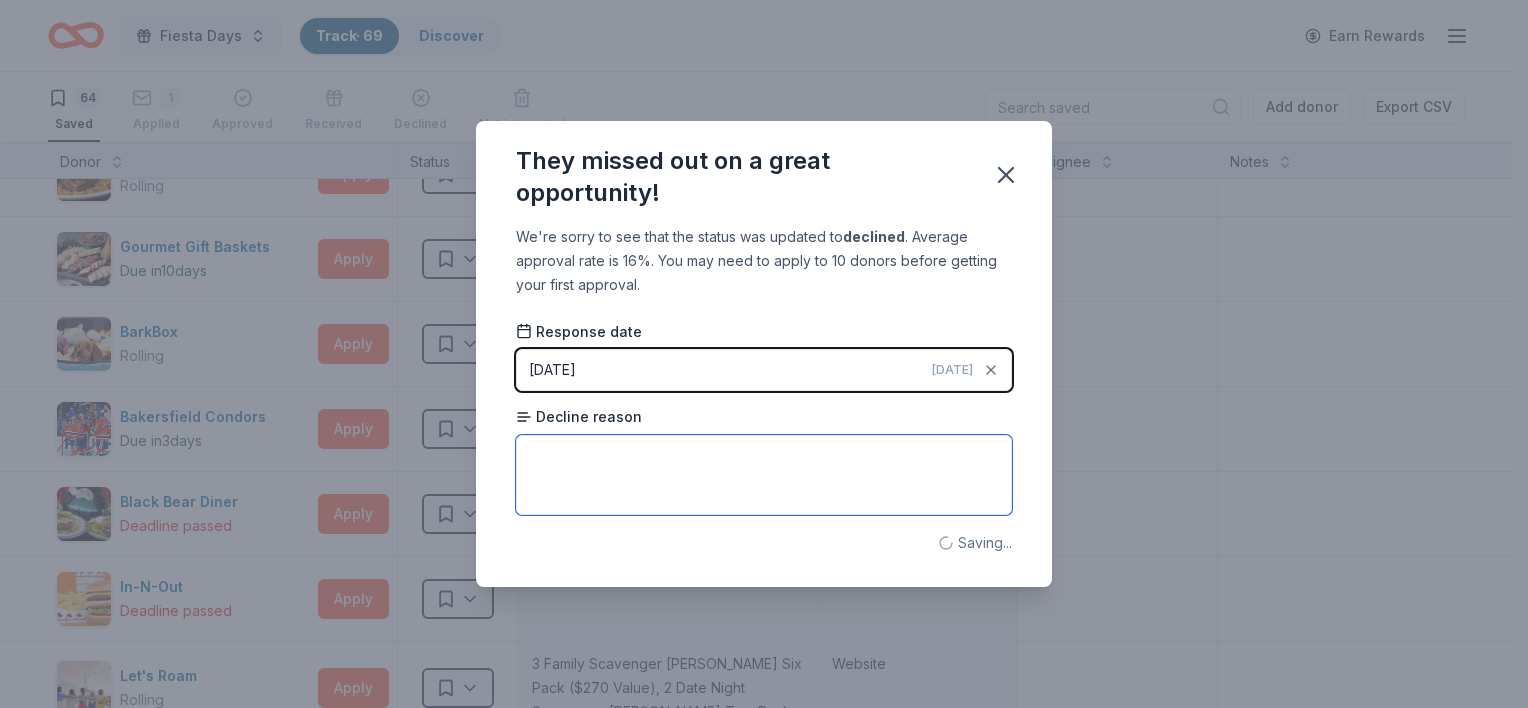 click at bounding box center [764, 475] 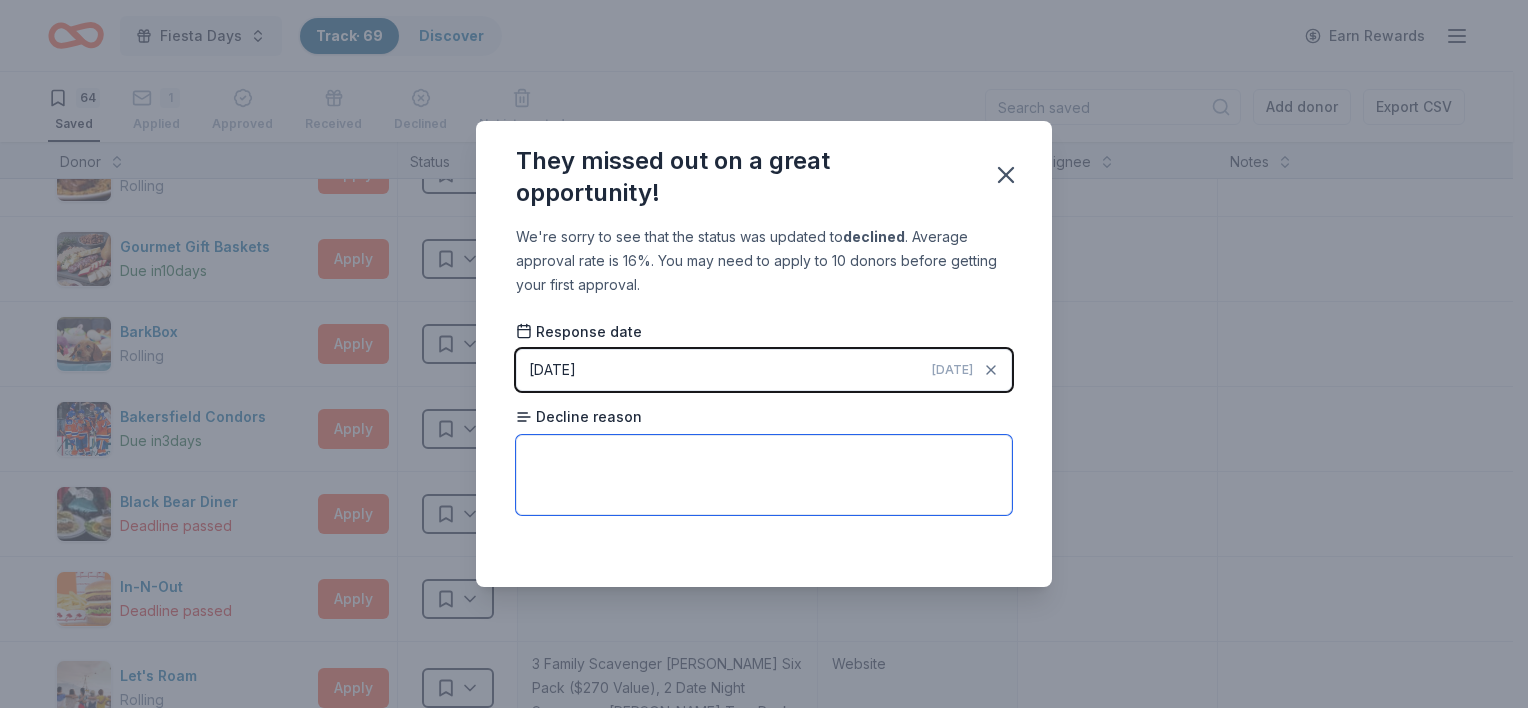 paste on "Deadline passed" 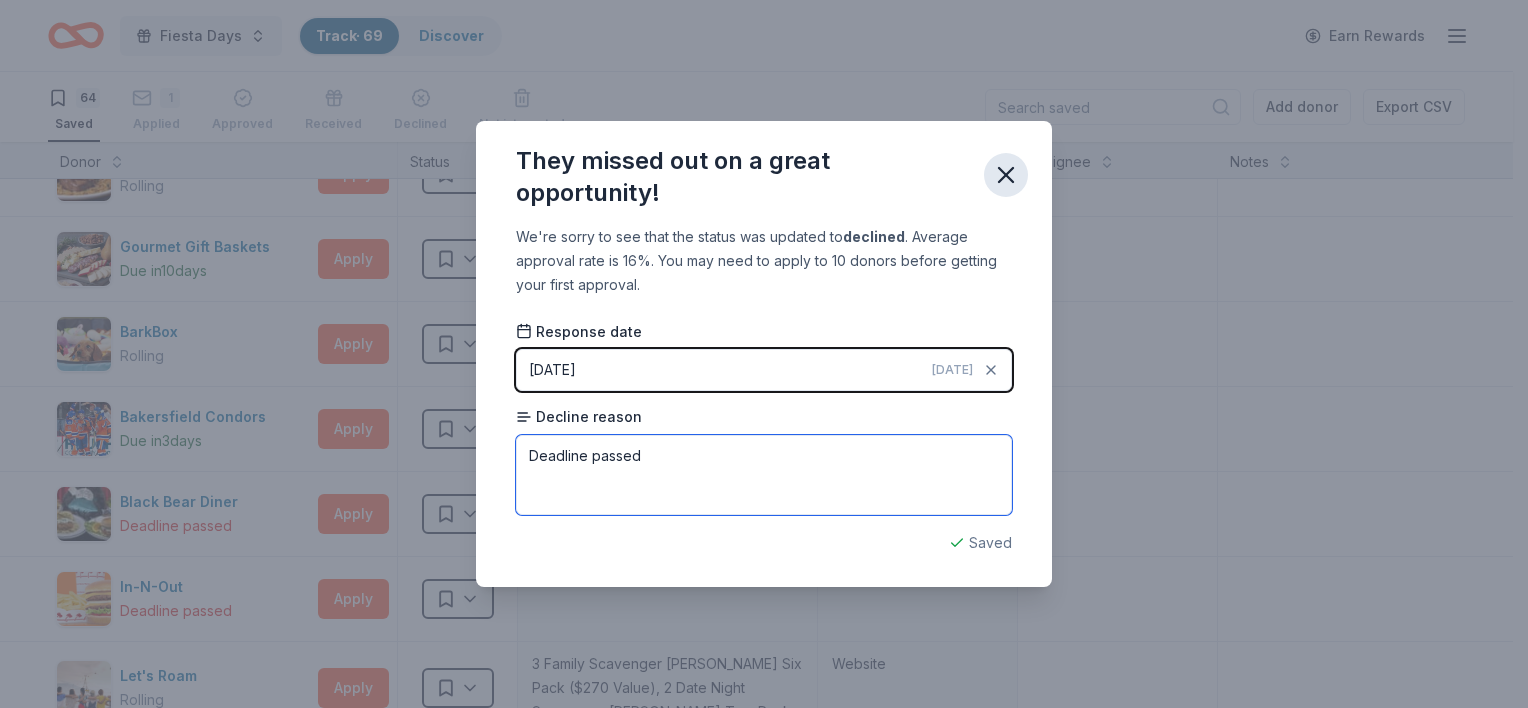type on "Deadline passed" 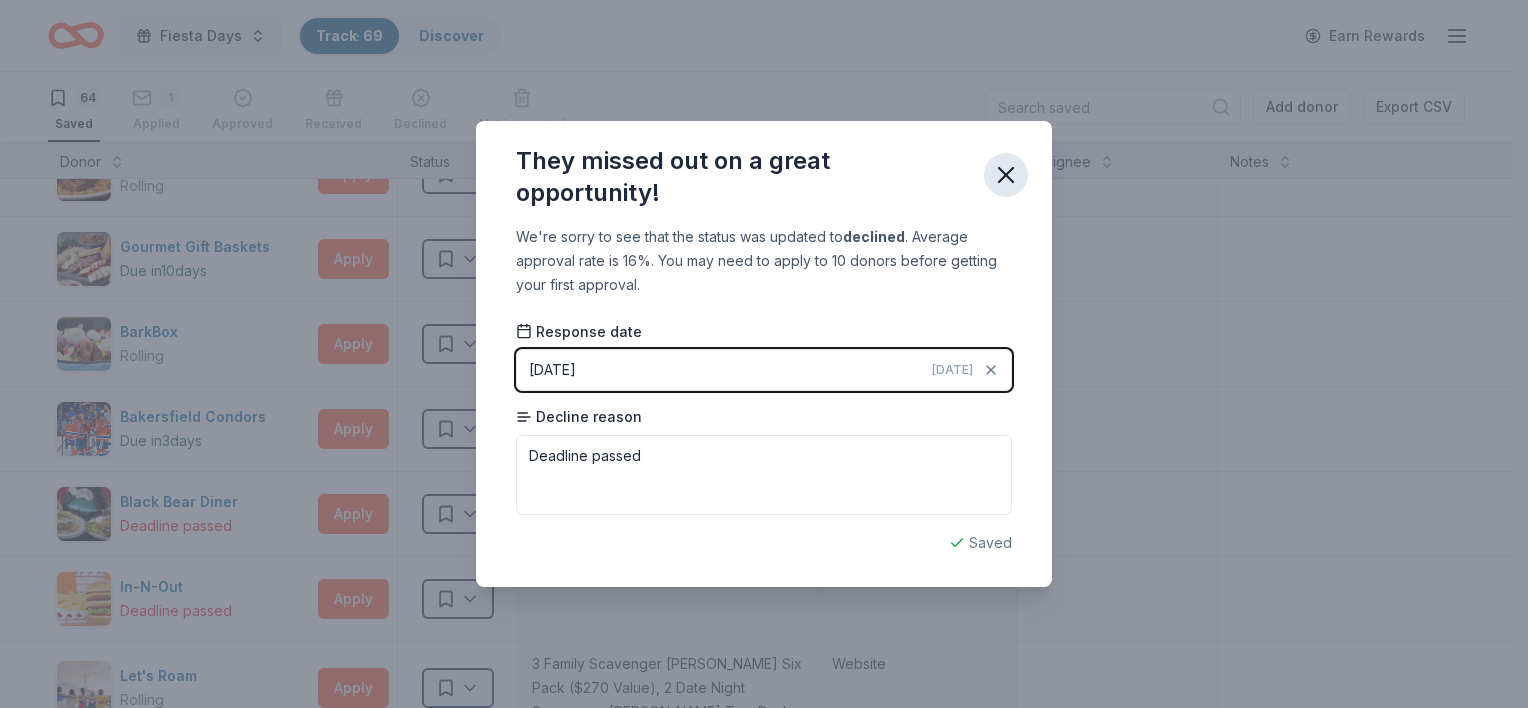 click 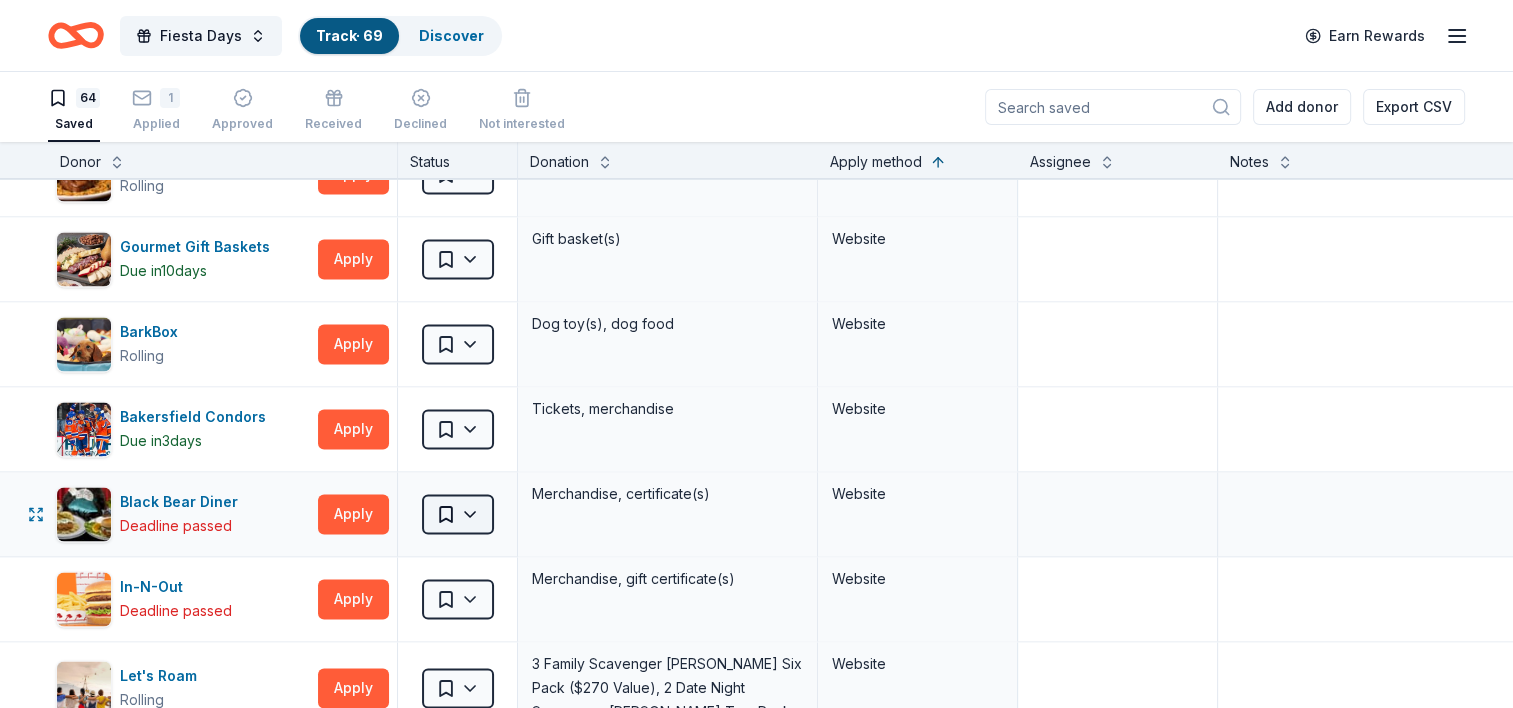 click on "Fiesta Days  Track  · 69 Discover Earn Rewards 64 Saved 1 Applied Approved Received Declined Not interested Add donor Export CSV Donor Status Donation Apply method Assignee Notes Aquarium of the Pacific Rolling Apply Saved Ticket(s) Mail Adidas Rolling Apply Saved Sporting goods, gift card(s) Mail Target Rolling Apply Saved Gift cards ($50-100 value, with a maximum donation of $500 per year) In person Olive Garden Deadline passed Apply Saved Gift certificates or food In person Buffalo Wild Wings Rolling Apply Saved Gift certificates In person Cheesecake Factory Rolling Apply Saved Gift Card(s)  In person Outback Steakhouse Rolling Apply Saved Gift certificate(s), food  In person Dutch Bros Coffee Deadline passed Apply Saved Coffee products, drinkware products, gift cards In person Trader [PERSON_NAME]'s Deadline passed Apply Saved Food, beverage product(s), gift card(s) In person Costco Deadline passed Apply Saved Monetary grants, no greater than 10% of program's overall budget  In person Staples Rolling Apply Saved 3" at bounding box center (756, 354) 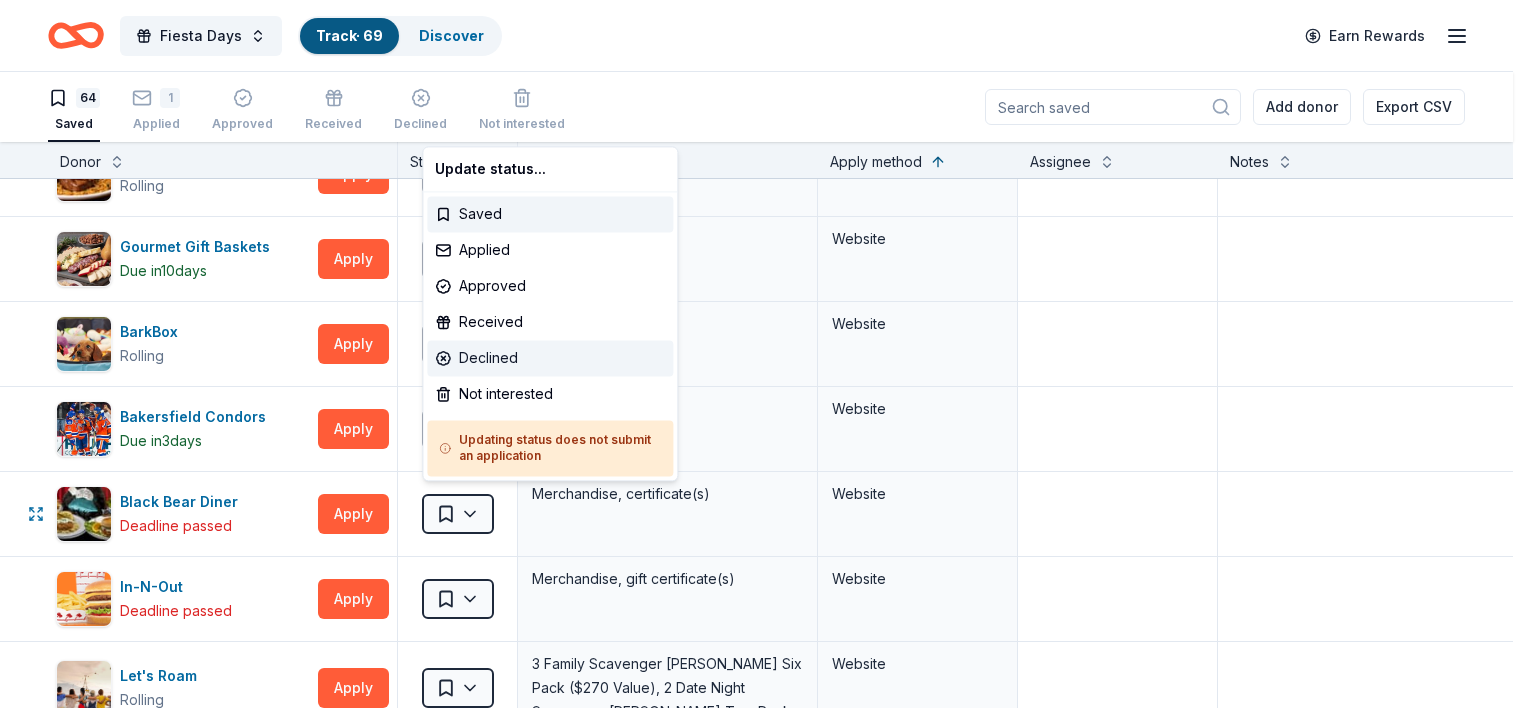 click on "Declined" at bounding box center [550, 358] 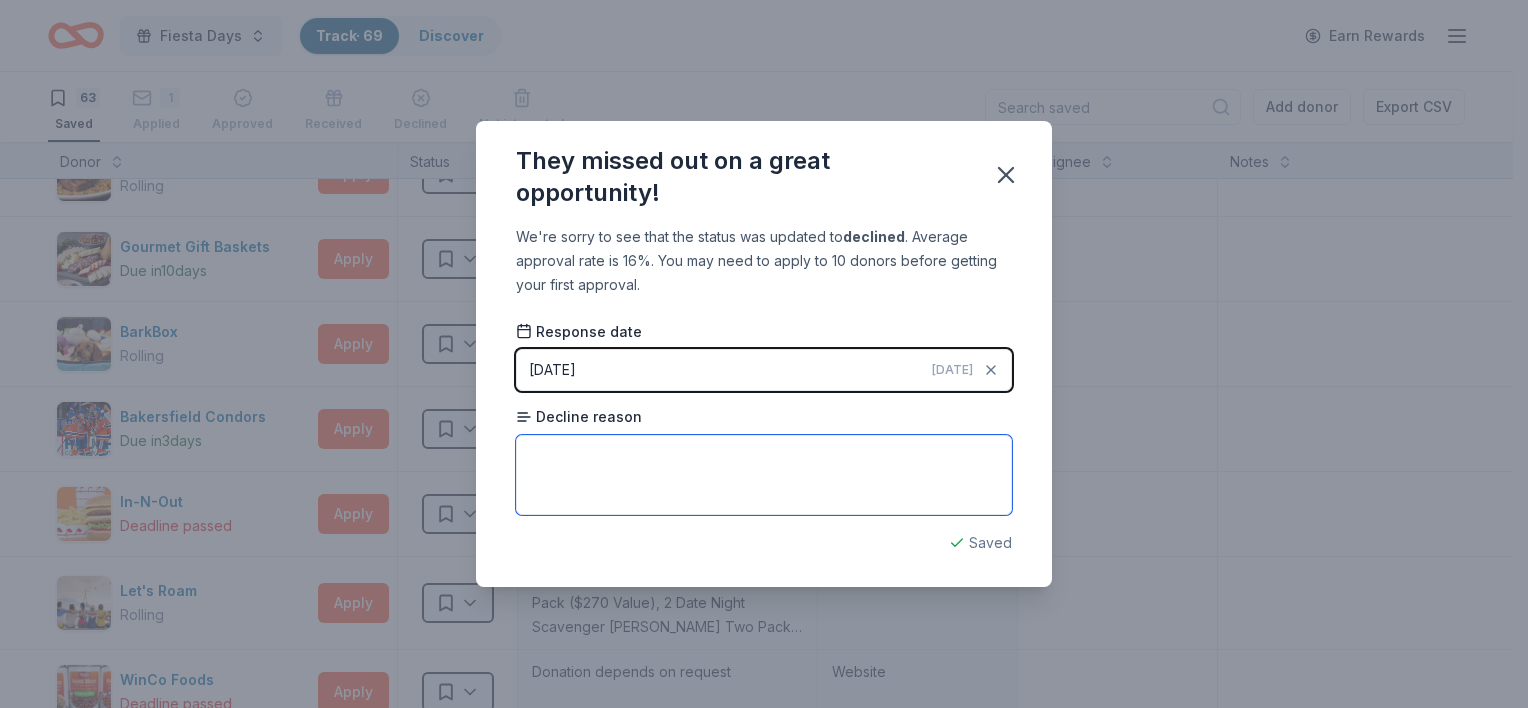 click at bounding box center (764, 475) 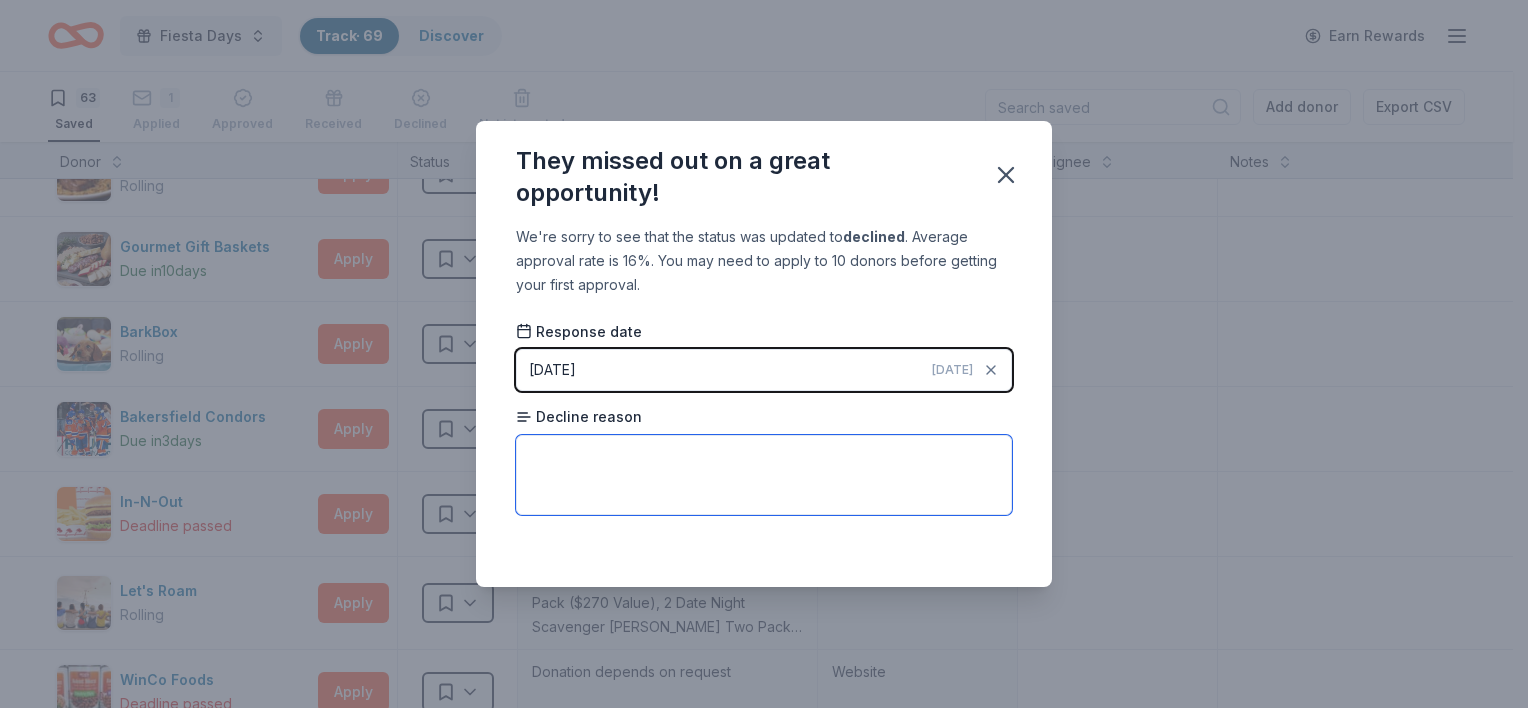 paste on "Deadline passed" 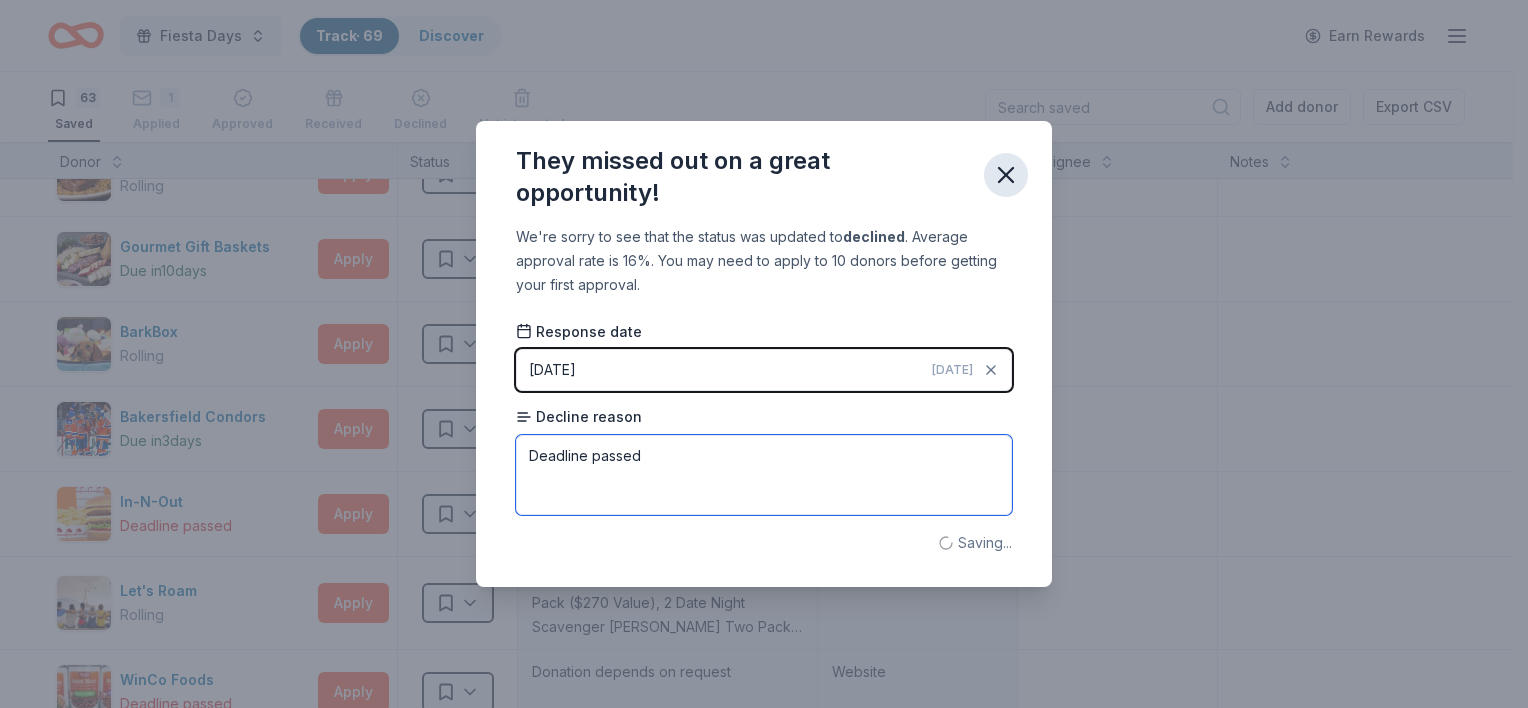 type on "Deadline passed" 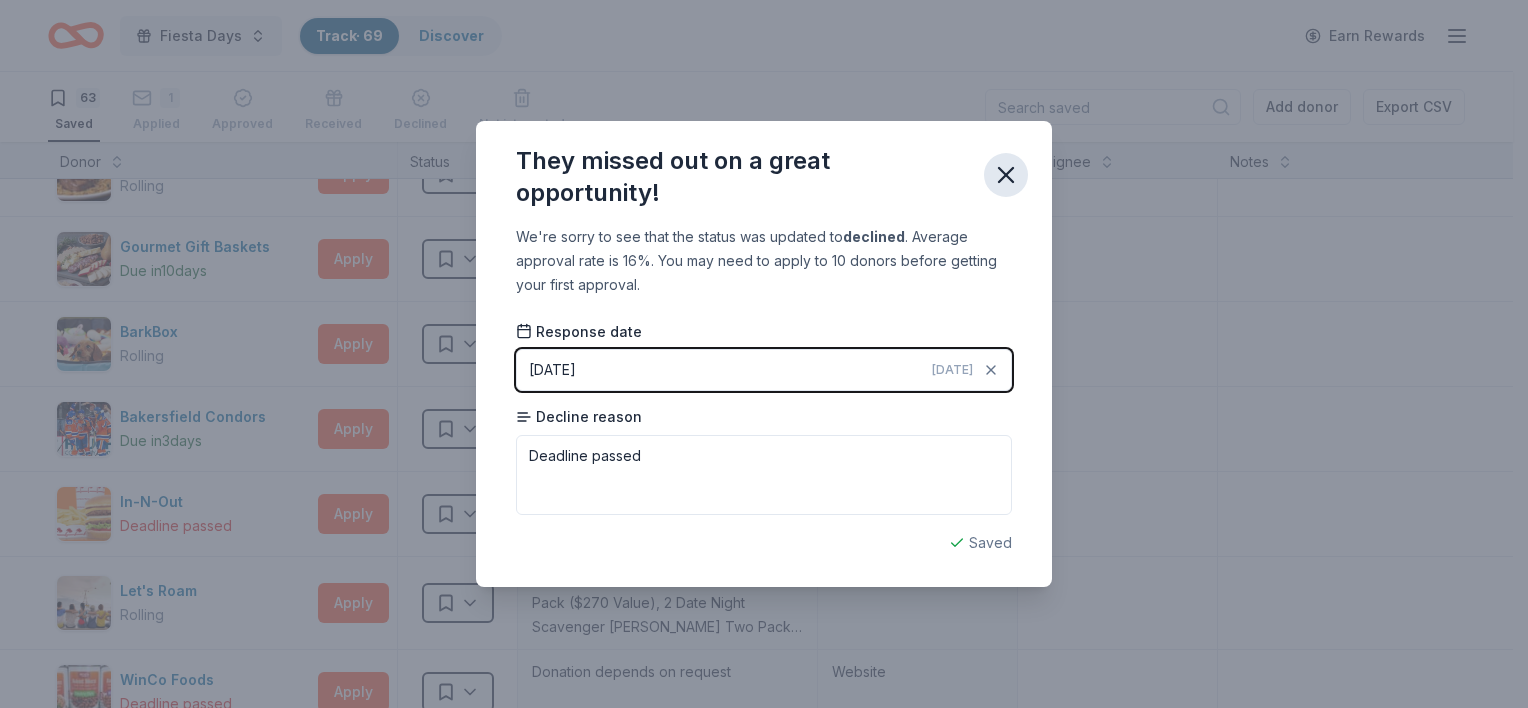 click 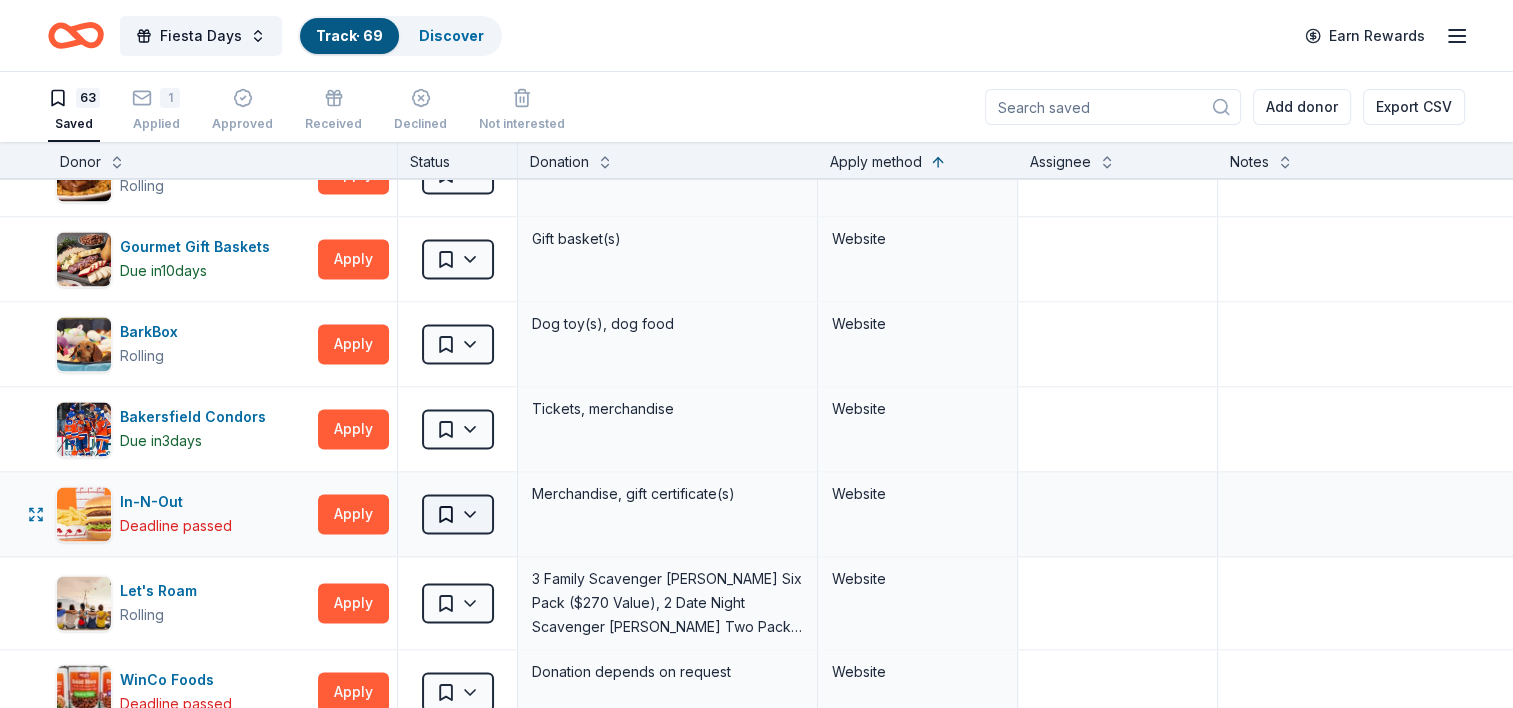 click on "Fiesta Days  Track  · 69 Discover Earn Rewards 63 Saved 1 Applied Approved Received Declined Not interested Add donor Export CSV Donor Status Donation Apply method Assignee Notes Aquarium of the Pacific Rolling Apply Saved Ticket(s) Mail Adidas Rolling Apply Saved Sporting goods, gift card(s) Mail Target Rolling Apply Saved Gift cards ($50-100 value, with a maximum donation of $500 per year) In person Olive Garden Deadline passed Apply Saved Gift certificates or food In person Buffalo Wild Wings Rolling Apply Saved Gift certificates In person Cheesecake Factory Rolling Apply Saved Gift Card(s)  In person Outback Steakhouse Rolling Apply Saved Gift certificate(s), food  In person Dutch Bros Coffee Deadline passed Apply Saved Coffee products, drinkware products, gift cards In person Trader [PERSON_NAME]'s Deadline passed Apply Saved Food, beverage product(s), gift card(s) In person Costco Deadline passed Apply Saved Monetary grants, no greater than 10% of program's overall budget  In person Staples Rolling Apply Saved 3" at bounding box center [756, 354] 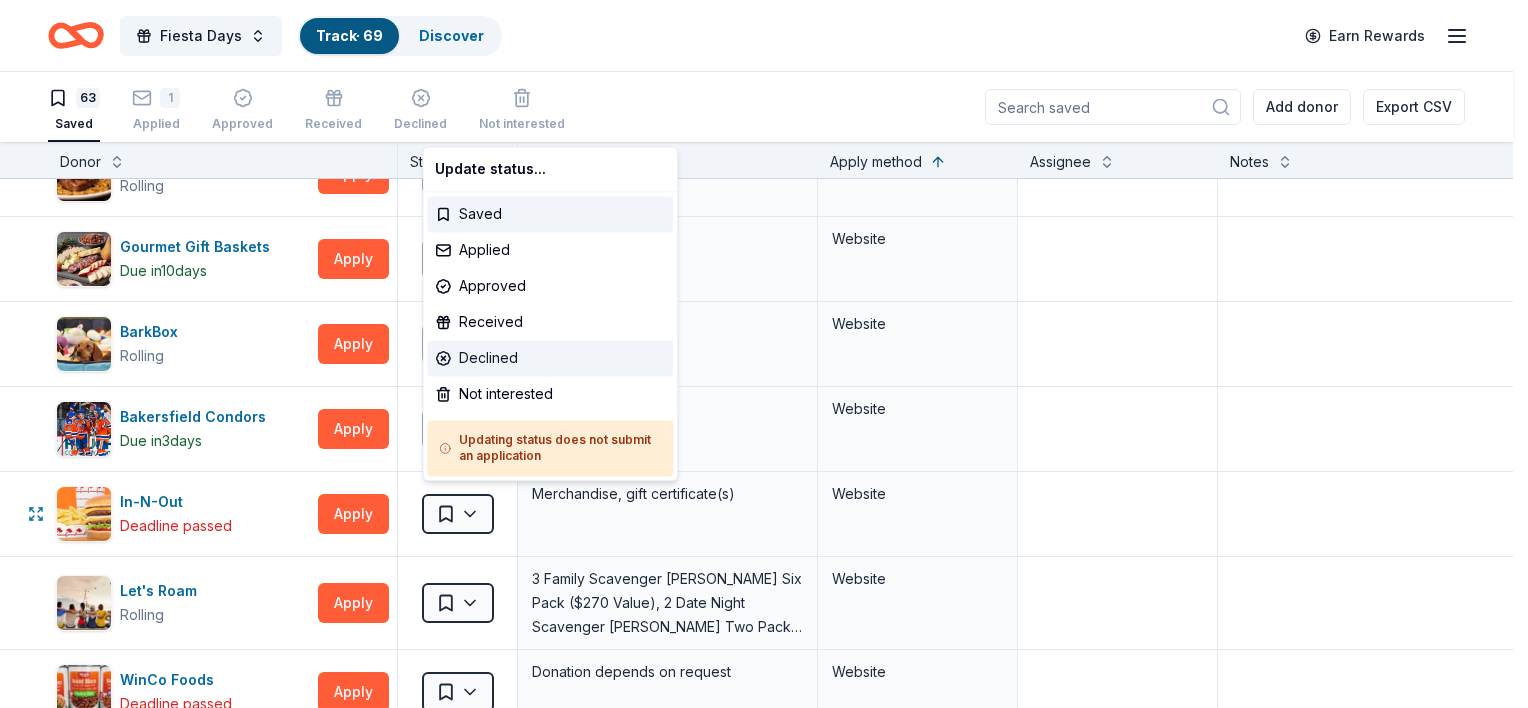 click on "Declined" at bounding box center (550, 358) 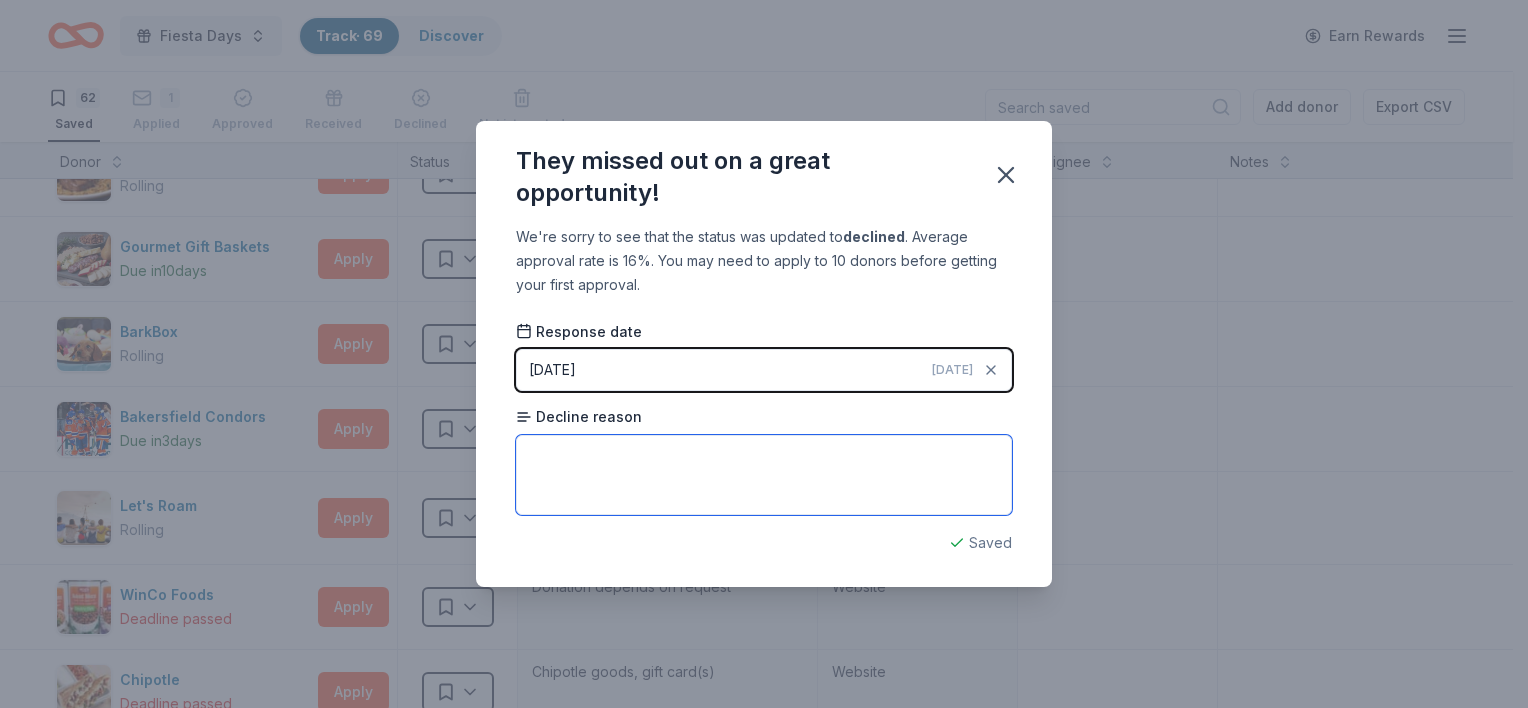 click at bounding box center [764, 475] 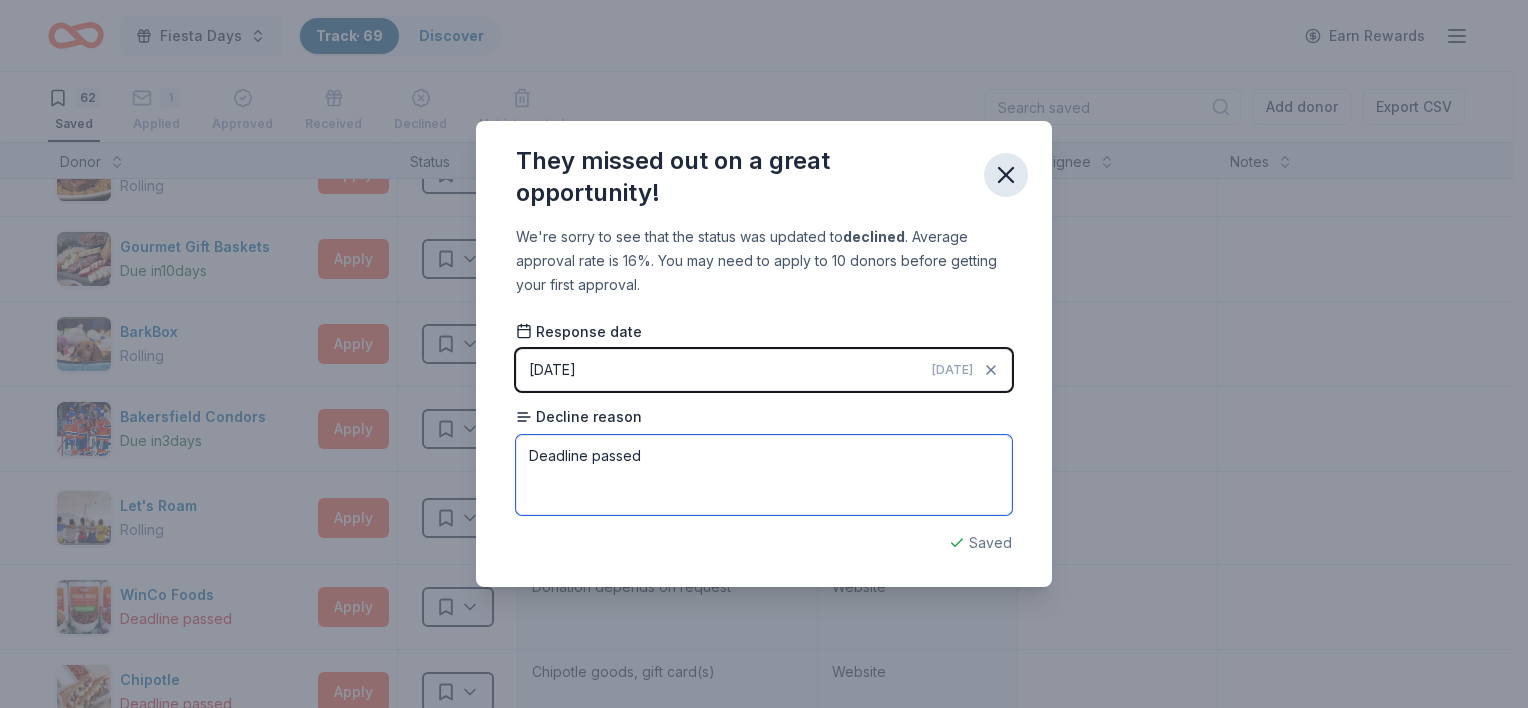 type on "Deadline passed" 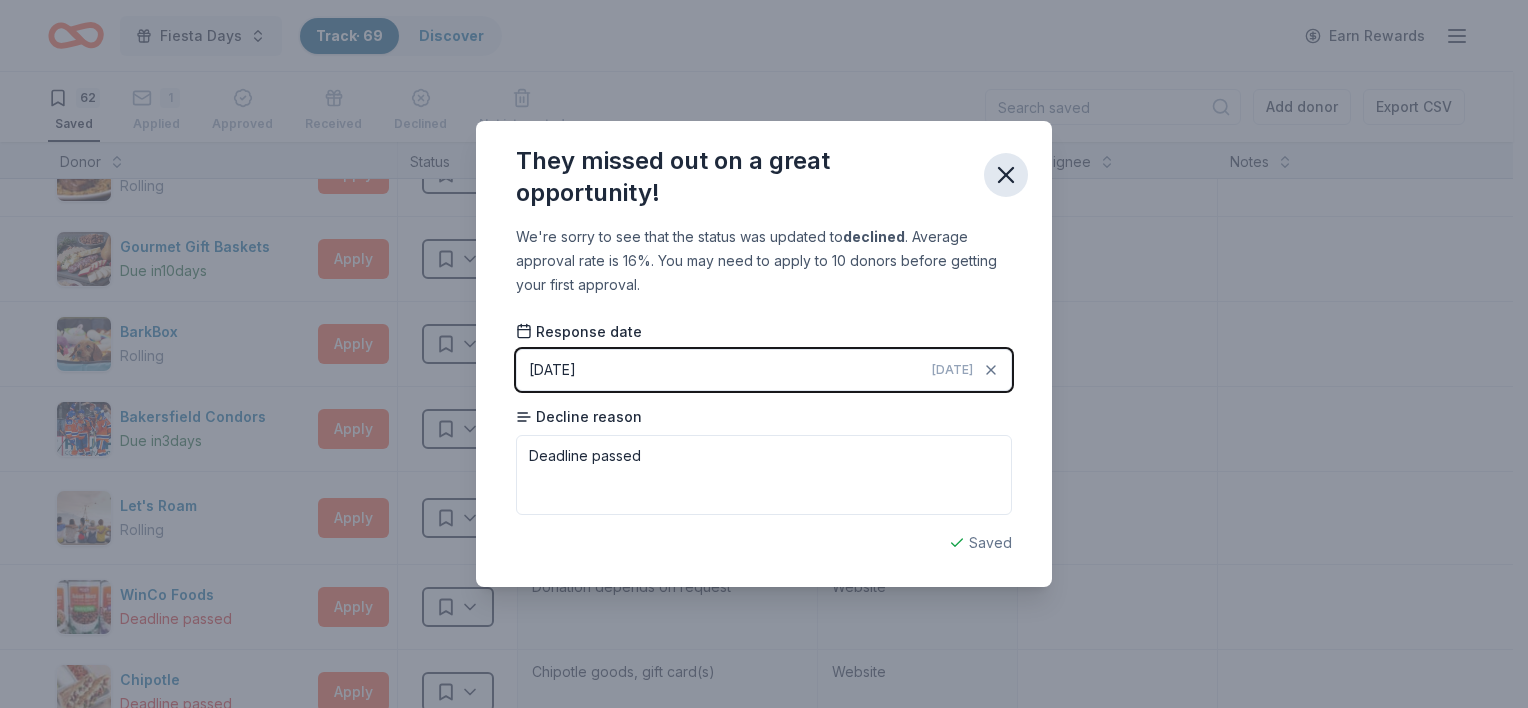 click 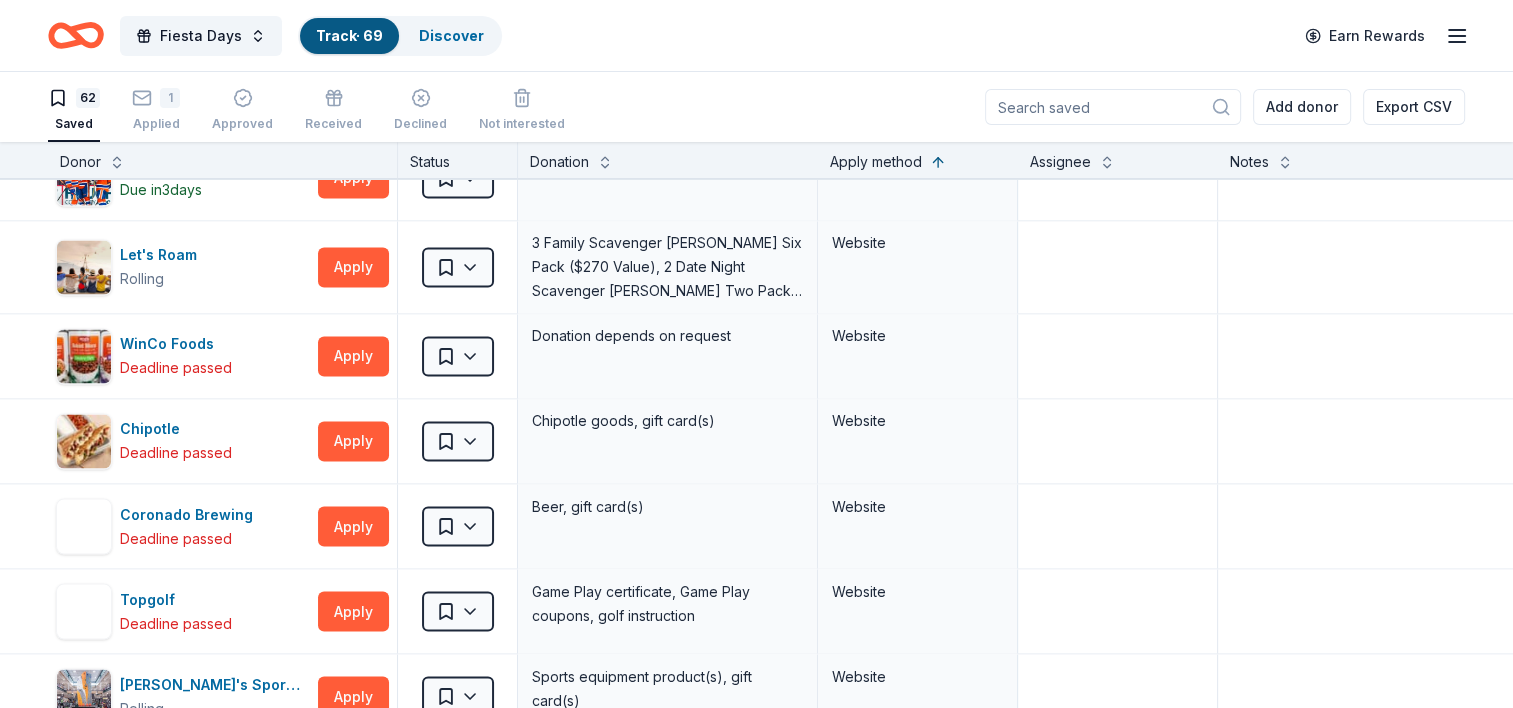 scroll, scrollTop: 3500, scrollLeft: 0, axis: vertical 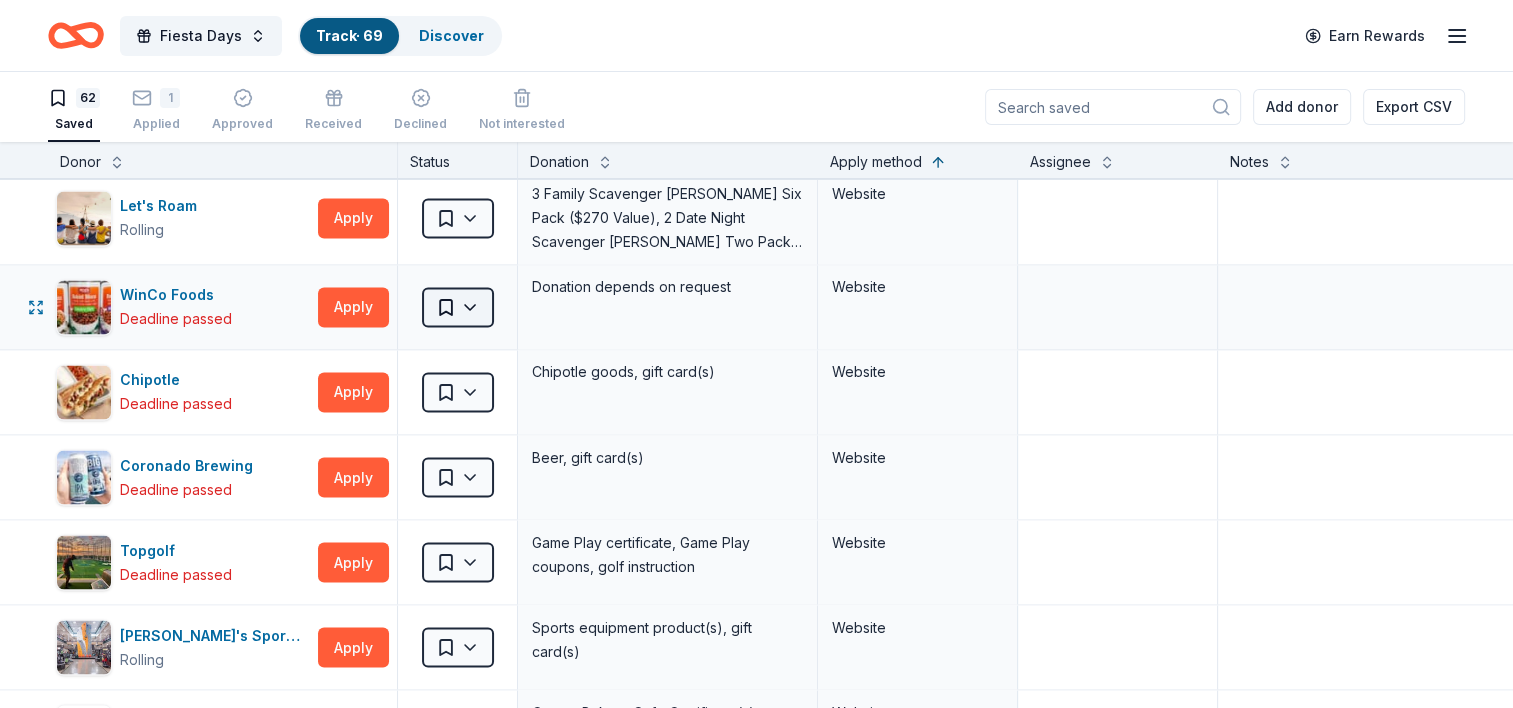 click on "Fiesta Days  Track  · 69 Discover Earn Rewards 62 Saved 1 Applied Approved Received Declined Not interested Add donor Export CSV Donor Status Donation Apply method Assignee Notes Aquarium of the Pacific Rolling Apply Saved Ticket(s) Mail Adidas Rolling Apply Saved Sporting goods, gift card(s) Mail Target Rolling Apply Saved Gift cards ($50-100 value, with a maximum donation of $500 per year) In person Olive Garden Deadline passed Apply Saved Gift certificates or food In person Buffalo Wild Wings Rolling Apply Saved Gift certificates In person Cheesecake Factory Rolling Apply Saved Gift Card(s)  In person Outback Steakhouse Rolling Apply Saved Gift certificate(s), food  In person Dutch Bros Coffee Deadline passed Apply Saved Coffee products, drinkware products, gift cards In person Trader [PERSON_NAME]'s Deadline passed Apply Saved Food, beverage product(s), gift card(s) In person Costco Deadline passed Apply Saved Monetary grants, no greater than 10% of program's overall budget  In person Staples Rolling Apply Saved 3" at bounding box center [756, 354] 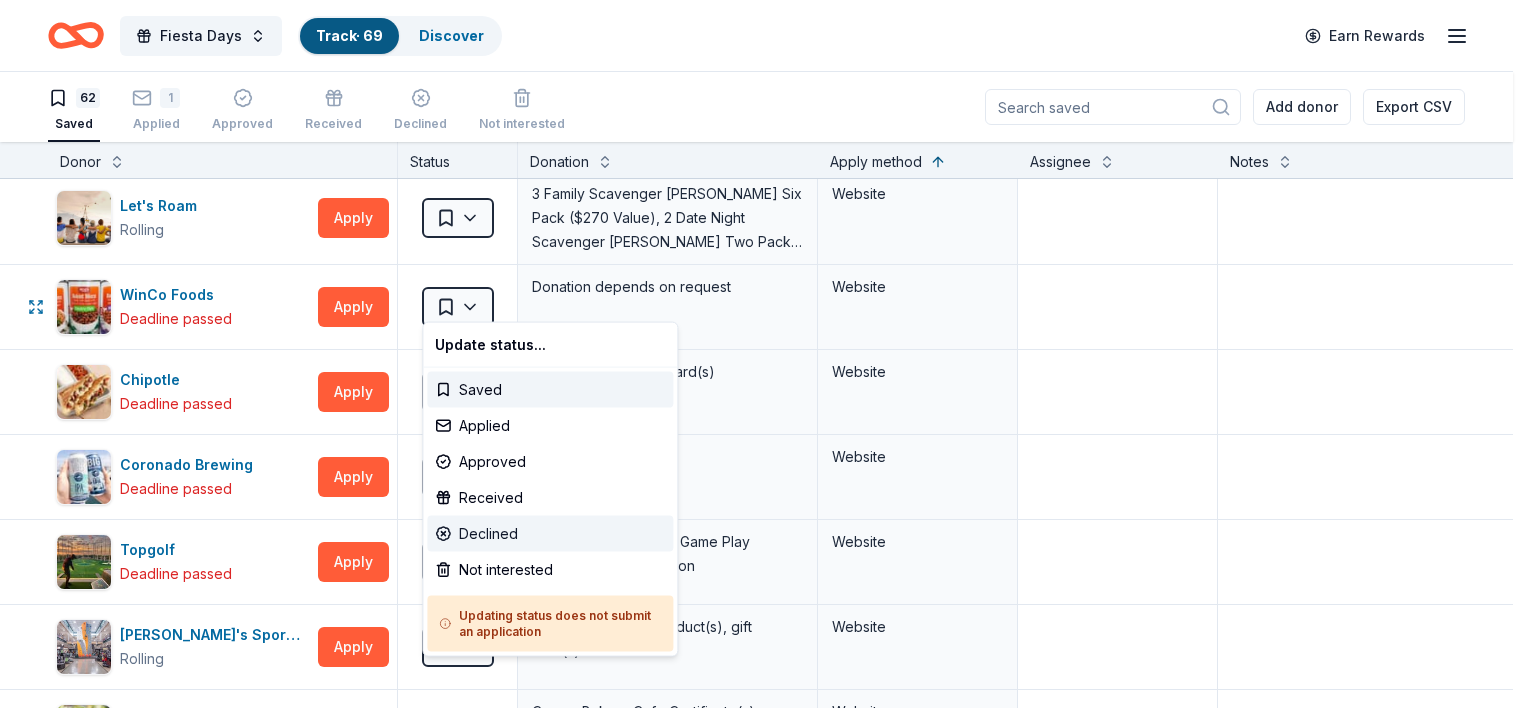 click on "Declined" at bounding box center (550, 534) 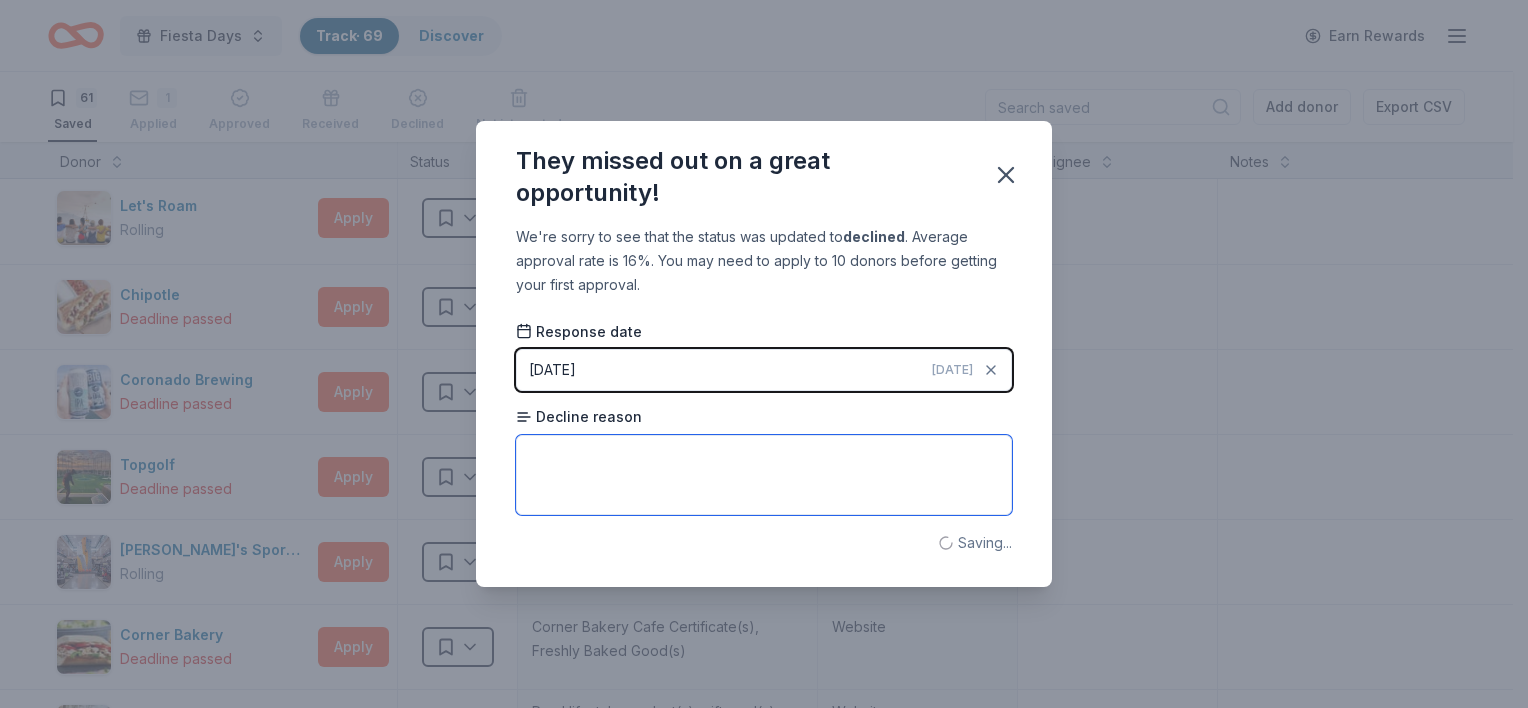 click at bounding box center [764, 475] 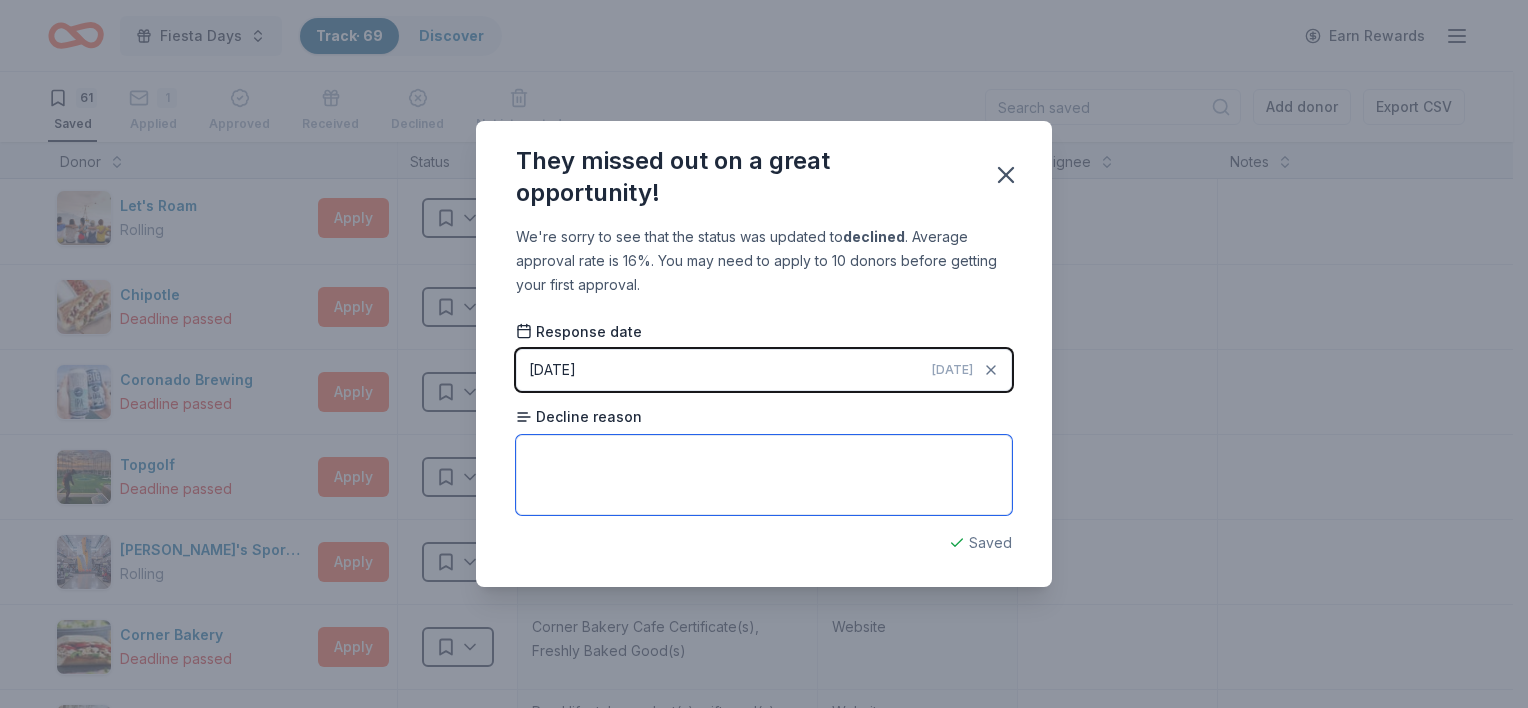 paste on "Deadline passed" 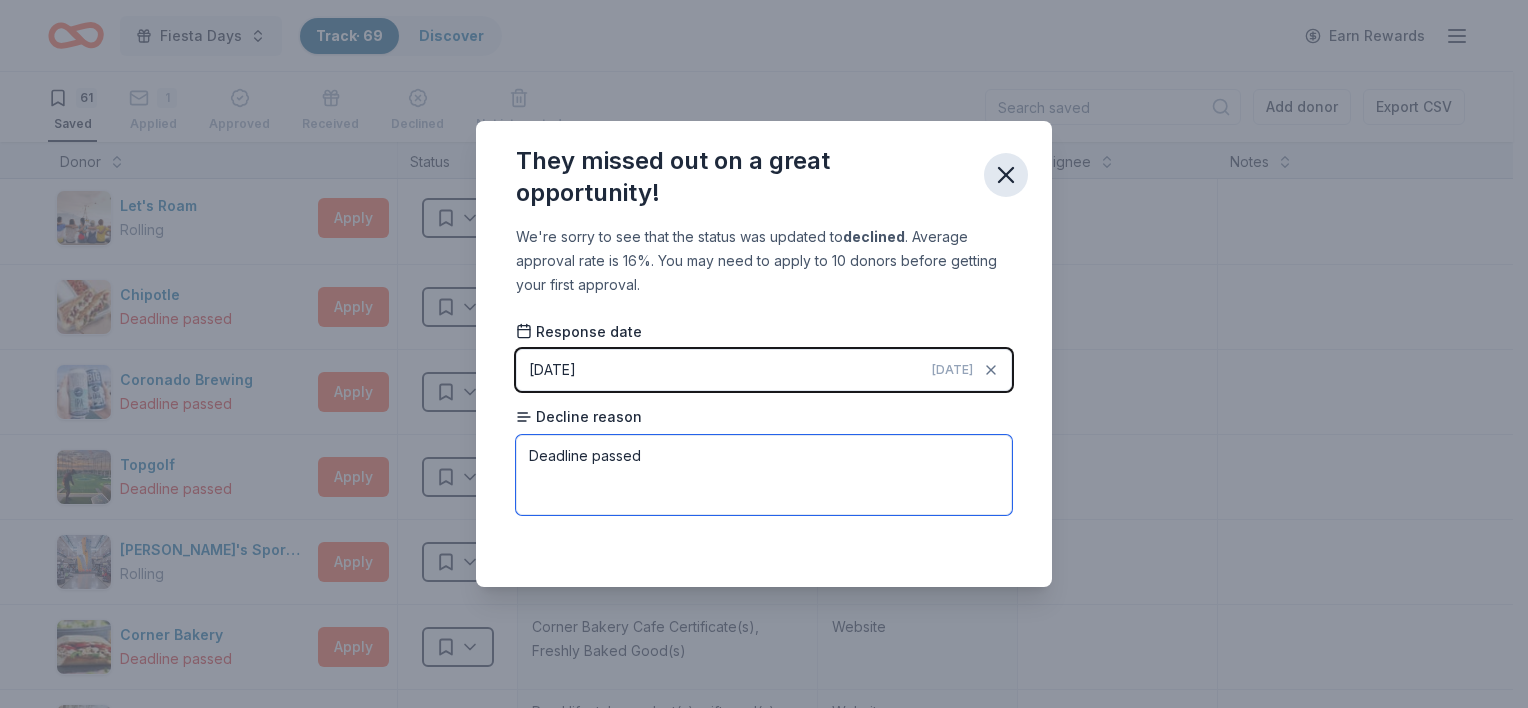 type on "Deadline passed" 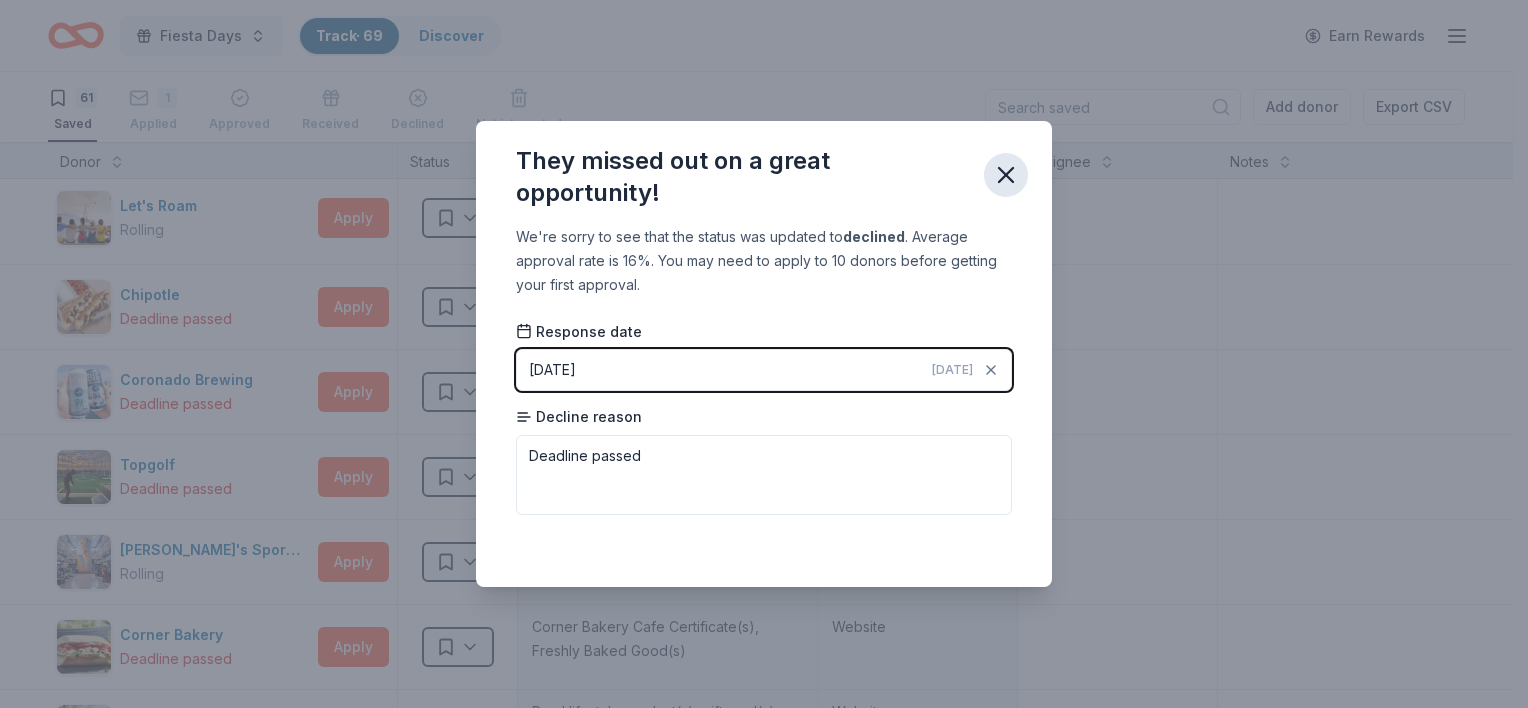 click 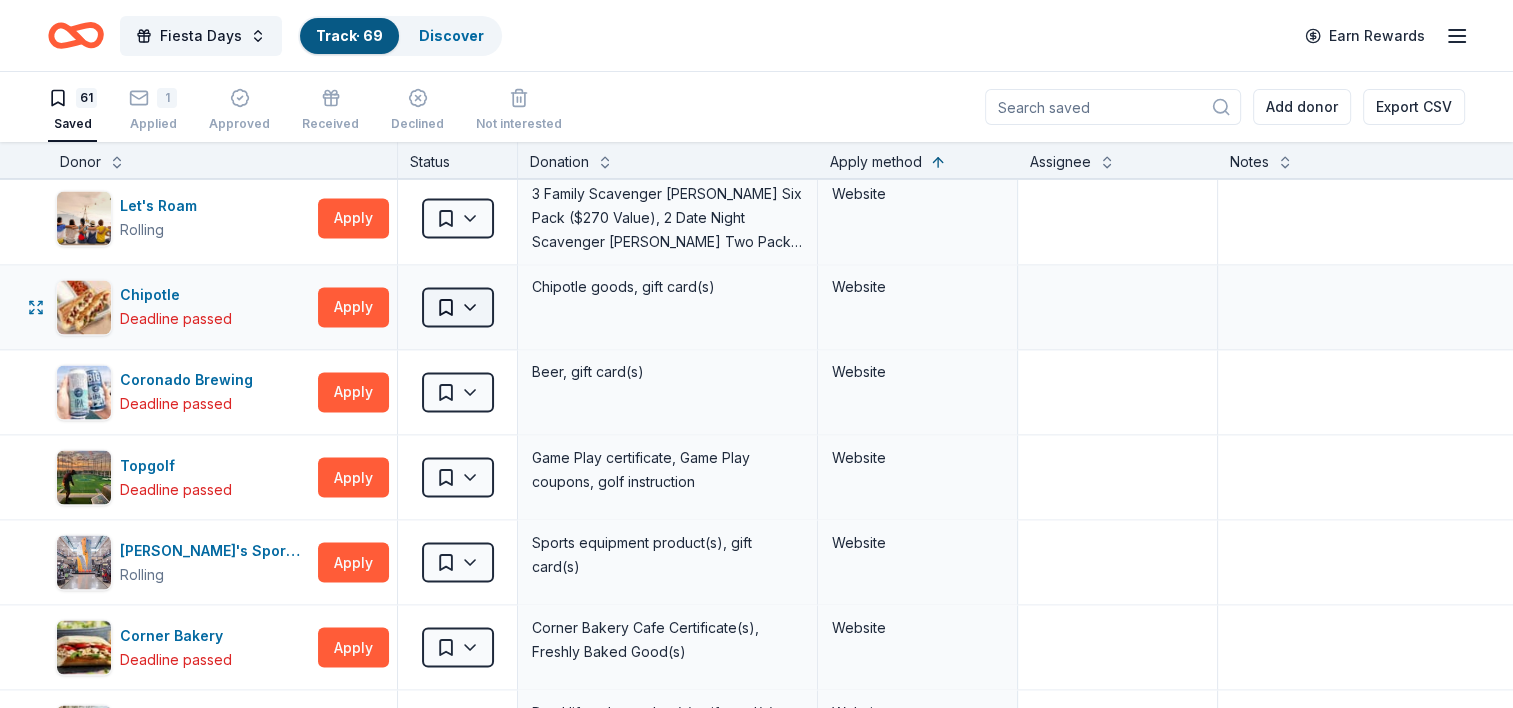 click on "Fiesta Days  Track  · 69 Discover Earn Rewards 61 Saved 1 Applied Approved Received Declined Not interested Add donor Export CSV Donor Status Donation Apply method Assignee Notes Aquarium of the Pacific Rolling Apply Saved Ticket(s) Mail Adidas Rolling Apply Saved Sporting goods, gift card(s) Mail Target Rolling Apply Saved Gift cards ($50-100 value, with a maximum donation of $500 per year) In person Olive Garden Deadline passed Apply Saved Gift certificates or food In person Buffalo Wild Wings Rolling Apply Saved Gift certificates In person Cheesecake Factory Rolling Apply Saved Gift Card(s)  In person Outback Steakhouse Rolling Apply Saved Gift certificate(s), food  In person Dutch Bros Coffee Deadline passed Apply Saved Coffee products, drinkware products, gift cards In person Trader [PERSON_NAME]'s Deadline passed Apply Saved Food, beverage product(s), gift card(s) In person Costco Deadline passed Apply Saved Monetary grants, no greater than 10% of program's overall budget  In person Staples Rolling Apply Saved 3" at bounding box center [756, 354] 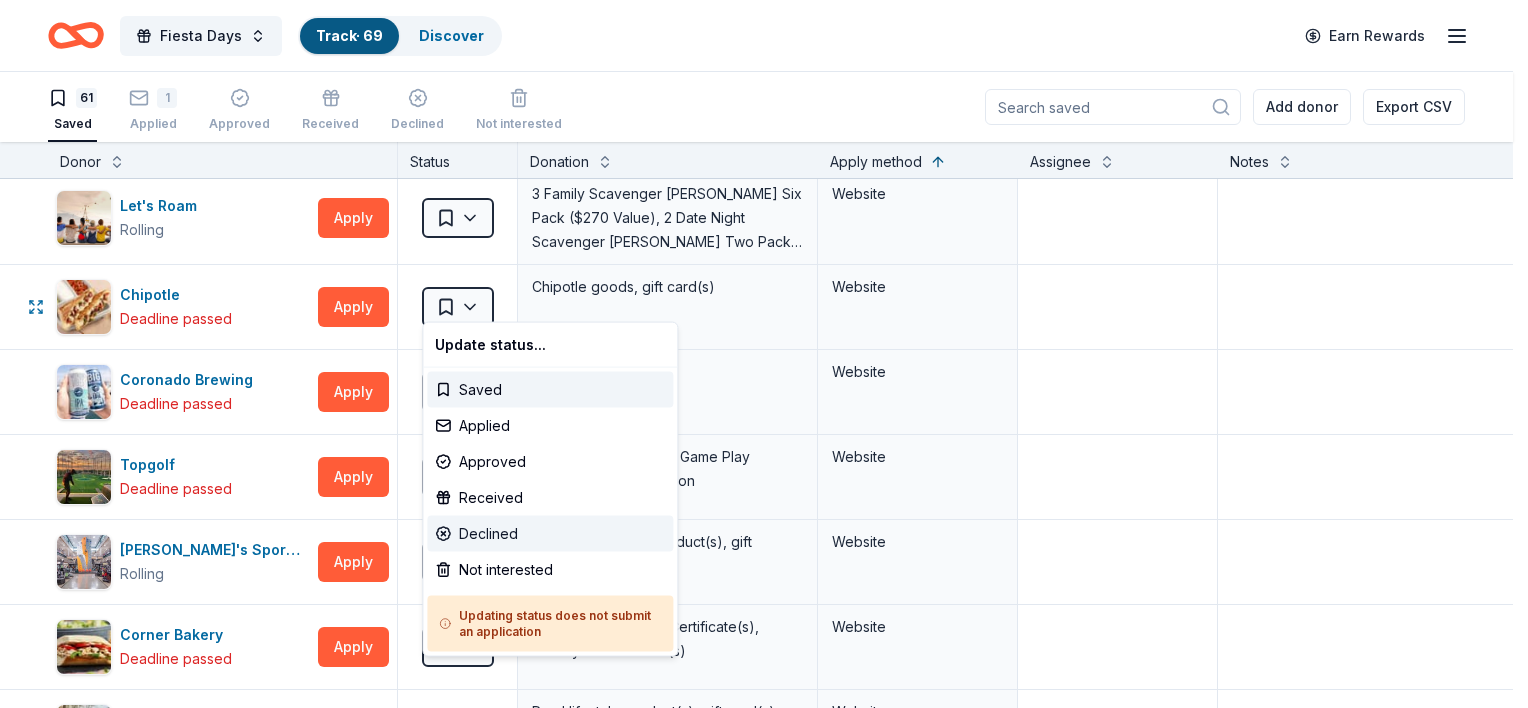 click on "Declined" at bounding box center [550, 534] 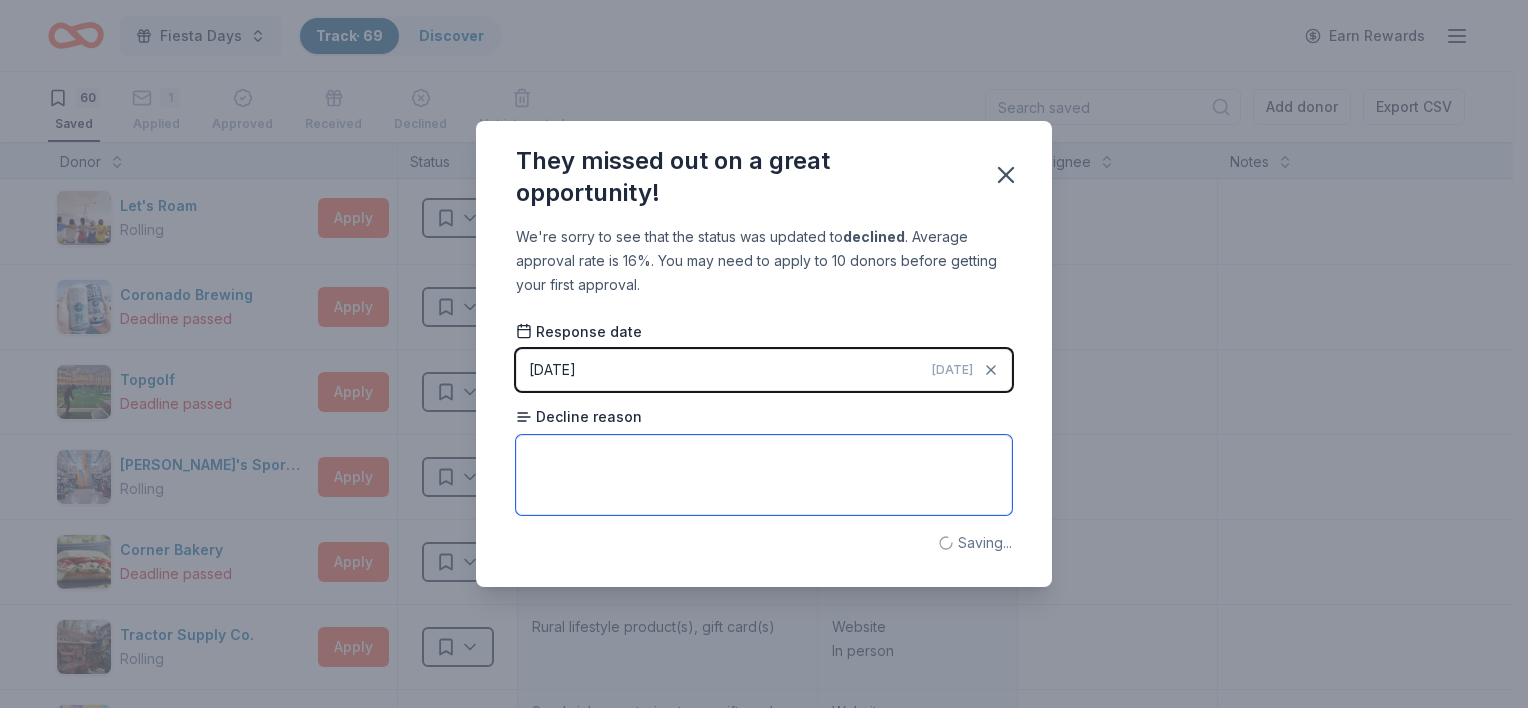 click at bounding box center (764, 475) 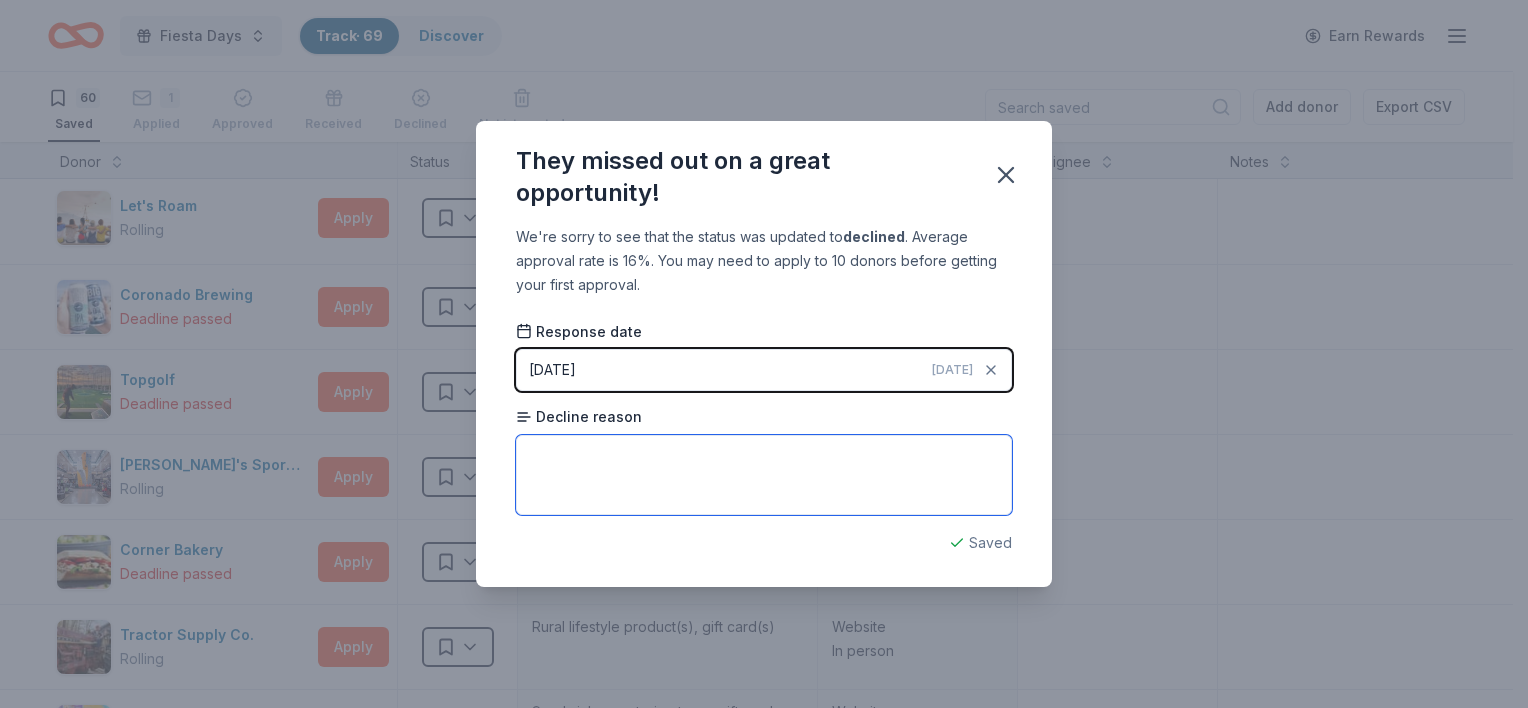 paste on "Deadline passed" 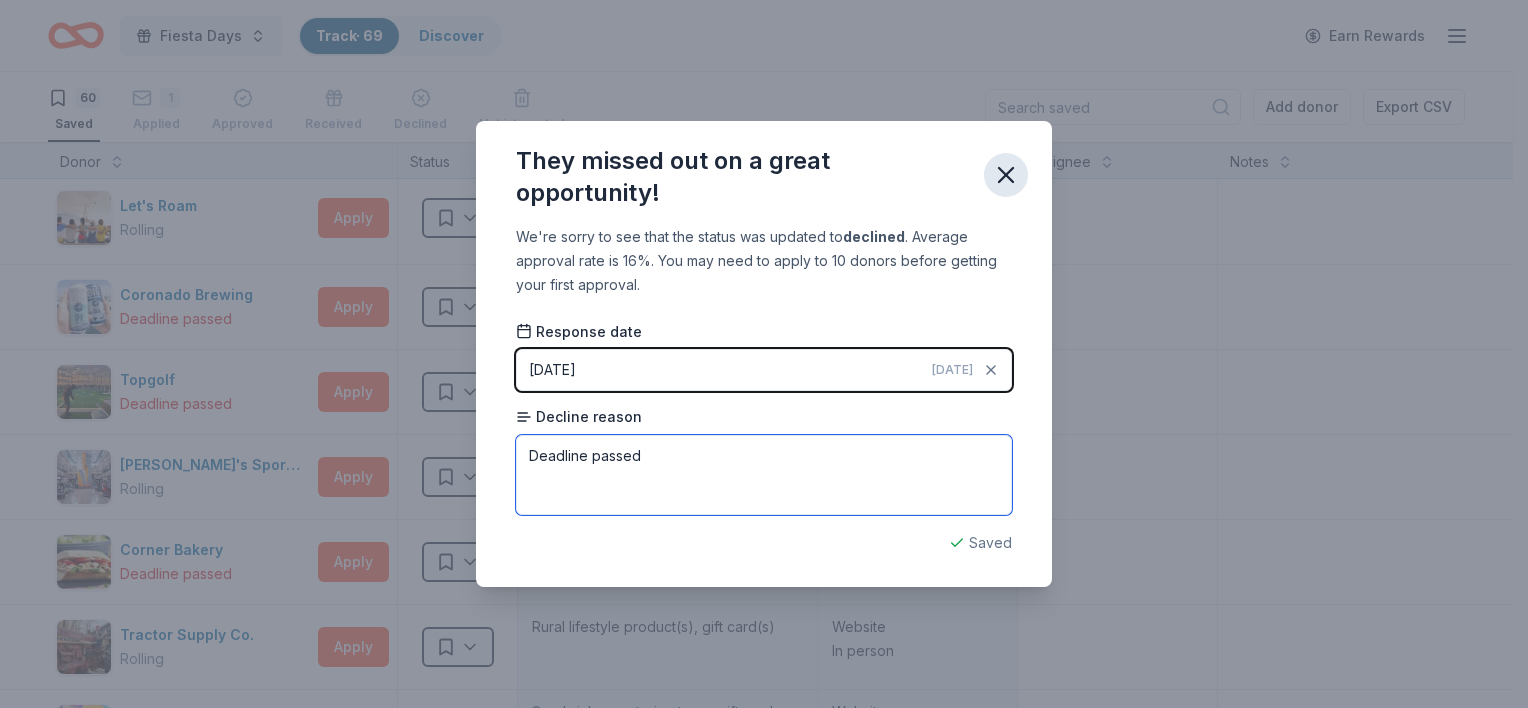 type on "Deadline passed" 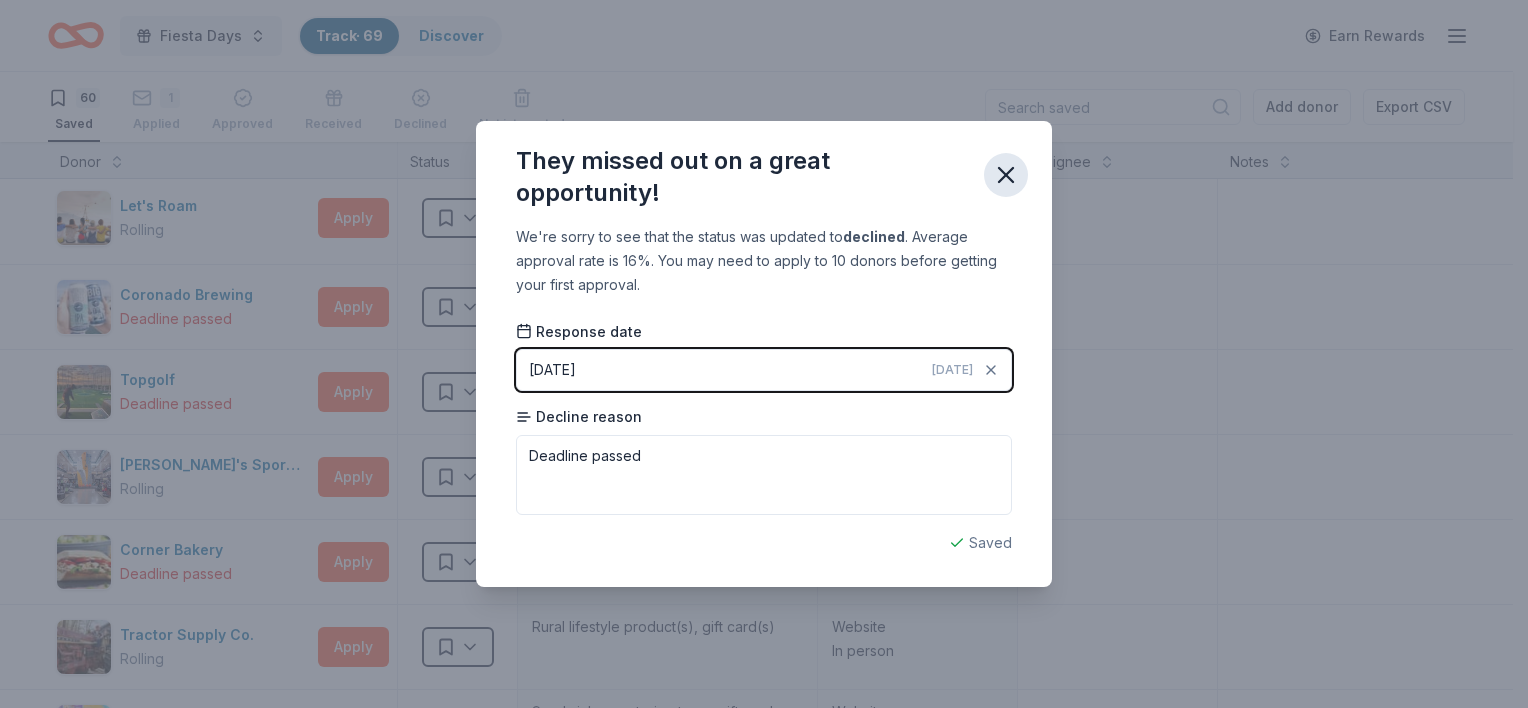 click 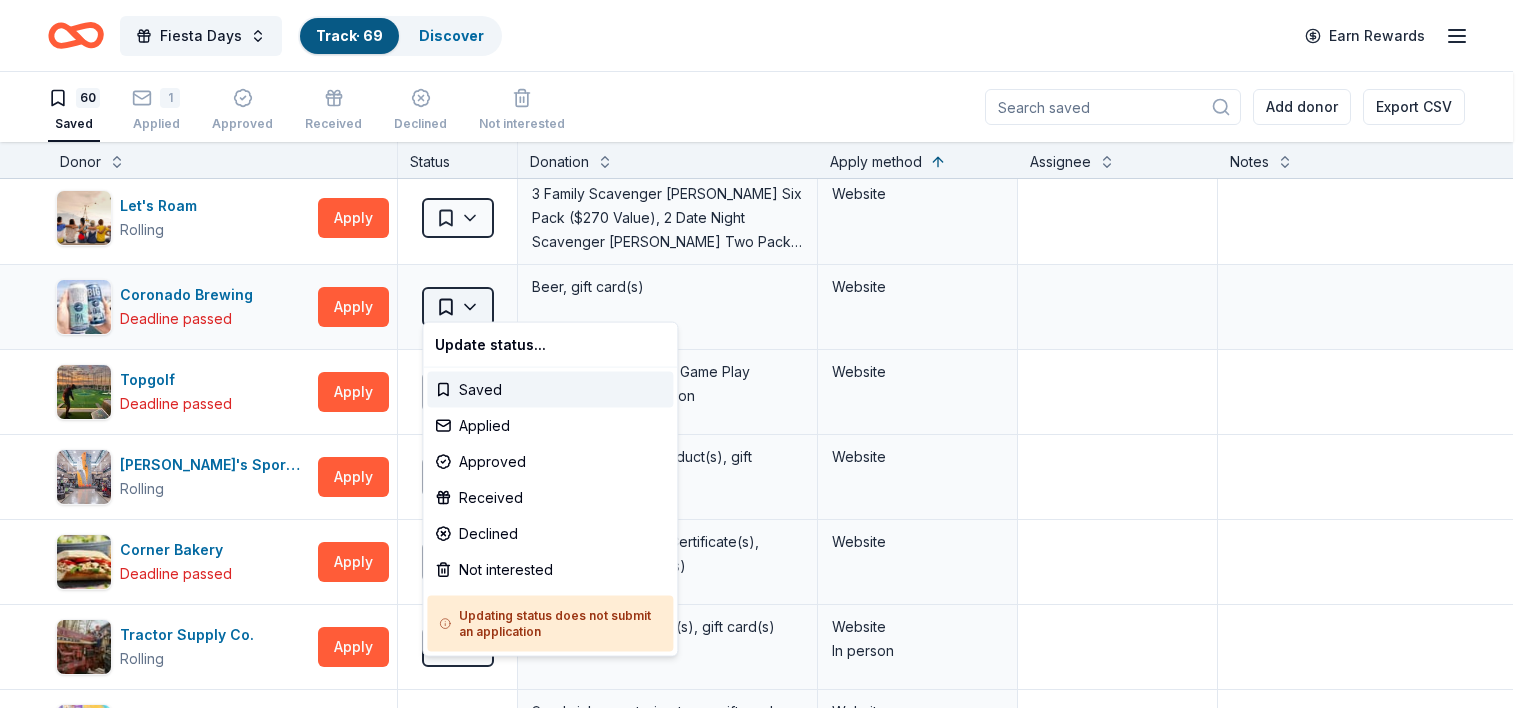 click on "Fiesta Days  Track  · 69 Discover Earn Rewards 60 Saved 1 Applied Approved Received Declined Not interested Add donor Export CSV Donor Status Donation Apply method Assignee Notes Aquarium of the Pacific Rolling Apply Saved Ticket(s) Mail Adidas Rolling Apply Saved Sporting goods, gift card(s) Mail Target Rolling Apply Saved Gift cards ($50-100 value, with a maximum donation of $500 per year) In person Olive Garden Deadline passed Apply Saved Gift certificates or food In person Buffalo Wild Wings Rolling Apply Saved Gift certificates In person Cheesecake Factory Rolling Apply Saved Gift Card(s)  In person Outback Steakhouse Rolling Apply Saved Gift certificate(s), food  In person Dutch Bros Coffee Deadline passed Apply Saved Coffee products, drinkware products, gift cards In person Trader [PERSON_NAME]'s Deadline passed Apply Saved Food, beverage product(s), gift card(s) In person Costco Deadline passed Apply Saved Monetary grants, no greater than 10% of program's overall budget  In person Staples Rolling Apply Saved 3" at bounding box center (764, 354) 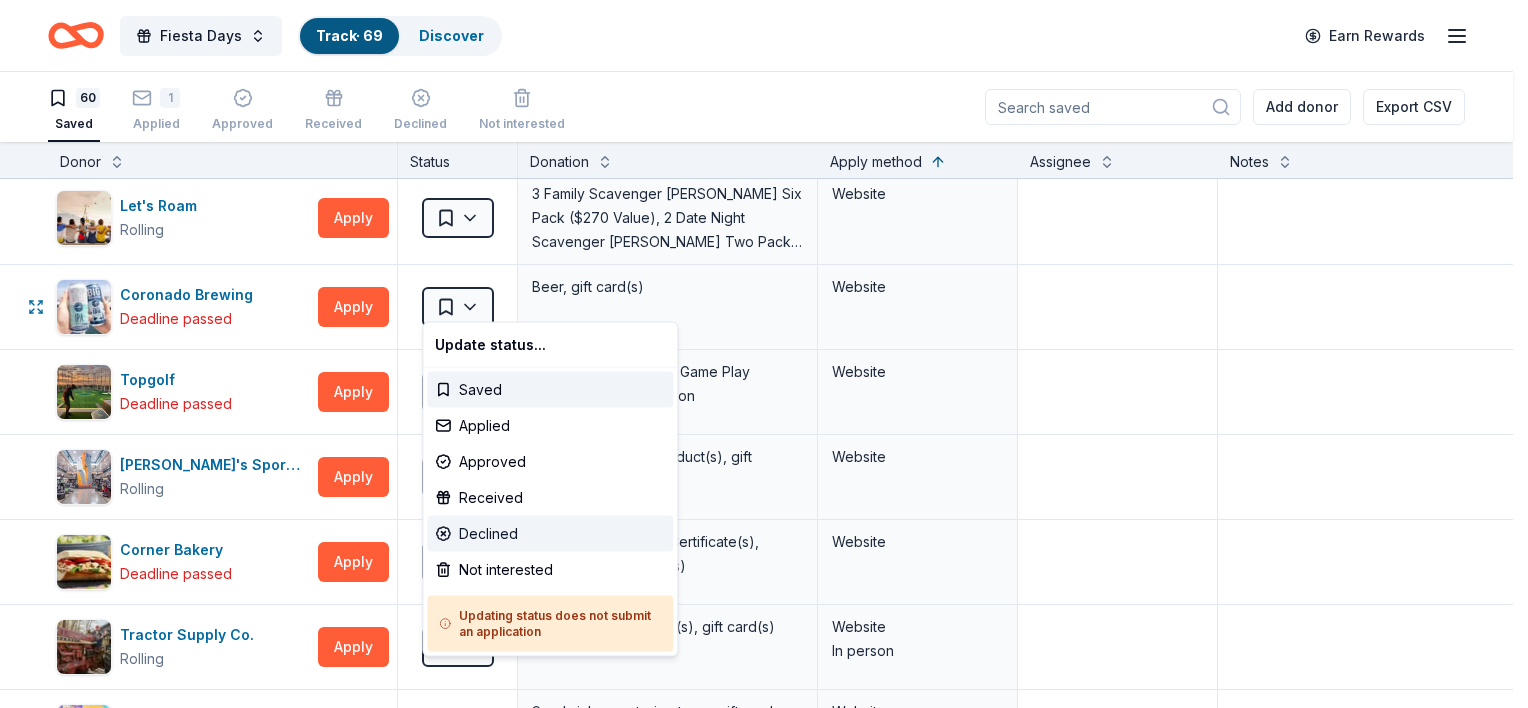 click on "Declined" at bounding box center [550, 534] 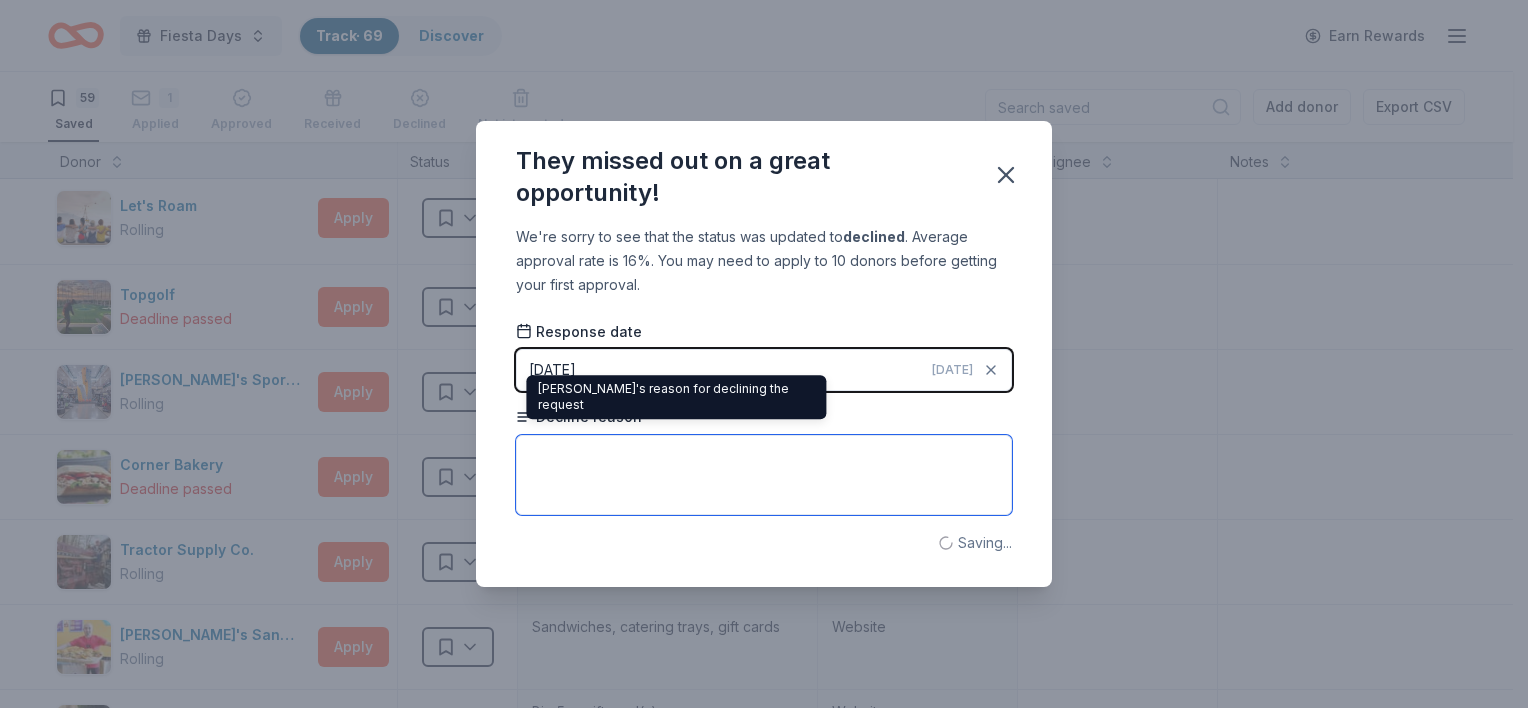 click at bounding box center [764, 475] 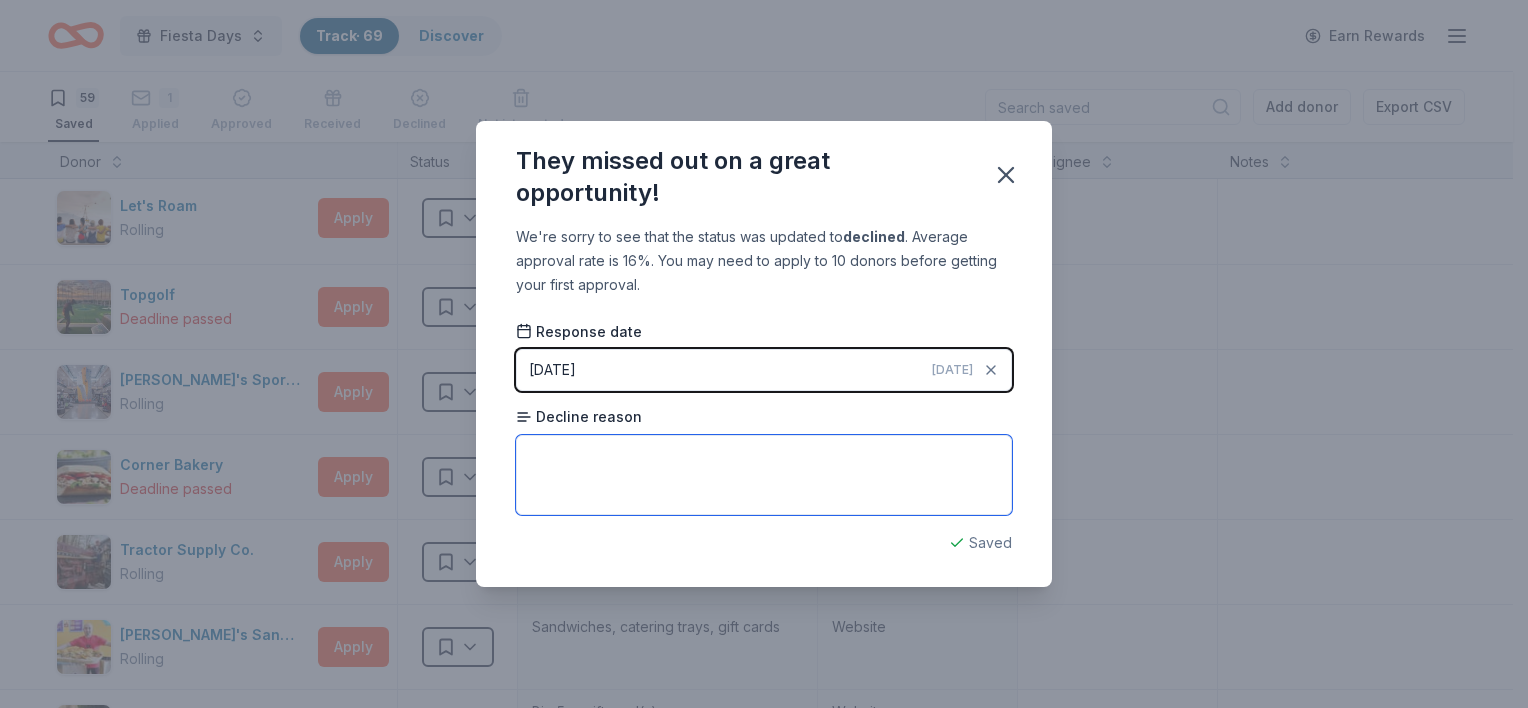 paste on "Deadline passed" 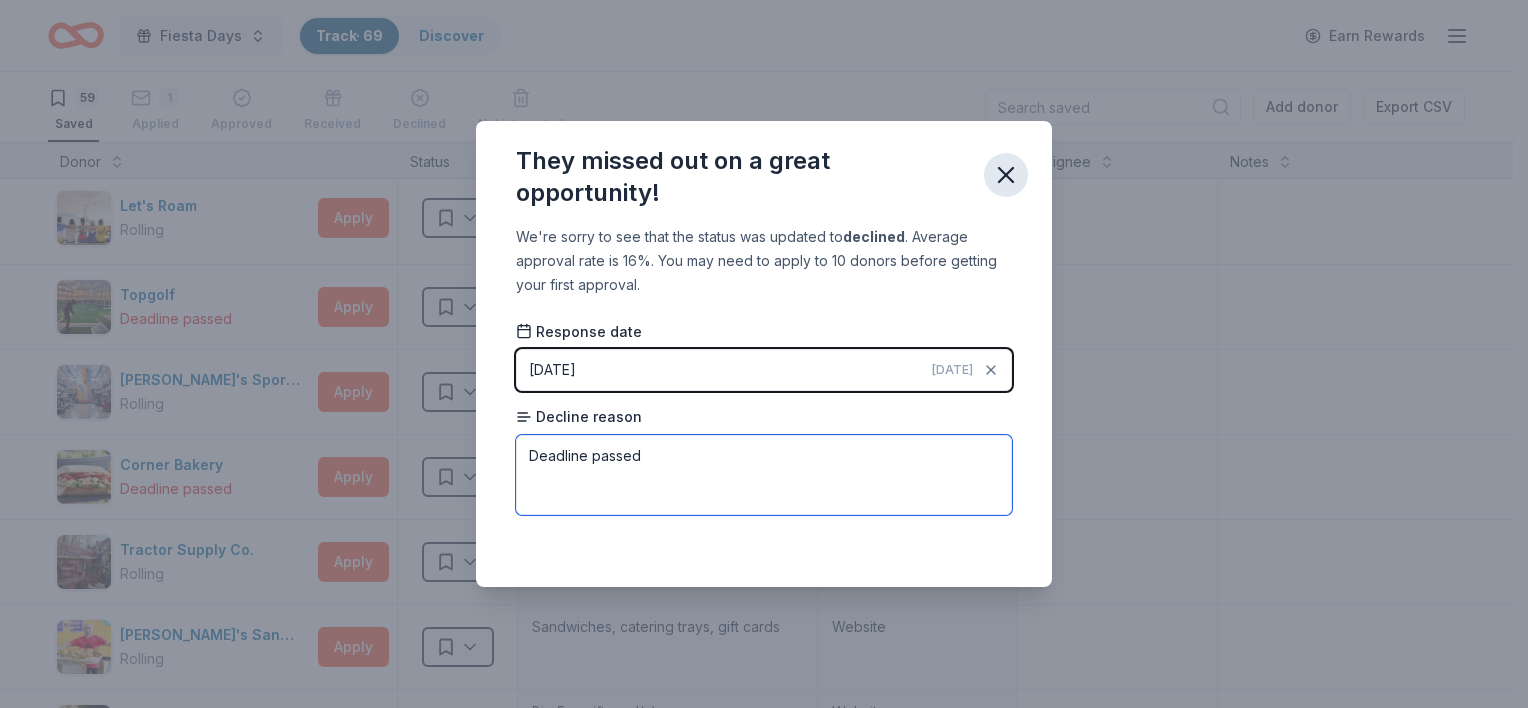 type on "Deadline passed" 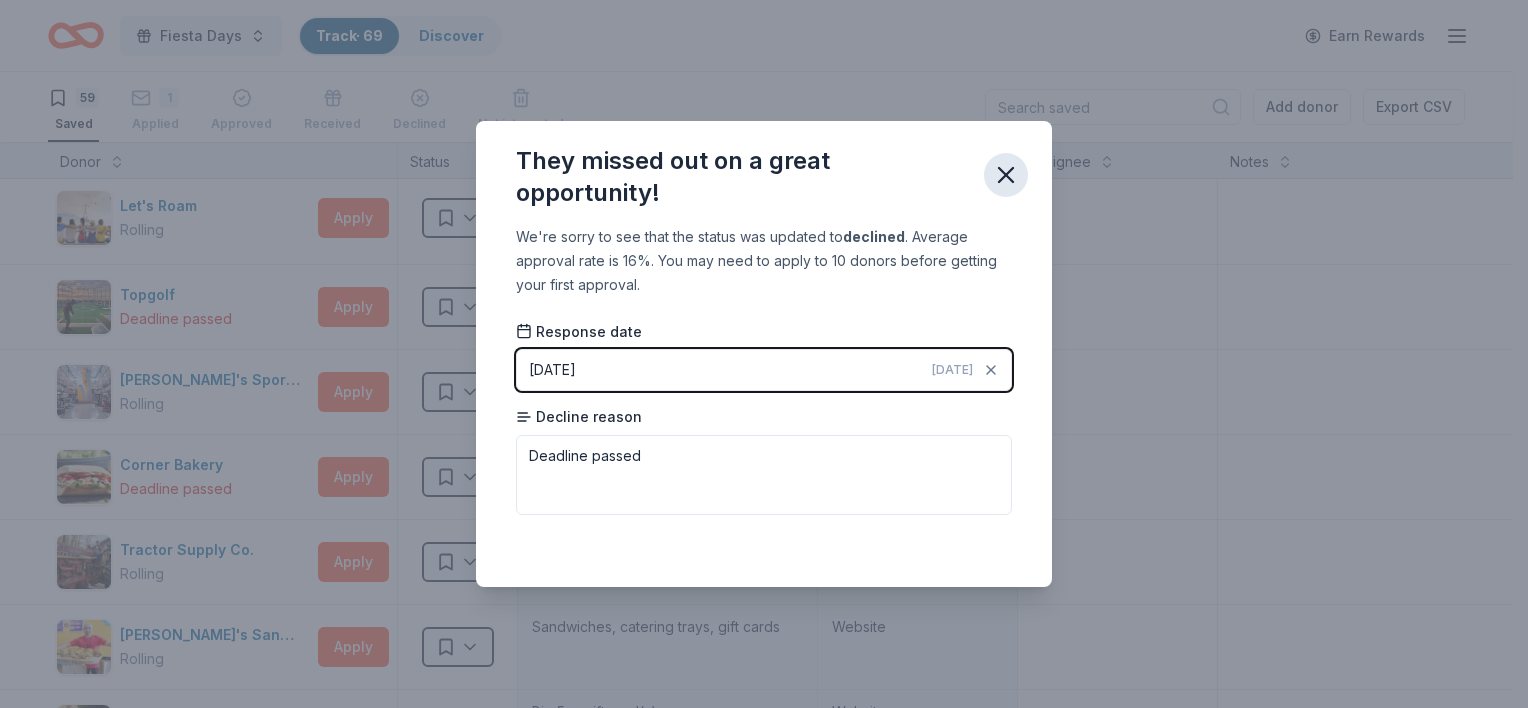 click 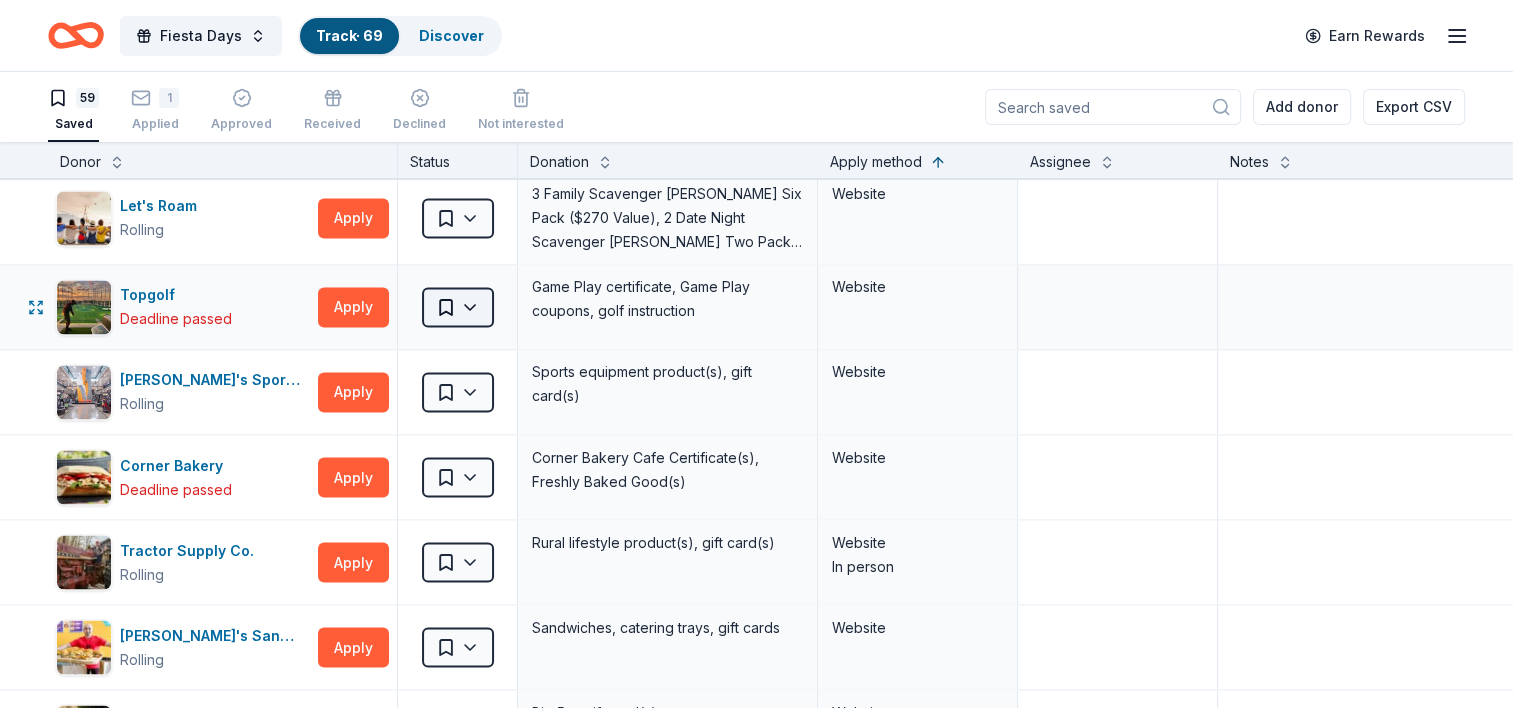 click on "Fiesta Days  Track  · 69 Discover Earn Rewards 59 Saved 1 Applied Approved Received Declined Not interested Add donor Export CSV Donor Status Donation Apply method Assignee Notes Aquarium of the Pacific Rolling Apply Saved Ticket(s) Mail Adidas Rolling Apply Saved Sporting goods, gift card(s) Mail Target Rolling Apply Saved Gift cards ($50-100 value, with a maximum donation of $500 per year) In person Olive Garden Deadline passed Apply Saved Gift certificates or food In person Buffalo Wild Wings Rolling Apply Saved Gift certificates In person Cheesecake Factory Rolling Apply Saved Gift Card(s)  In person Outback Steakhouse Rolling Apply Saved Gift certificate(s), food  In person Dutch Bros Coffee Deadline passed Apply Saved Coffee products, drinkware products, gift cards In person Trader [PERSON_NAME]'s Deadline passed Apply Saved Food, beverage product(s), gift card(s) In person Costco Deadline passed Apply Saved Monetary grants, no greater than 10% of program's overall budget  In person Staples Rolling Apply Saved 3" at bounding box center [756, 354] 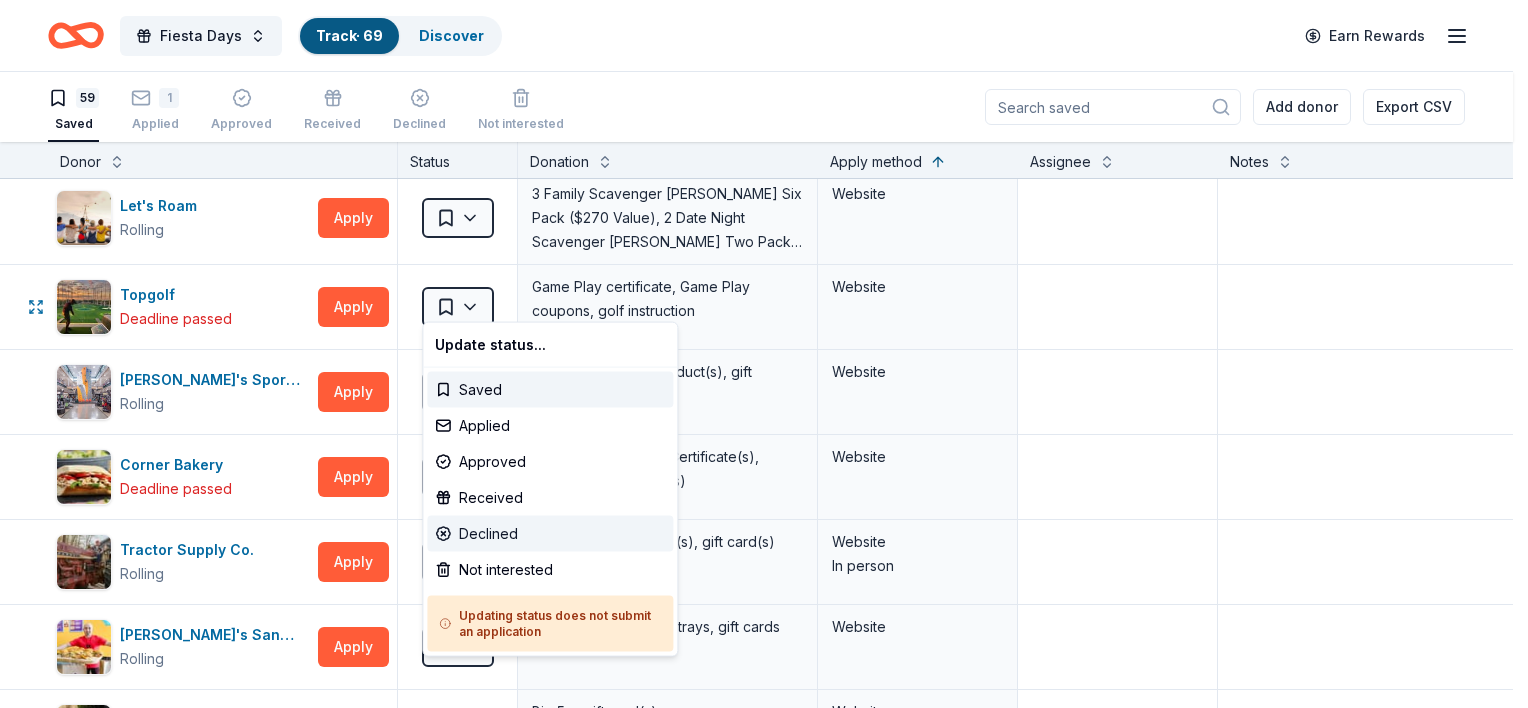 click on "Declined" at bounding box center [550, 534] 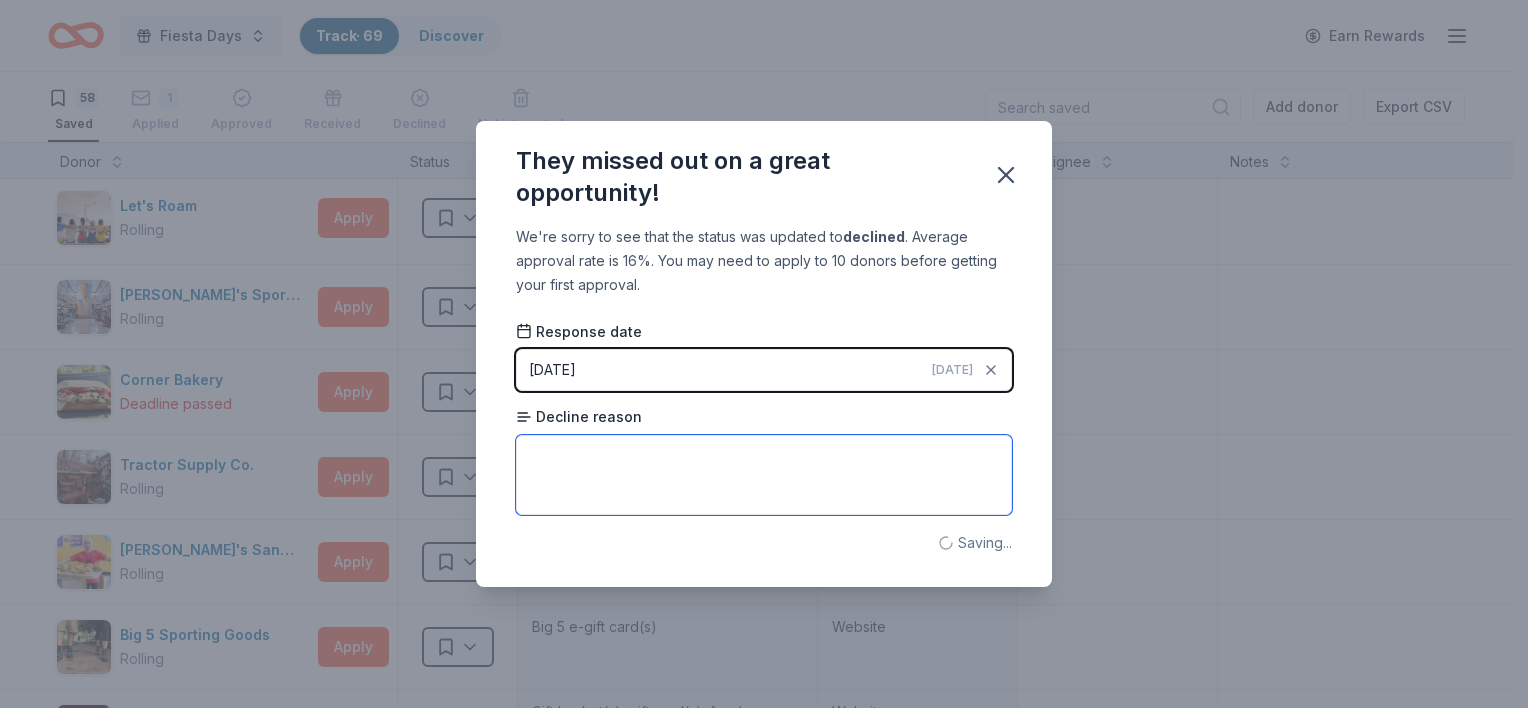click at bounding box center [764, 475] 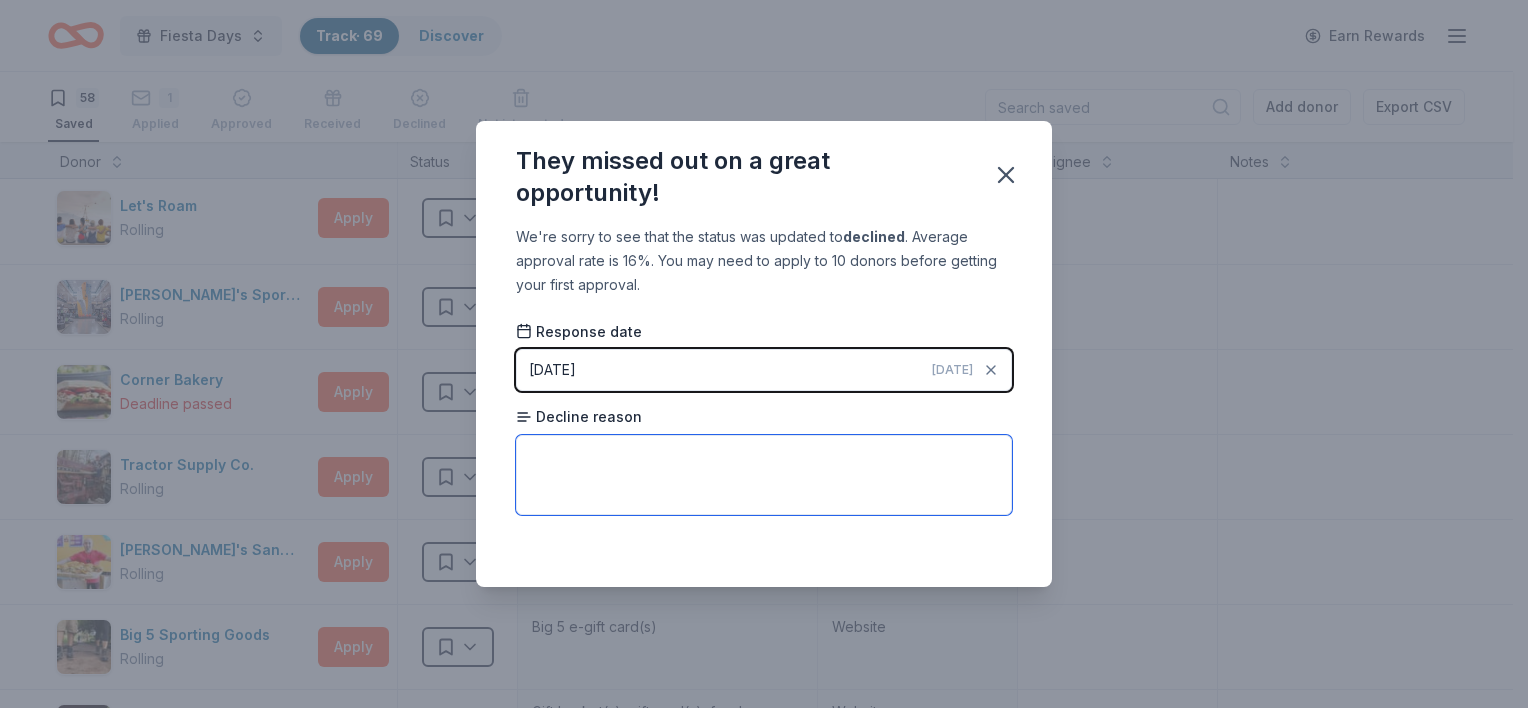 paste on "Deadline passed" 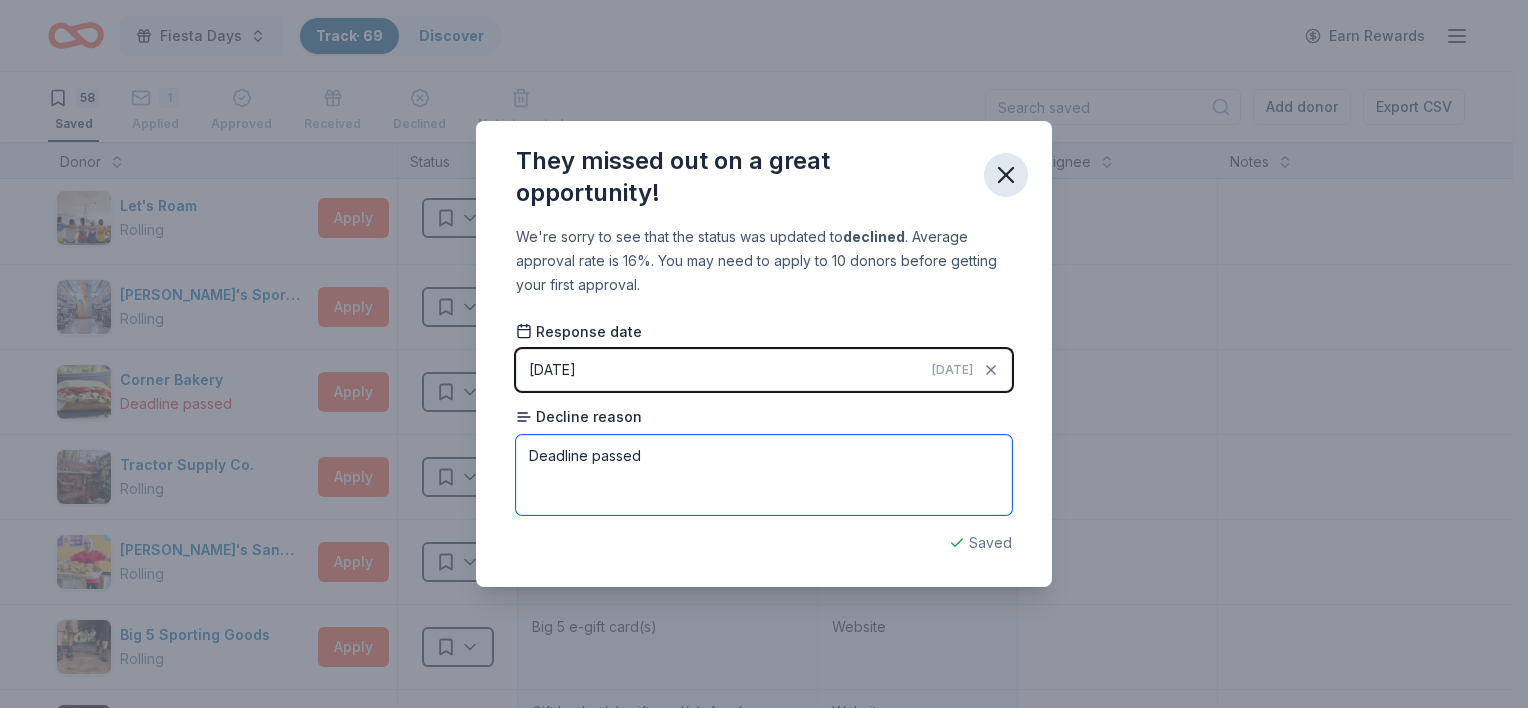 type on "Deadline passed" 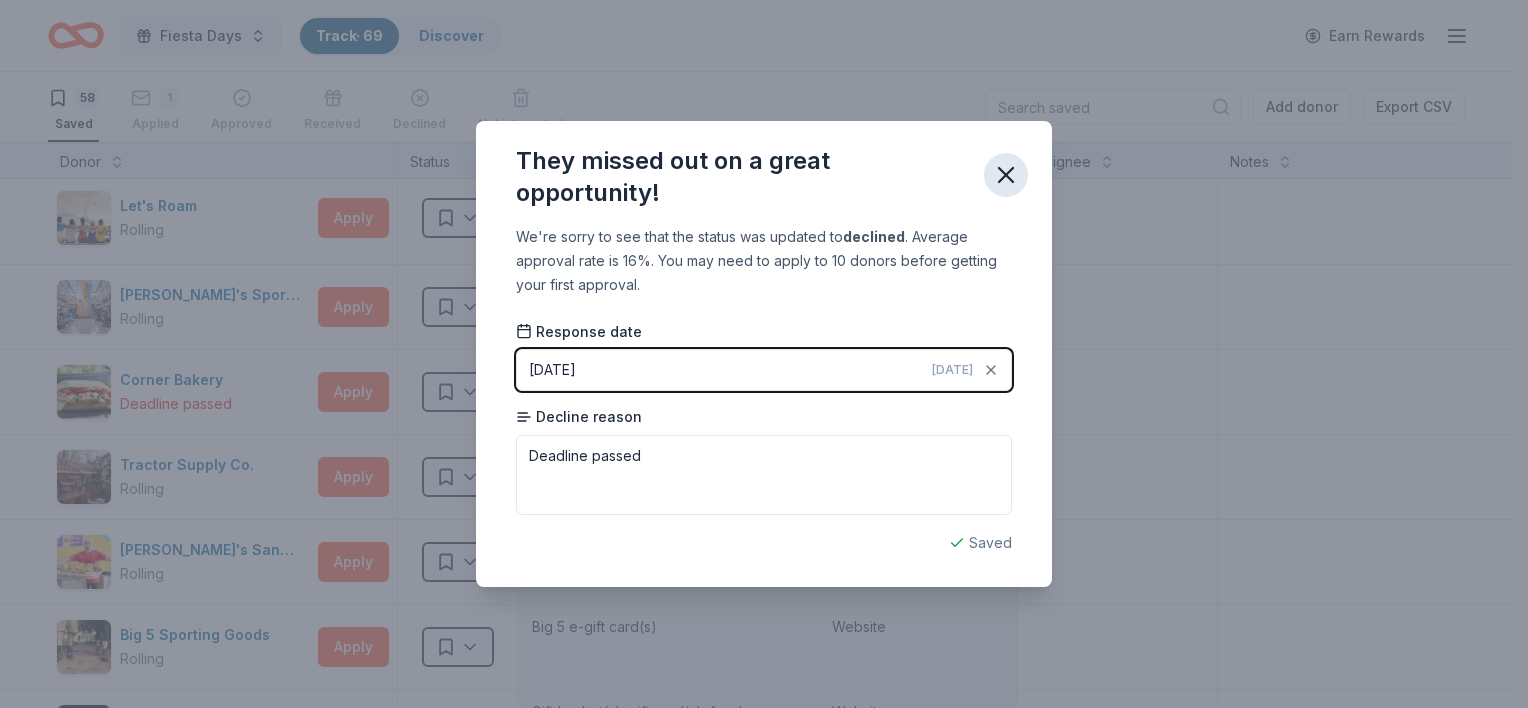 click 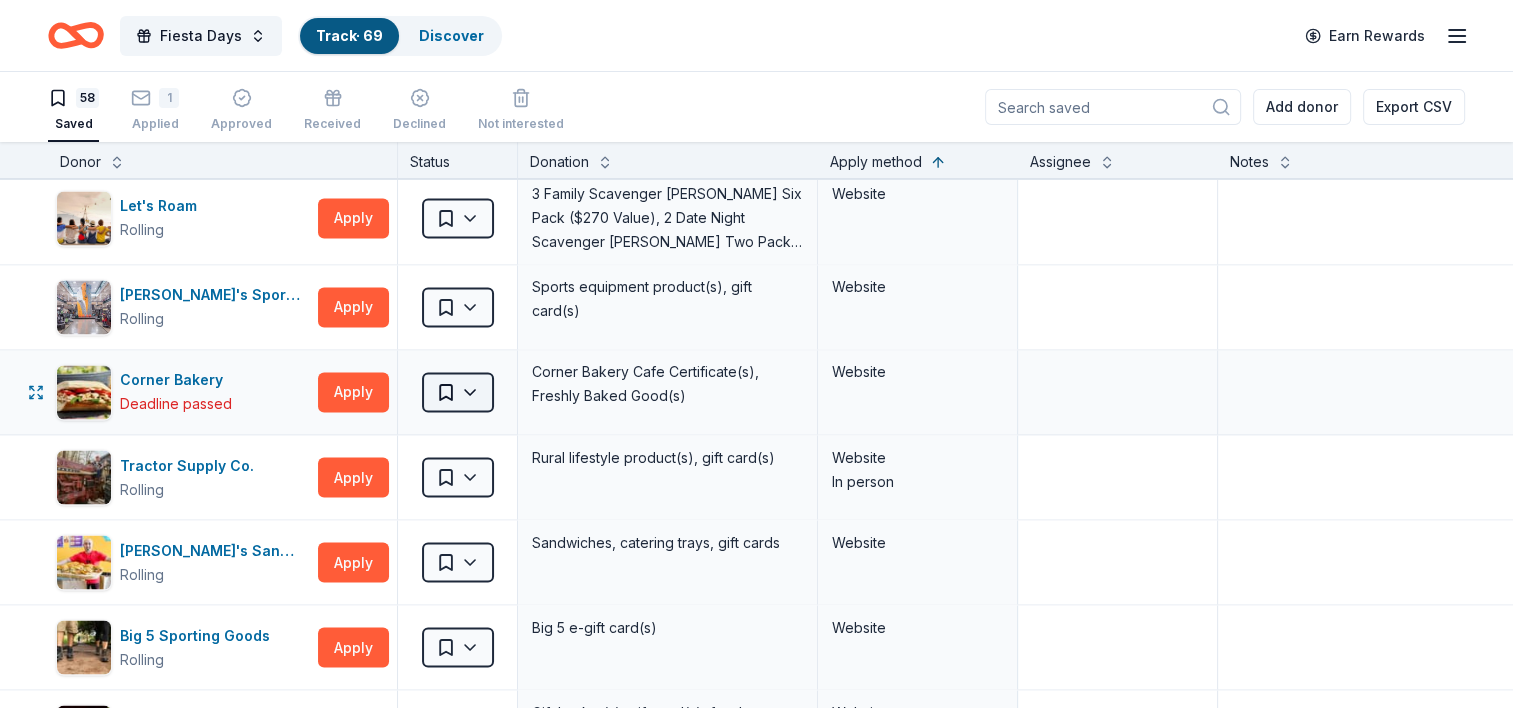 click on "Fiesta Days  Track  · 69 Discover Earn Rewards 58 Saved 1 Applied Approved Received Declined Not interested Add donor Export CSV Donor Status Donation Apply method Assignee Notes Aquarium of the Pacific Rolling Apply Saved Ticket(s) Mail Adidas Rolling Apply Saved Sporting goods, gift card(s) Mail Target Rolling Apply Saved Gift cards ($50-100 value, with a maximum donation of $500 per year) In person Olive Garden Deadline passed Apply Saved Gift certificates or food In person Buffalo Wild Wings Rolling Apply Saved Gift certificates In person Cheesecake Factory Rolling Apply Saved Gift Card(s)  In person Outback Steakhouse Rolling Apply Saved Gift certificate(s), food  In person Dutch Bros Coffee Deadline passed Apply Saved Coffee products, drinkware products, gift cards In person Trader [PERSON_NAME]'s Deadline passed Apply Saved Food, beverage product(s), gift card(s) In person Costco Deadline passed Apply Saved Monetary grants, no greater than 10% of program's overall budget  In person Staples Rolling Apply Saved 3" at bounding box center [756, 354] 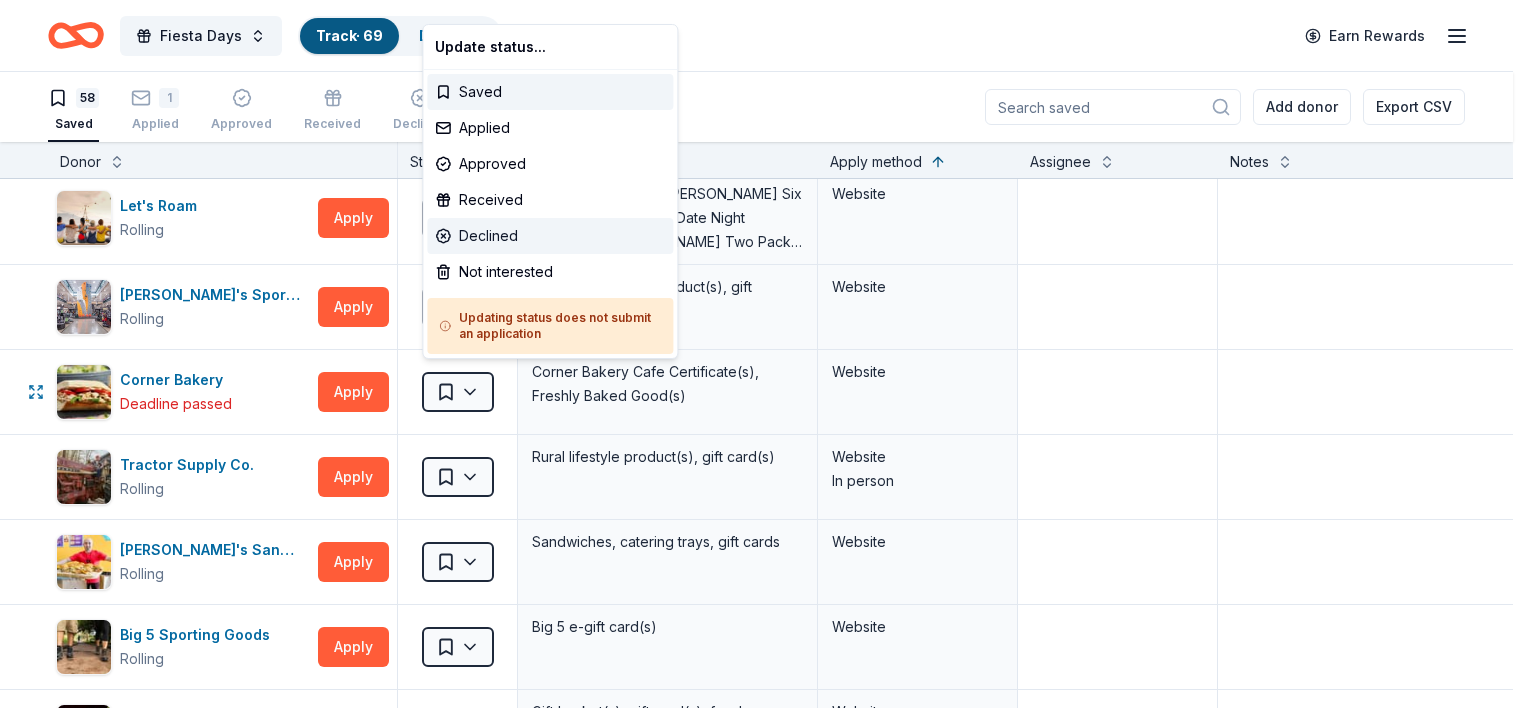 click on "Declined" at bounding box center (550, 236) 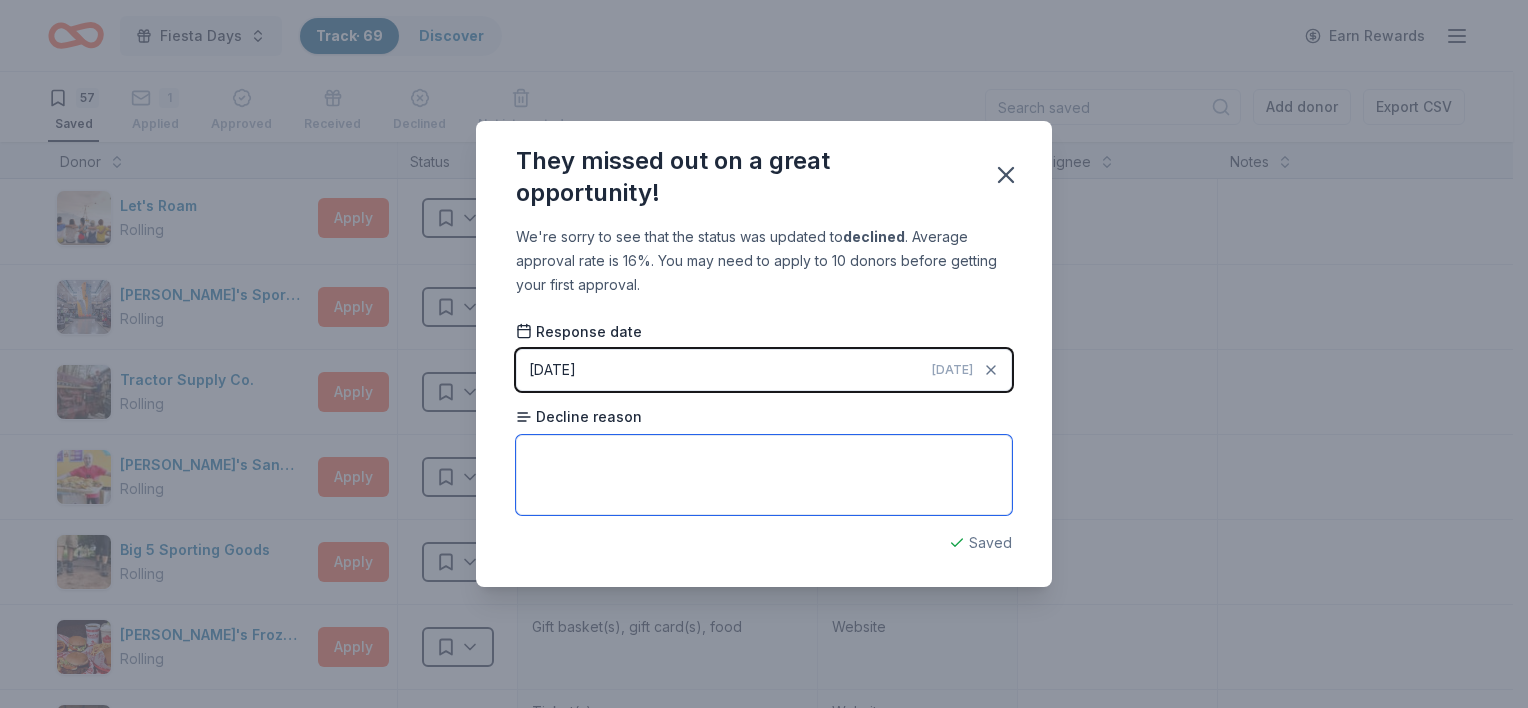 click at bounding box center (764, 475) 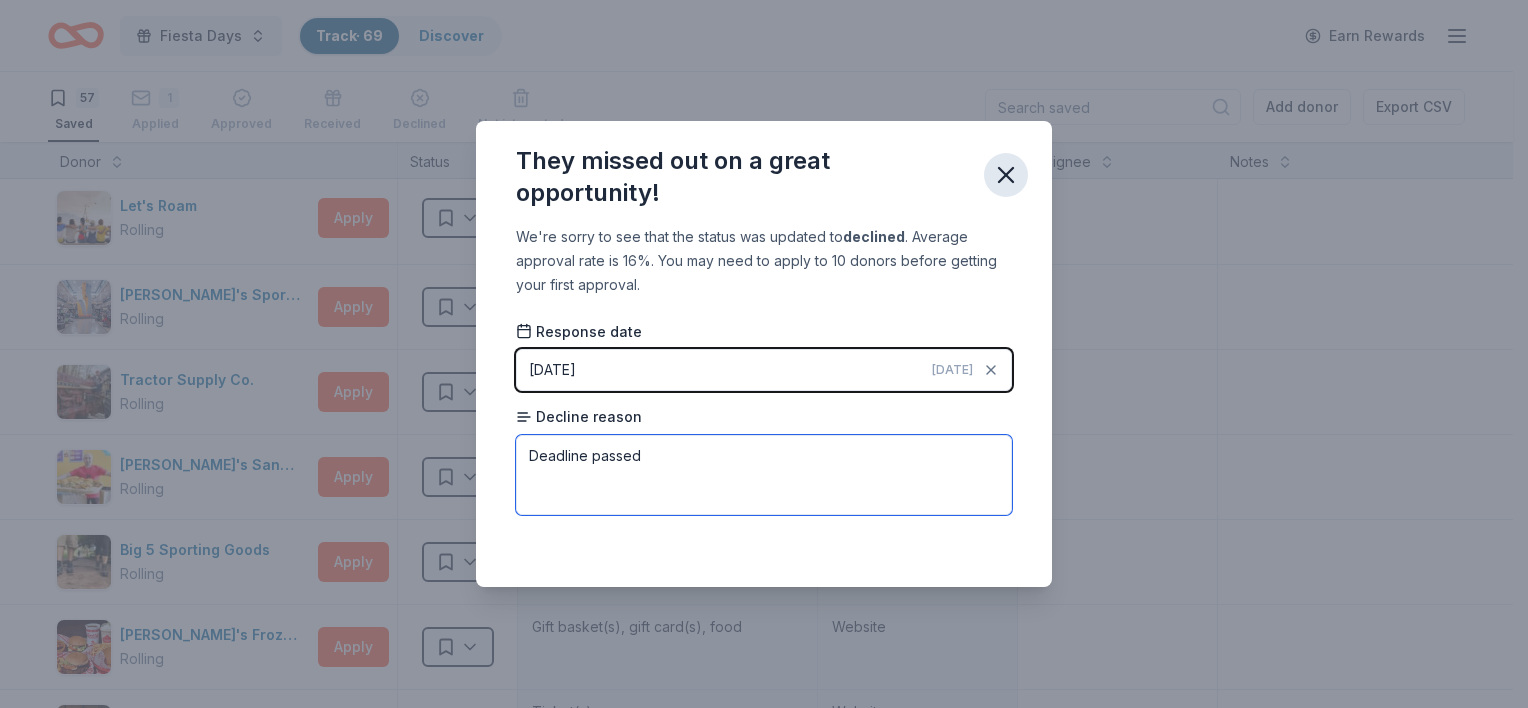 type on "Deadline passed" 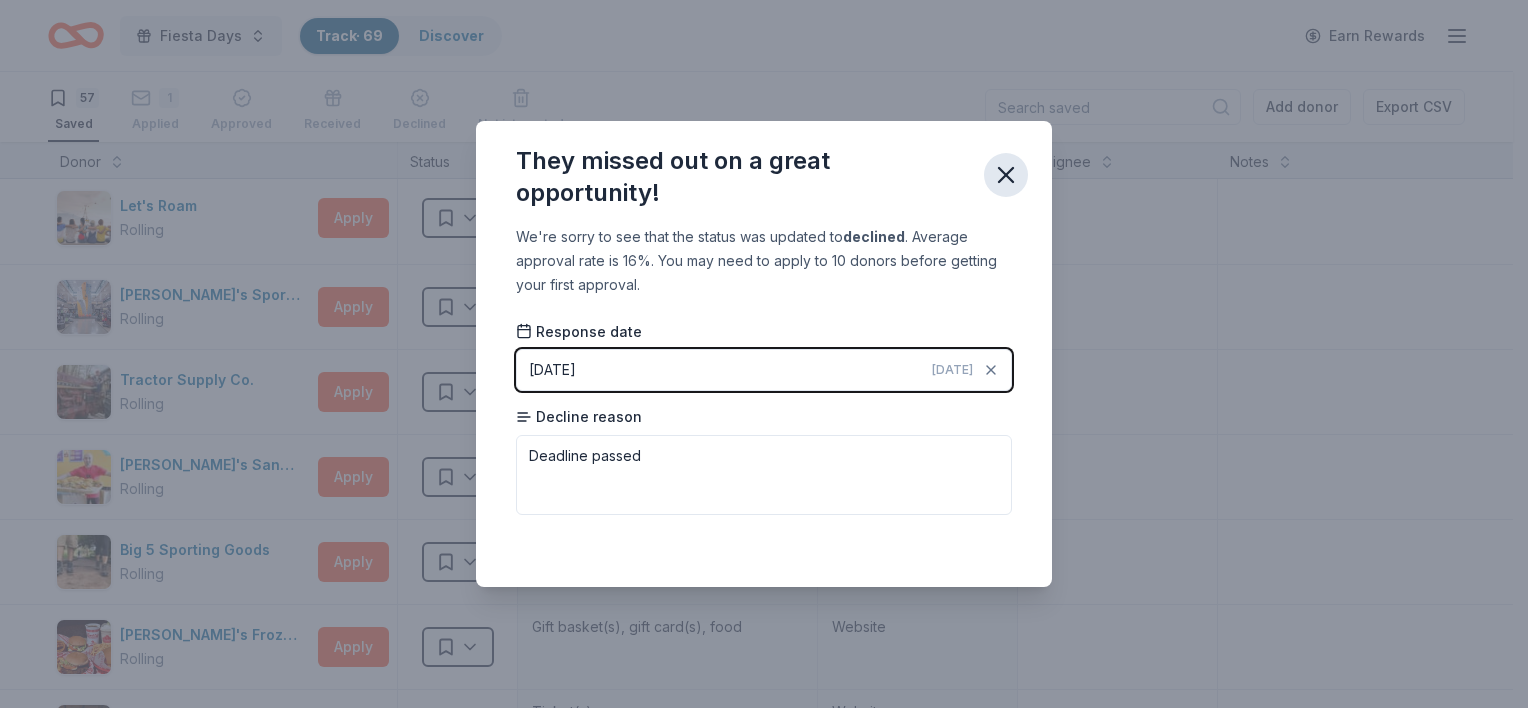 click 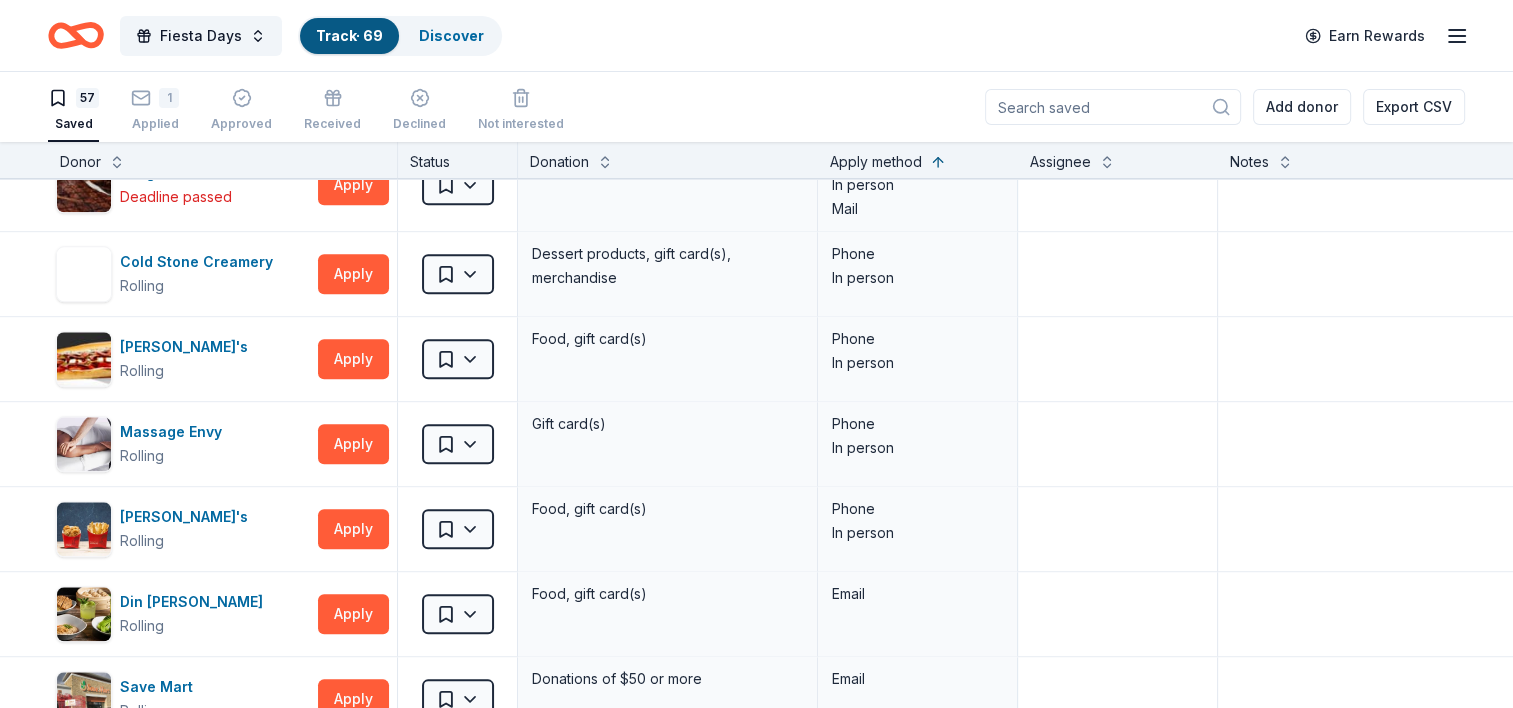 scroll, scrollTop: 2200, scrollLeft: 0, axis: vertical 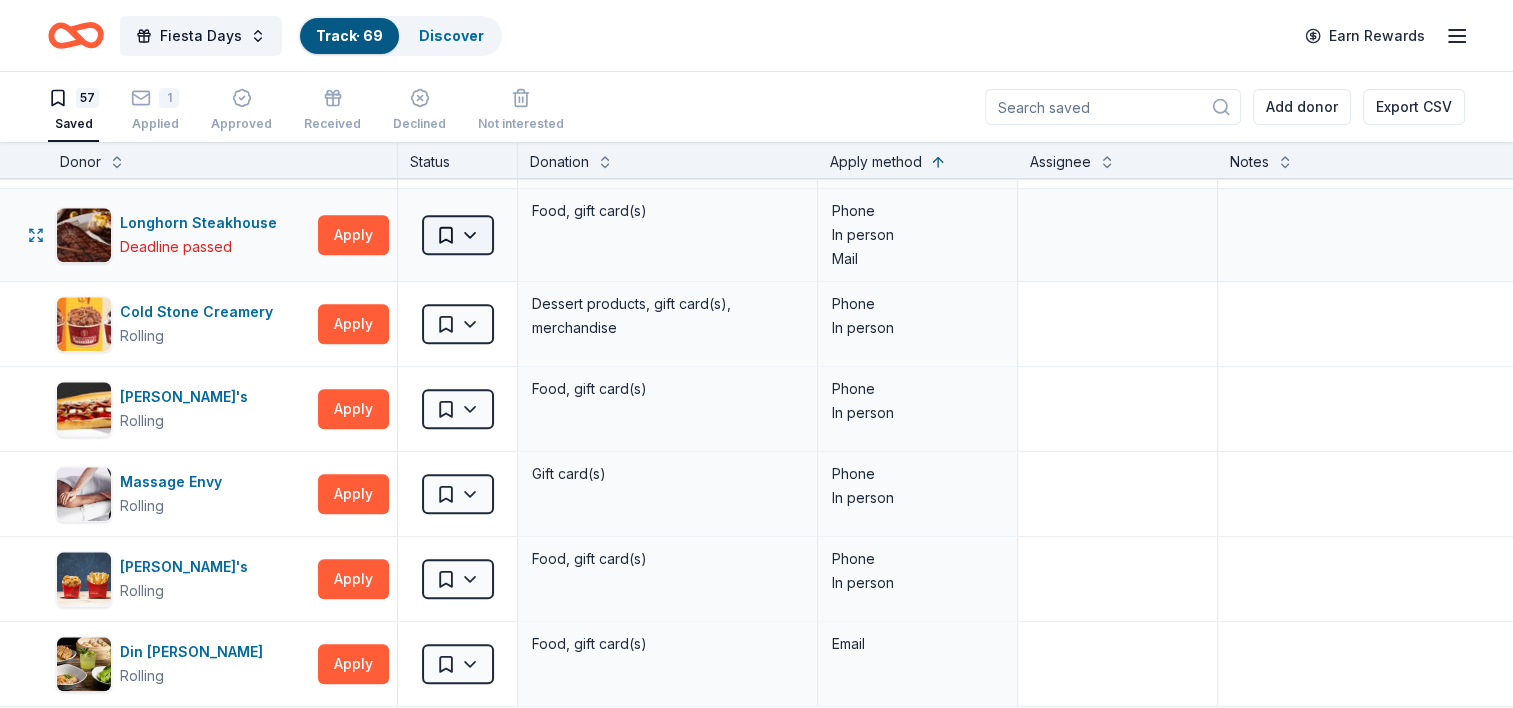 click on "Fiesta Days  Track  · 69 Discover Earn Rewards 57 Saved 1 Applied Approved Received Declined Not interested Add donor Export CSV Donor Status Donation Apply method Assignee Notes Aquarium of the Pacific Rolling Apply Saved Ticket(s) Mail Adidas Rolling Apply Saved Sporting goods, gift card(s) Mail Target Rolling Apply Saved Gift cards ($50-100 value, with a maximum donation of $500 per year) In person Olive Garden Deadline passed Apply Saved Gift certificates or food In person Buffalo Wild Wings Rolling Apply Saved Gift certificates In person Cheesecake Factory Rolling Apply Saved Gift Card(s)  In person Outback Steakhouse Rolling Apply Saved Gift certificate(s), food  In person Dutch Bros Coffee Deadline passed Apply Saved Coffee products, drinkware products, gift cards In person Trader [PERSON_NAME]'s Deadline passed Apply Saved Food, beverage product(s), gift card(s) In person Costco Deadline passed Apply Saved Monetary grants, no greater than 10% of program's overall budget  In person Staples Rolling Apply Saved 3" at bounding box center (756, 354) 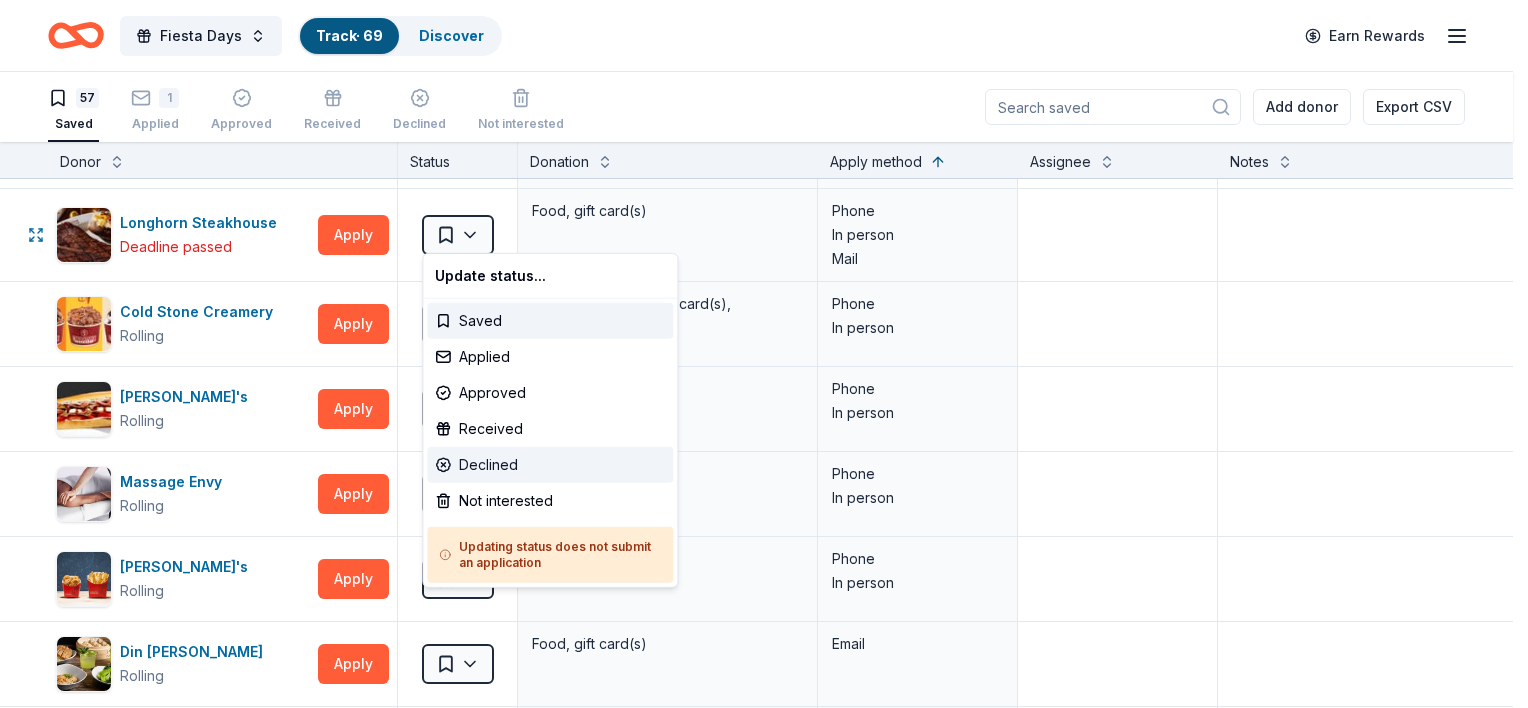 click on "Declined" at bounding box center [550, 465] 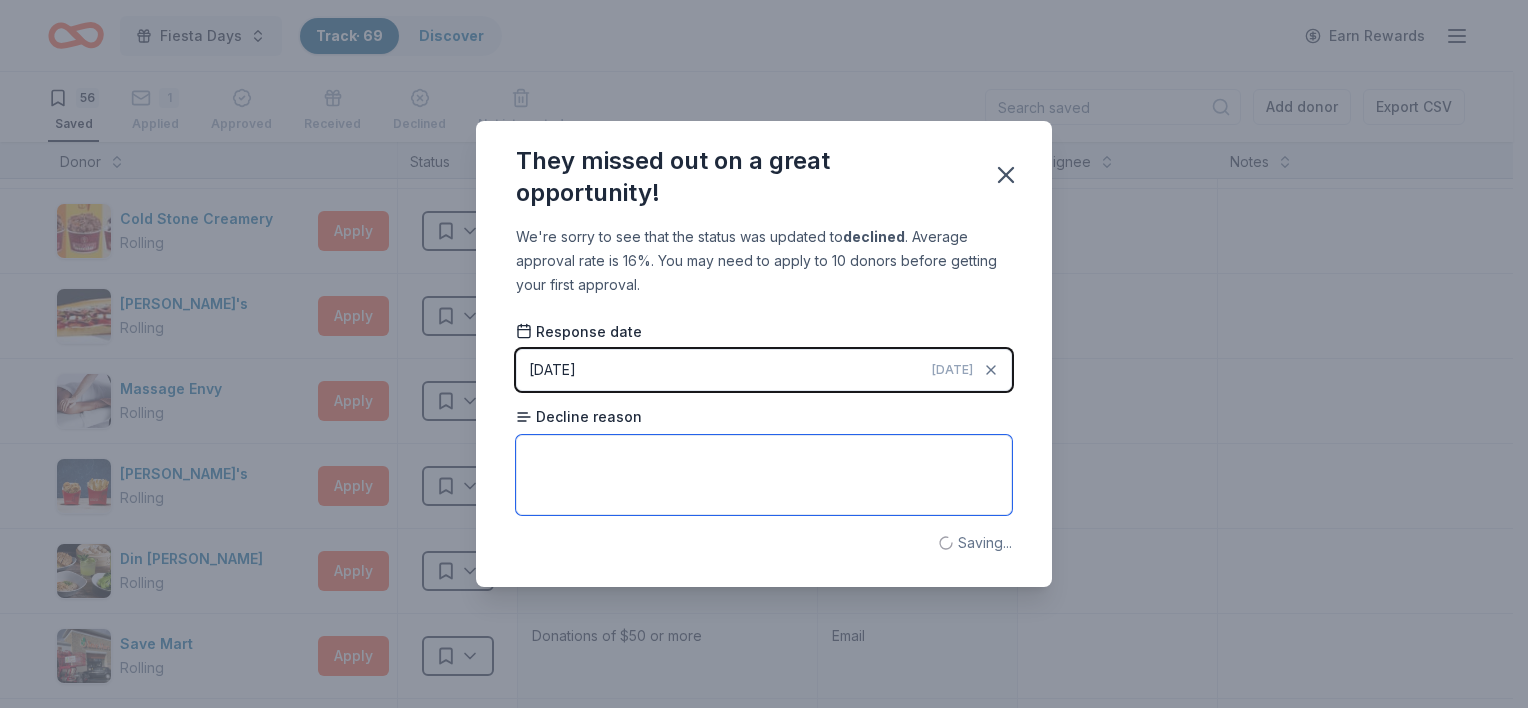 click at bounding box center (764, 475) 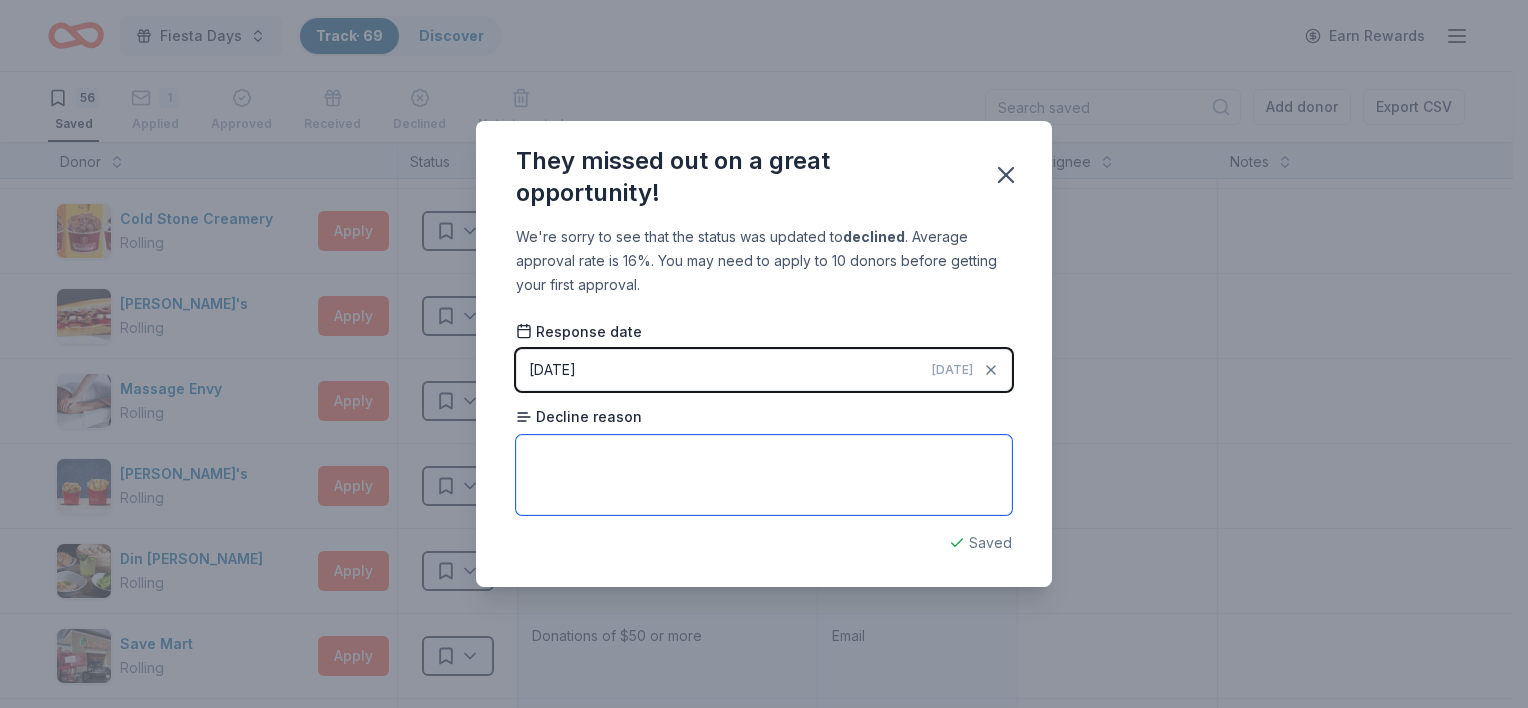 paste on "Deadline passed" 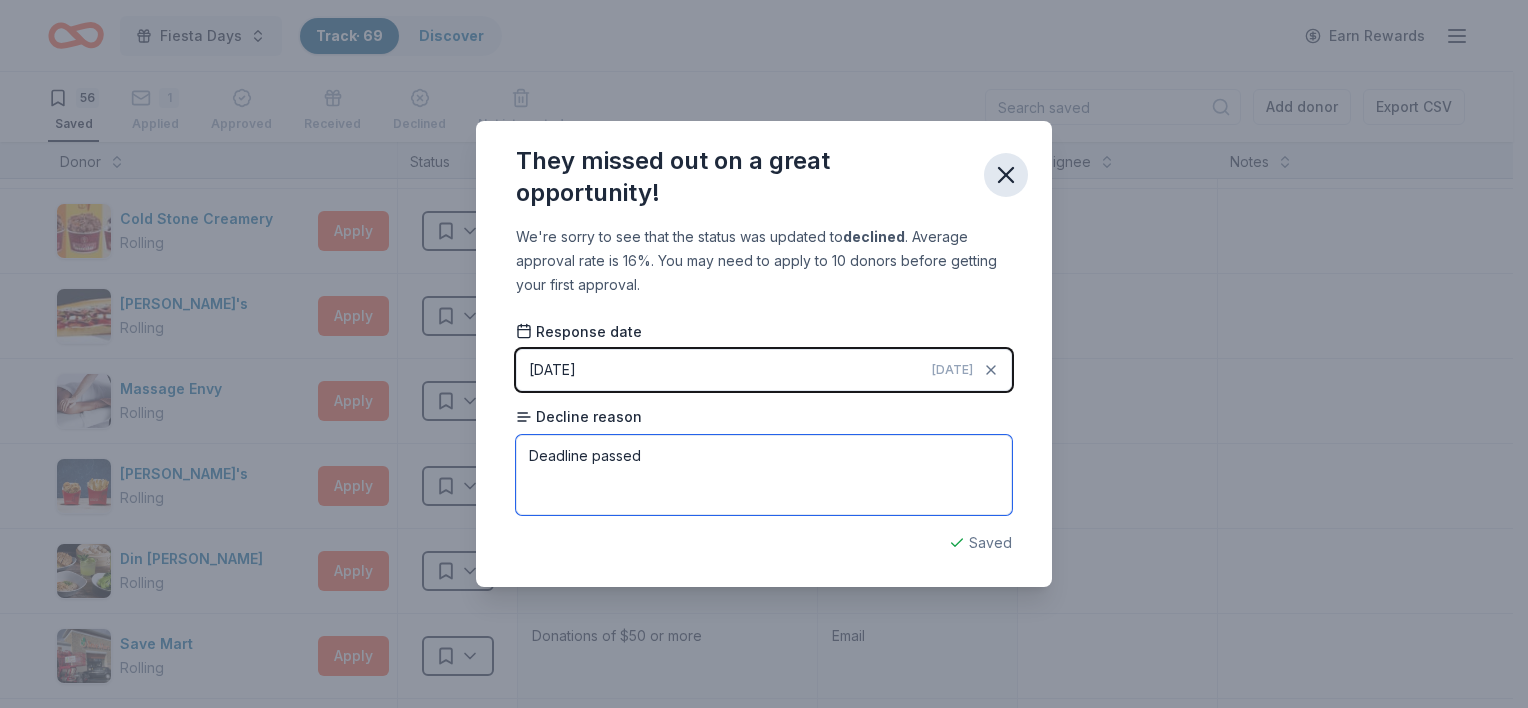 type on "Deadline passed" 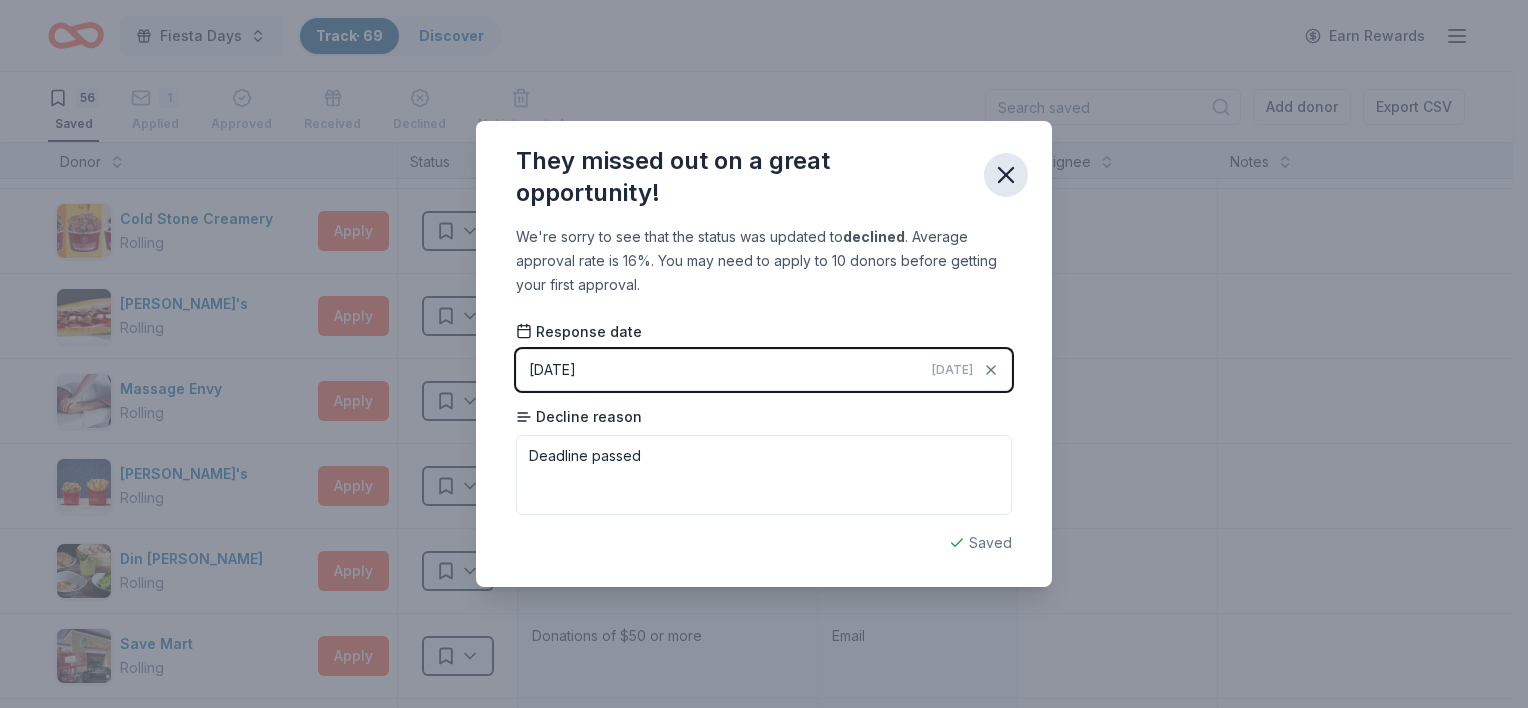 click 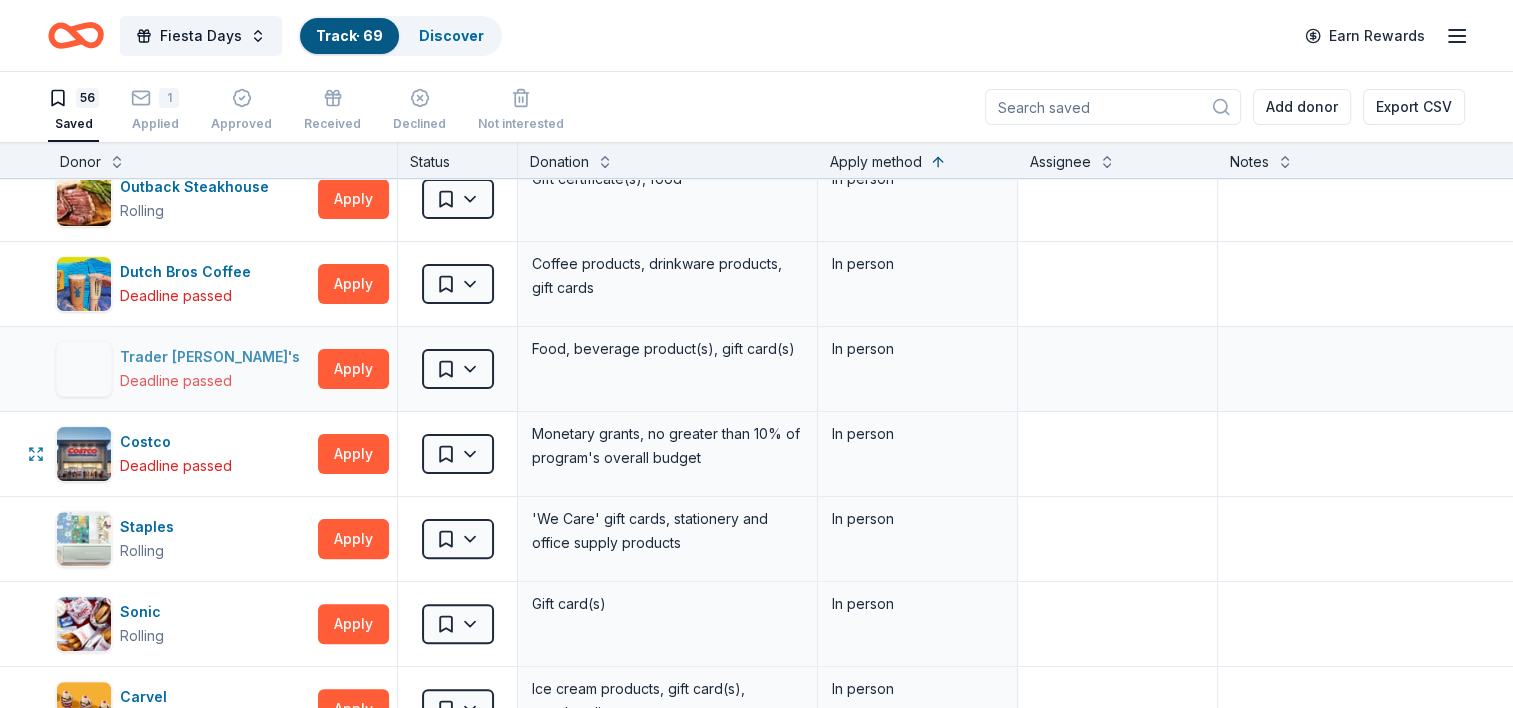 scroll, scrollTop: 500, scrollLeft: 0, axis: vertical 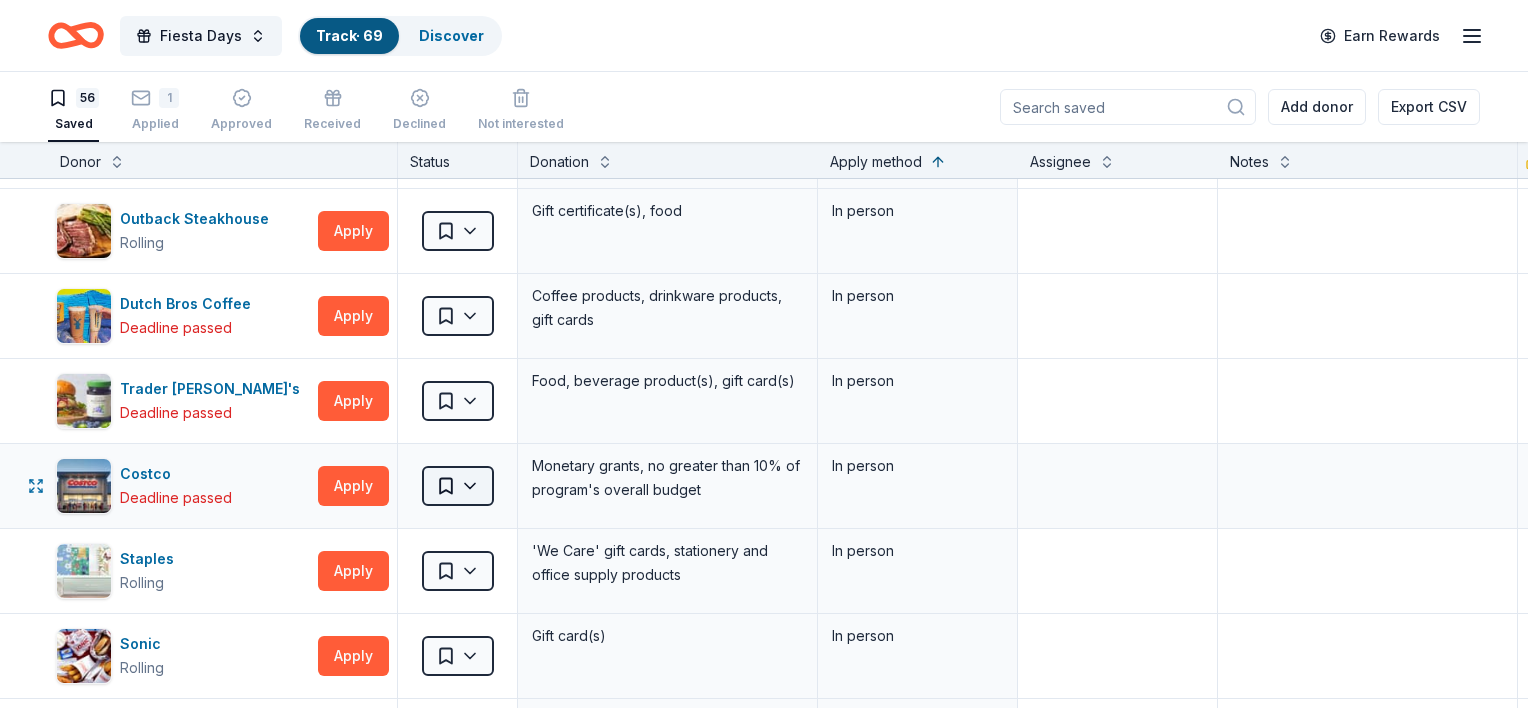 click on "Fiesta Days  Track  · 69 Discover Earn Rewards 56 Saved 1 Applied Approved Received Declined Not interested Add donor Export CSV Donor Status Donation Apply method Assignee Notes Aquarium of the Pacific Rolling Apply Saved Ticket(s) Mail Adidas Rolling Apply Saved Sporting goods, gift card(s) Mail Target Rolling Apply Saved Gift cards ($50-100 value, with a maximum donation of $500 per year) In person Olive Garden Deadline passed Apply Saved Gift certificates or food In person Buffalo Wild Wings Rolling Apply Saved Gift certificates In person Cheesecake Factory Rolling Apply Saved Gift Card(s)  In person Outback Steakhouse Rolling Apply Saved Gift certificate(s), food  In person Dutch Bros Coffee Deadline passed Apply Saved Coffee products, drinkware products, gift cards In person Trader [PERSON_NAME]'s Deadline passed Apply Saved Food, beverage product(s), gift card(s) In person Costco Deadline passed Apply Saved Monetary grants, no greater than 10% of program's overall budget  In person Staples Rolling Apply Saved 3" at bounding box center [764, 354] 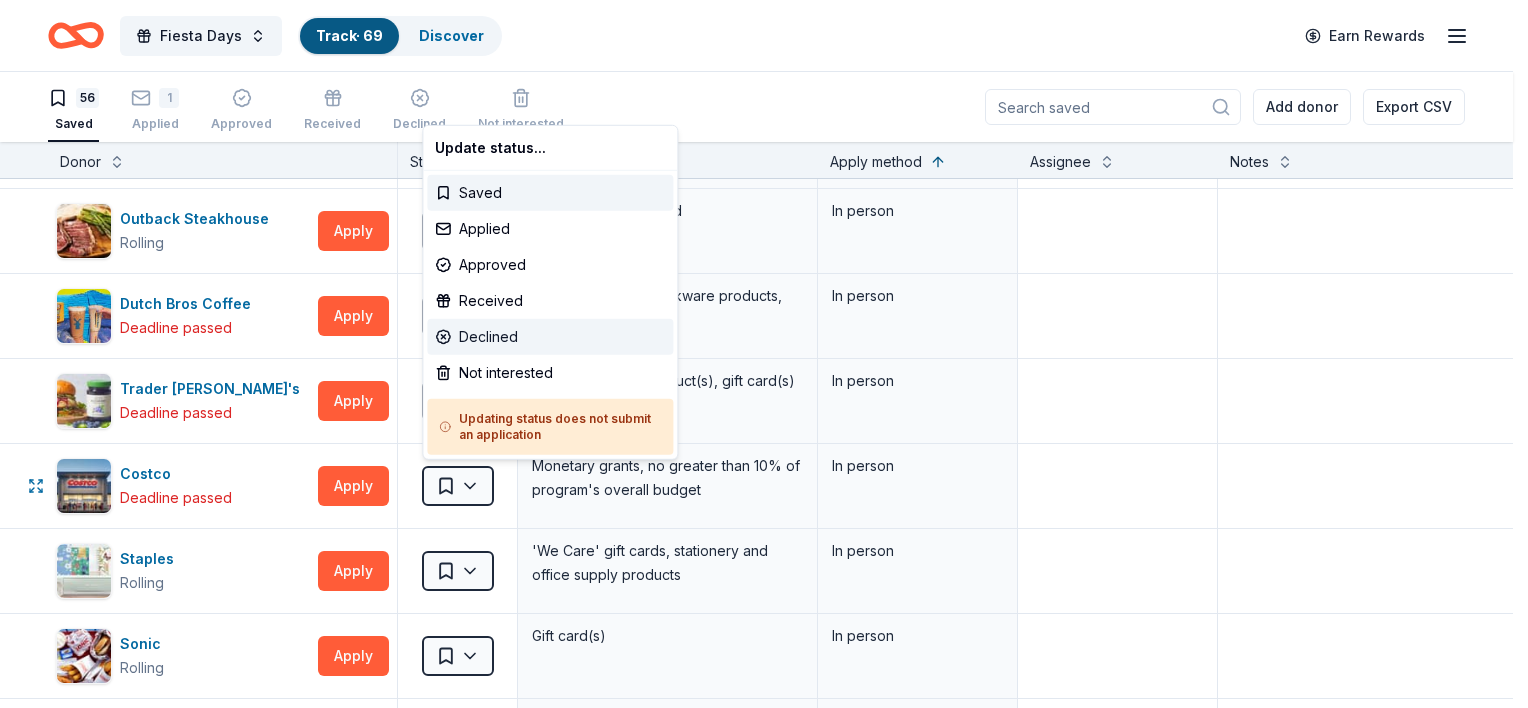 click on "Declined" at bounding box center (550, 337) 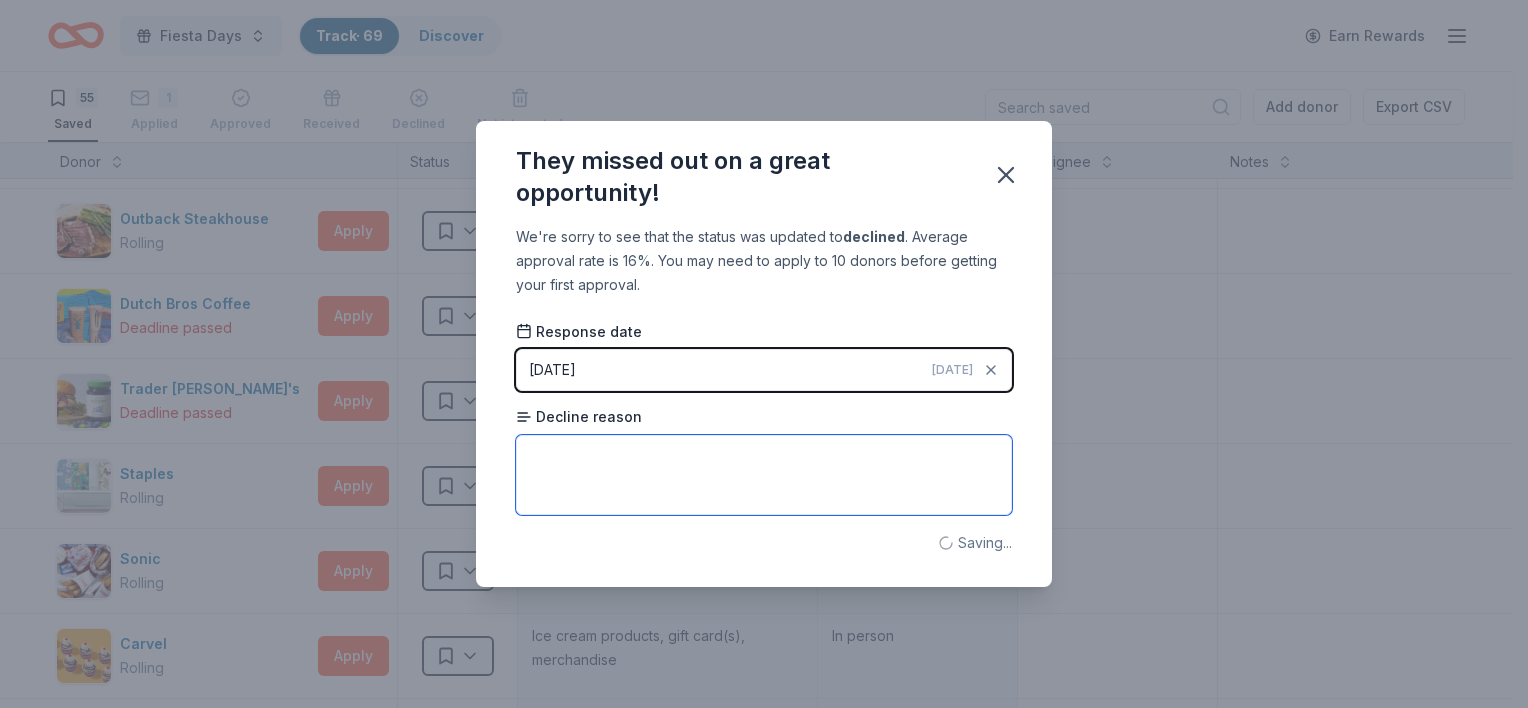 click at bounding box center [764, 475] 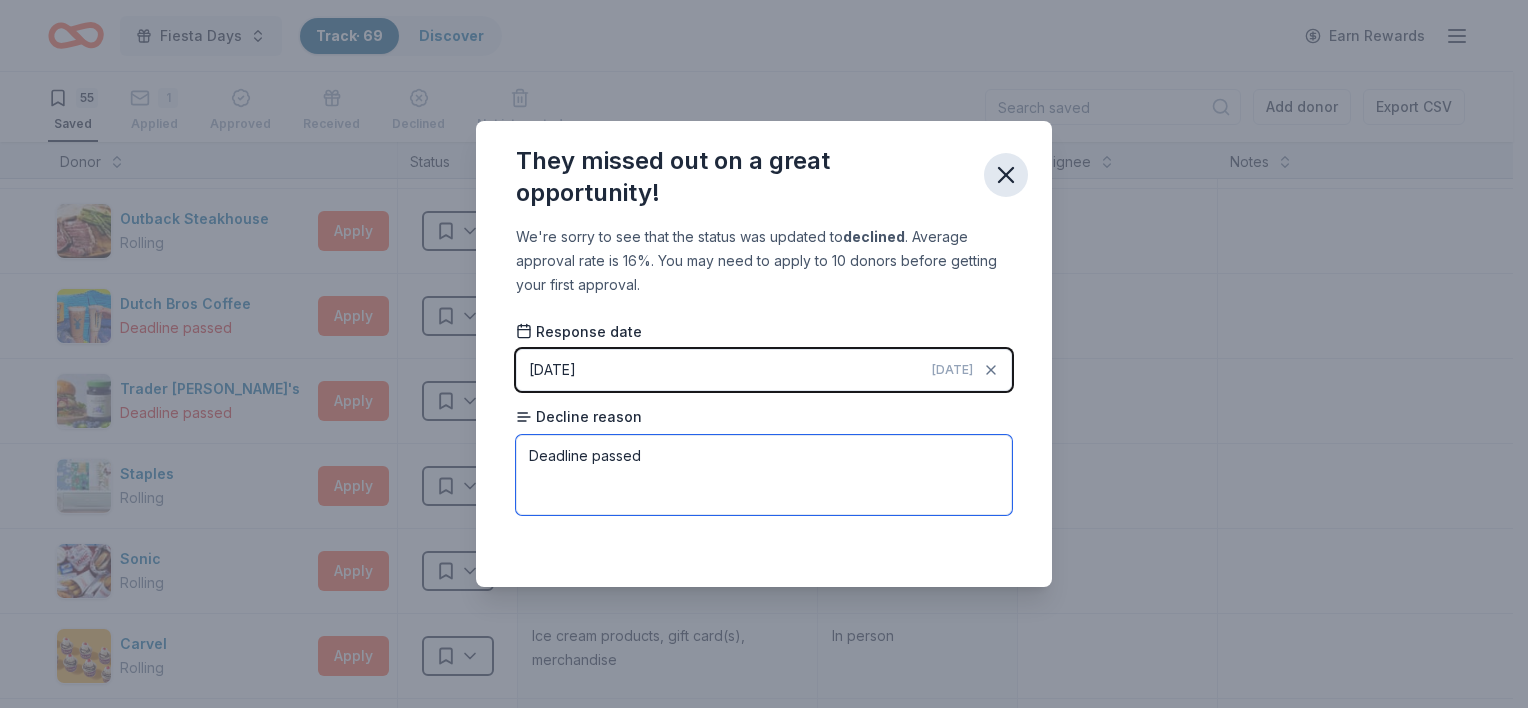 type on "Deadline passed" 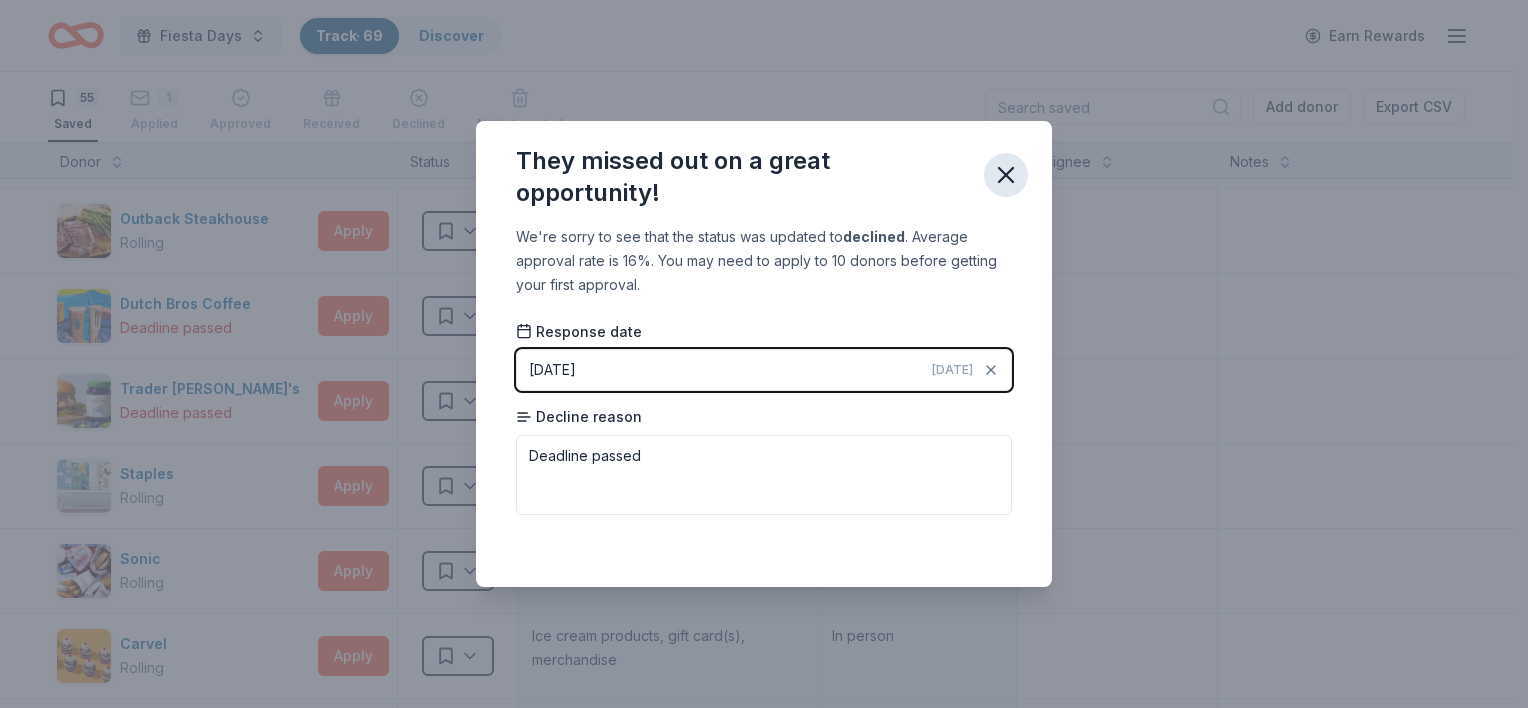 click 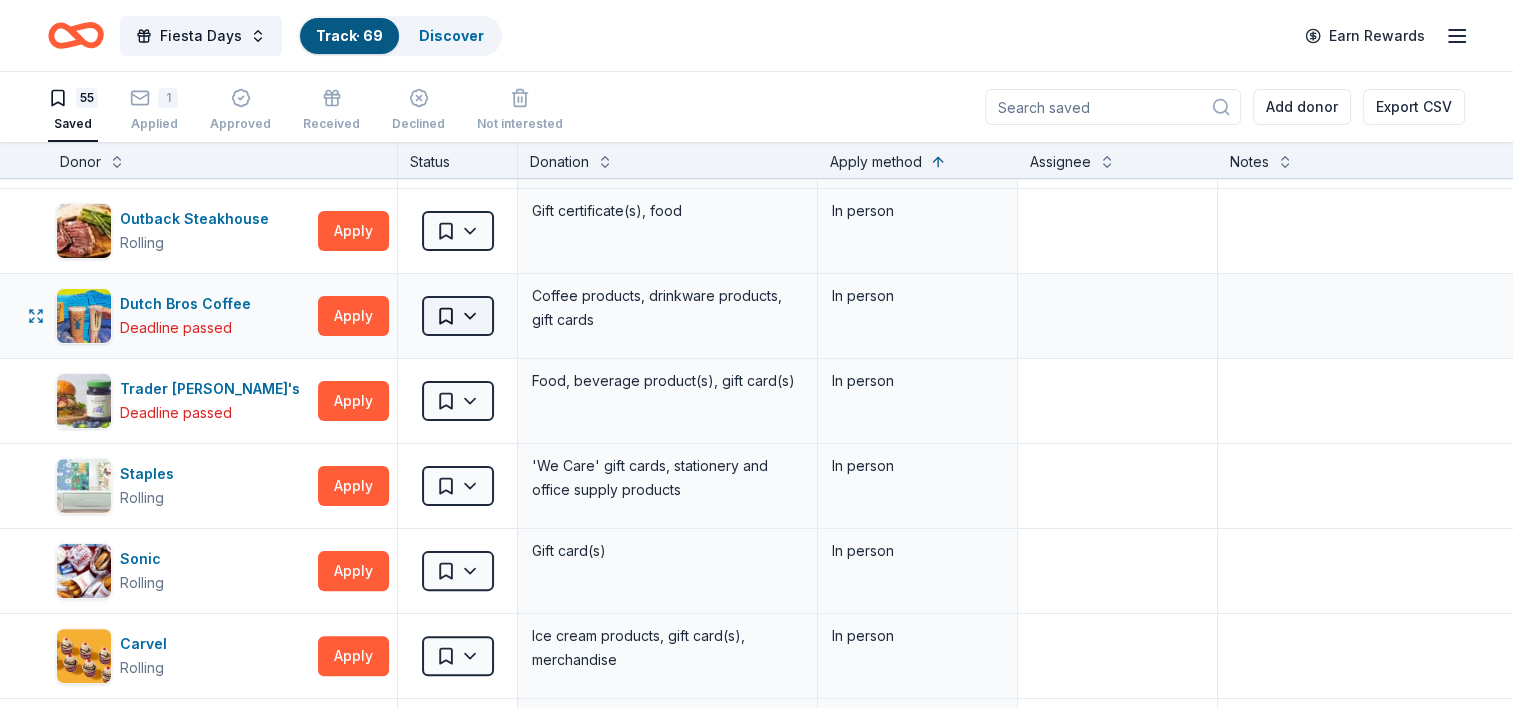 click on "Fiesta Days  Track  · 69 Discover Earn Rewards 55 Saved 1 Applied Approved Received Declined Not interested Add donor Export CSV Donor Status Donation Apply method Assignee Notes Aquarium of the Pacific Rolling Apply Saved Ticket(s) Mail Adidas Rolling Apply Saved Sporting goods, gift card(s) Mail Target Rolling Apply Saved Gift cards ($50-100 value, with a maximum donation of $500 per year) In person Olive Garden Deadline passed Apply Saved Gift certificates or food In person Buffalo Wild Wings Rolling Apply Saved Gift certificates In person Cheesecake Factory Rolling Apply Saved Gift Card(s)  In person Outback Steakhouse Rolling Apply Saved Gift certificate(s), food  In person Dutch Bros Coffee Deadline passed Apply Saved Coffee products, drinkware products, gift cards In person Trader [PERSON_NAME]'s Deadline passed Apply Saved Food, beverage product(s), gift card(s) In person Staples Rolling Apply Saved 'We Care' gift cards, stationery and office supply products In person Sonic  Rolling Apply Saved Gift card(s) 10" at bounding box center (756, 354) 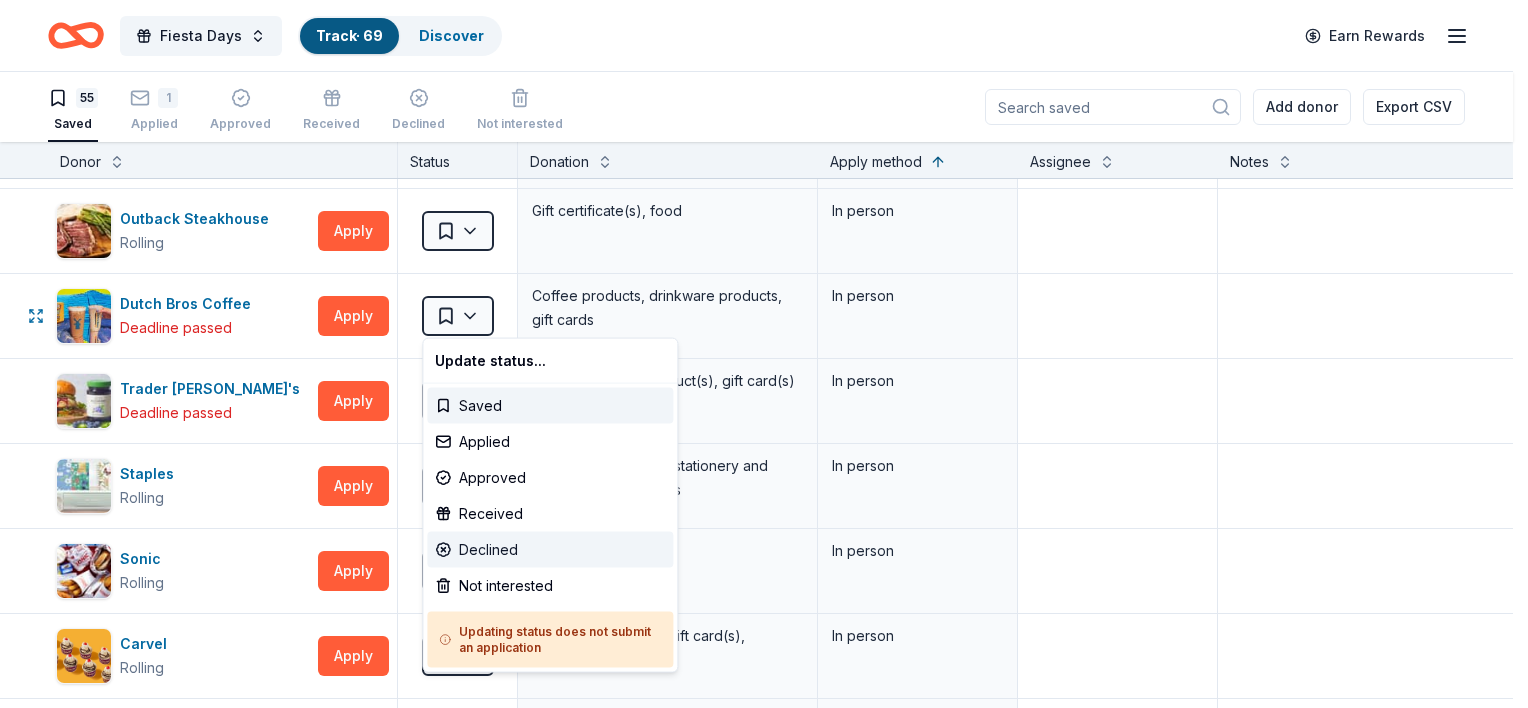 click on "Declined" at bounding box center [550, 550] 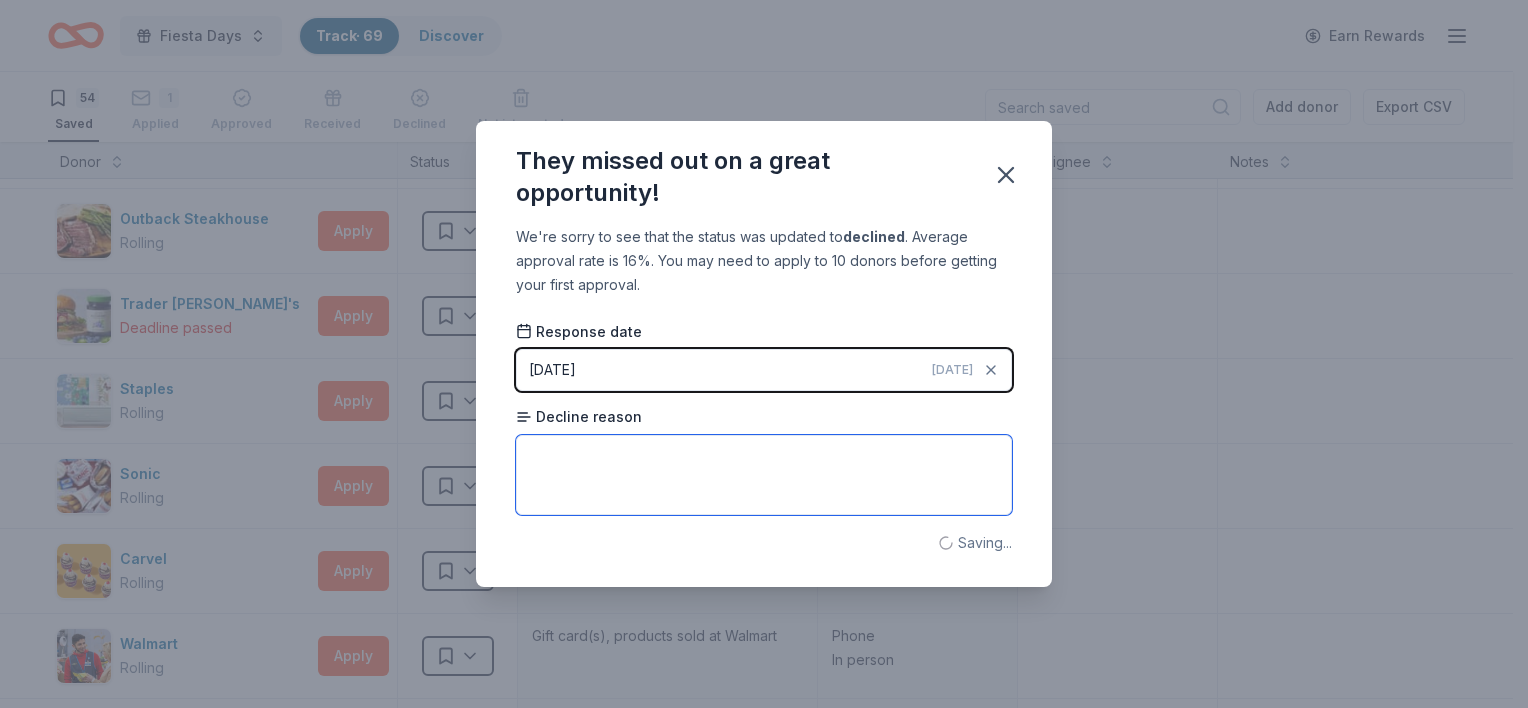click at bounding box center [764, 475] 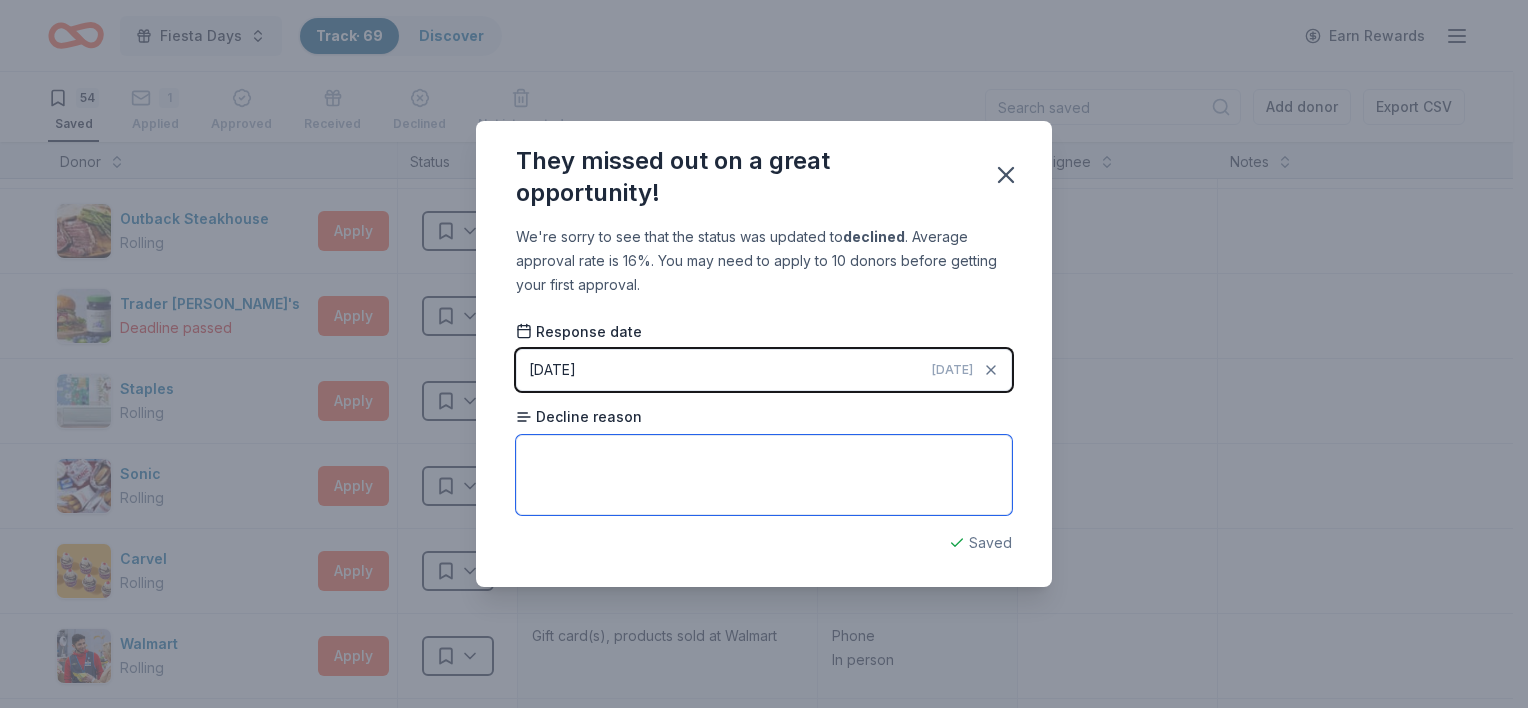 paste on "Deadline passed" 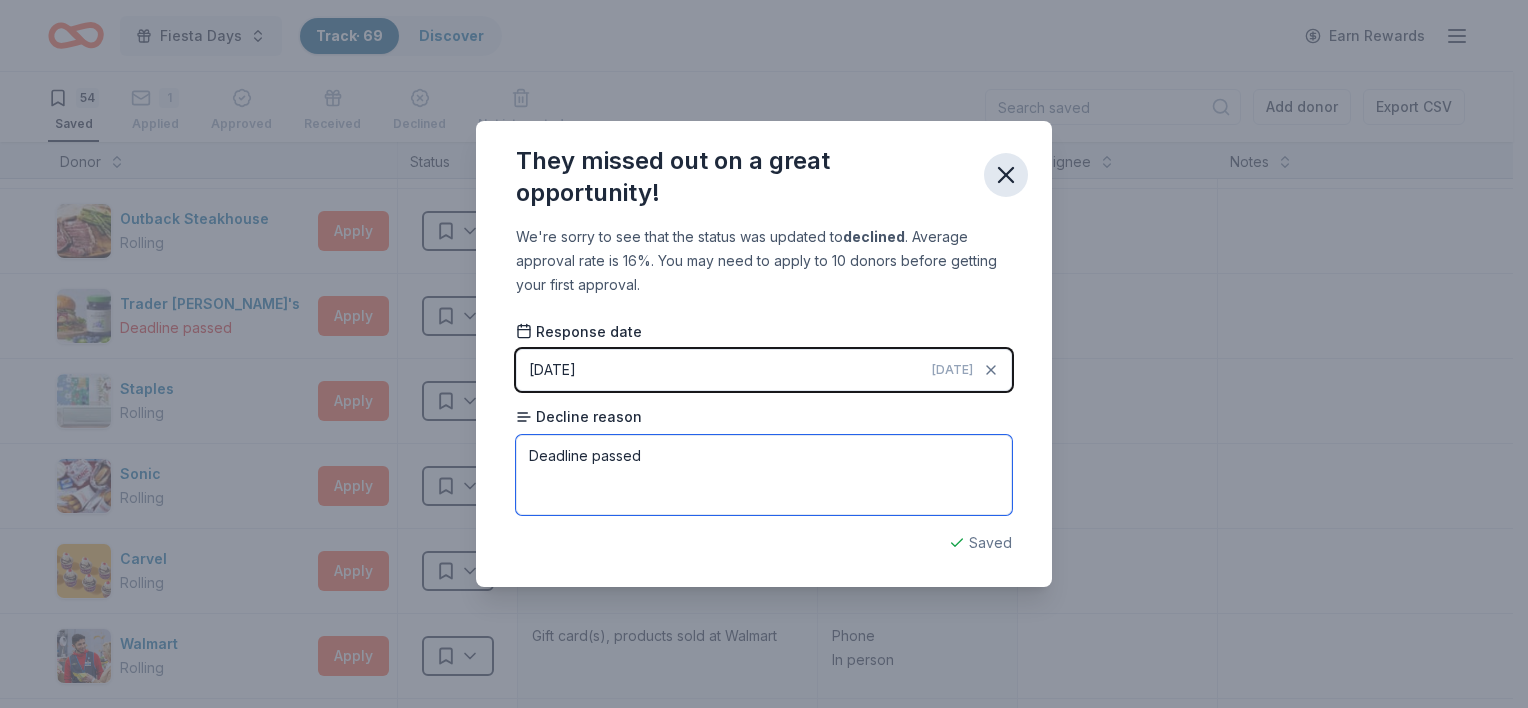 type on "Deadline passed" 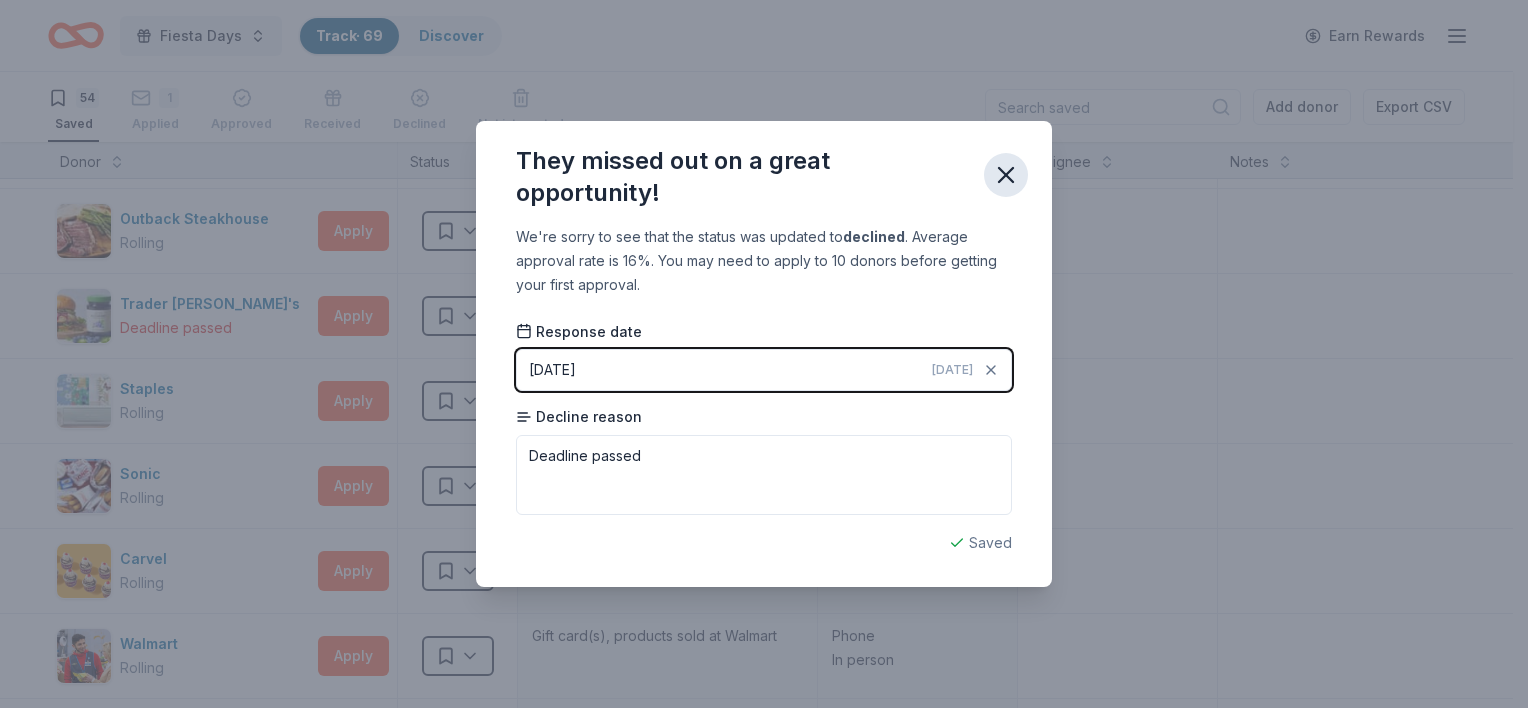 click 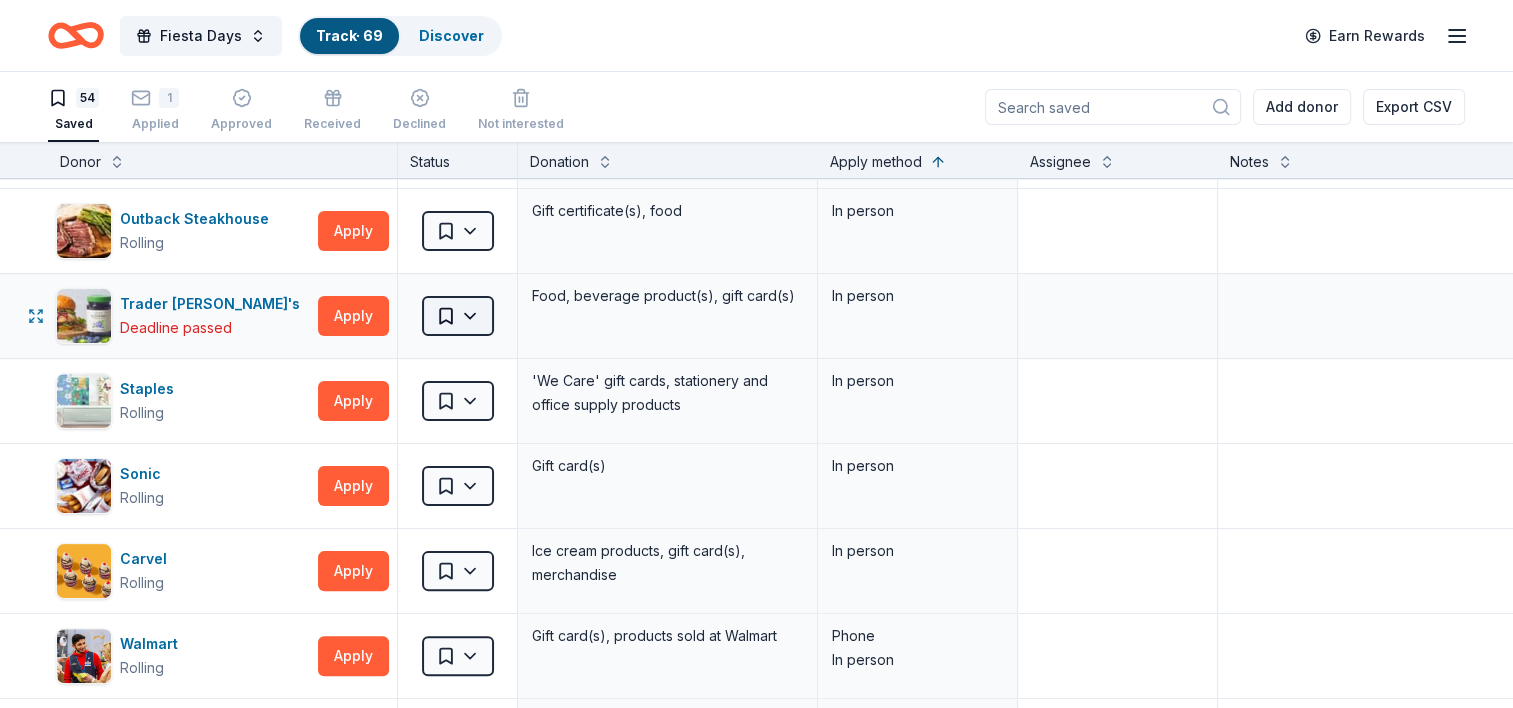click on "Fiesta Days  Track  · 69 Discover Earn Rewards 54 Saved 1 Applied Approved Received Declined Not interested Add donor Export CSV Donor Status Donation Apply method Assignee Notes Aquarium of the Pacific Rolling Apply Saved Ticket(s) Mail Adidas Rolling Apply Saved Sporting goods, gift card(s) Mail Target Rolling Apply Saved Gift cards ($50-100 value, with a maximum donation of $500 per year) In person Olive Garden Deadline passed Apply Saved Gift certificates or food In person Buffalo Wild Wings Rolling Apply Saved Gift certificates In person Cheesecake Factory Rolling Apply Saved Gift Card(s)  In person Outback Steakhouse Rolling Apply Saved Gift certificate(s), food  In person Trader [PERSON_NAME]'s Deadline passed Apply Saved Food, beverage product(s), gift card(s) In person Staples Rolling Apply Saved 'We Care' gift cards, stationery and office supply products In person Sonic  Rolling Apply Saved Gift card(s) In person Carvel Rolling Apply Saved Ice cream products, gift card(s), merchandise  In person Walmart IHOP" at bounding box center [756, 354] 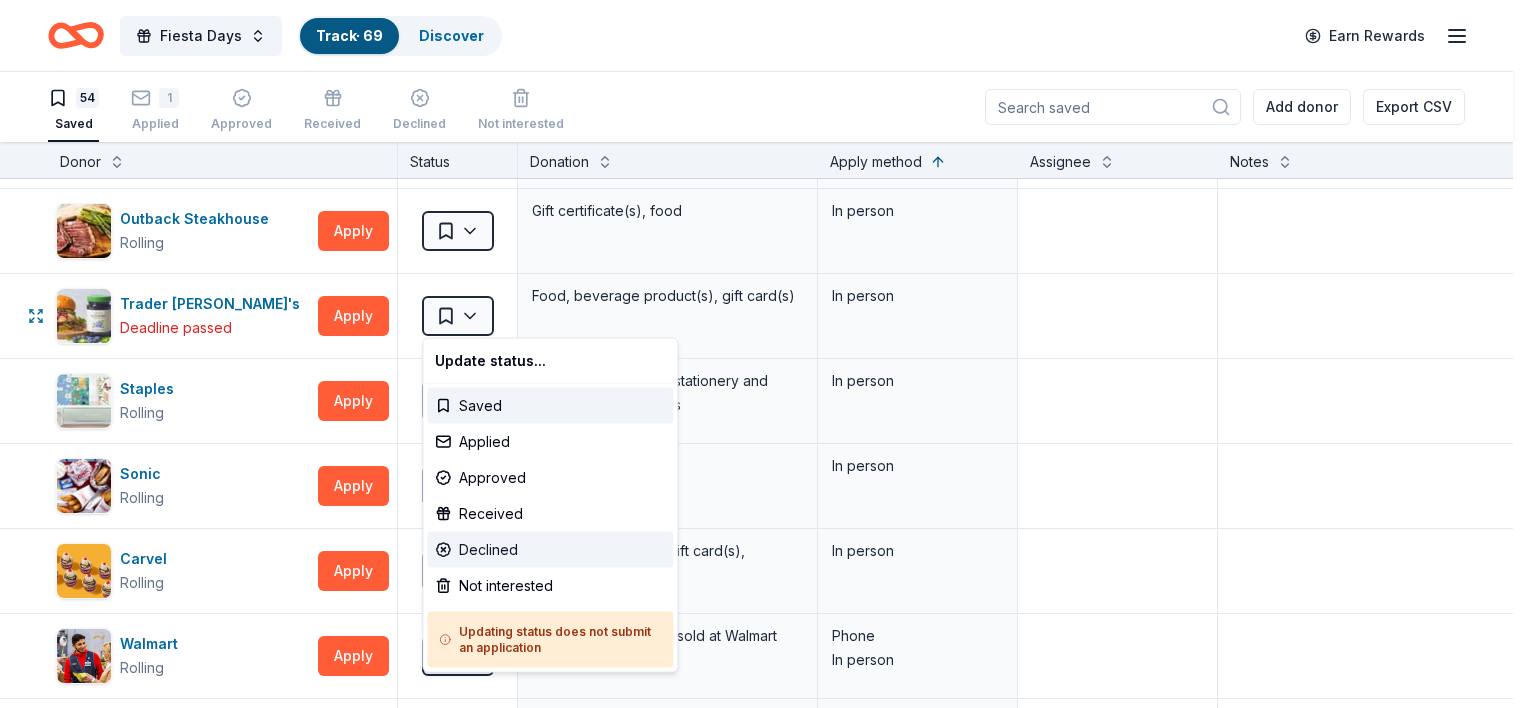 click on "Declined" at bounding box center (550, 550) 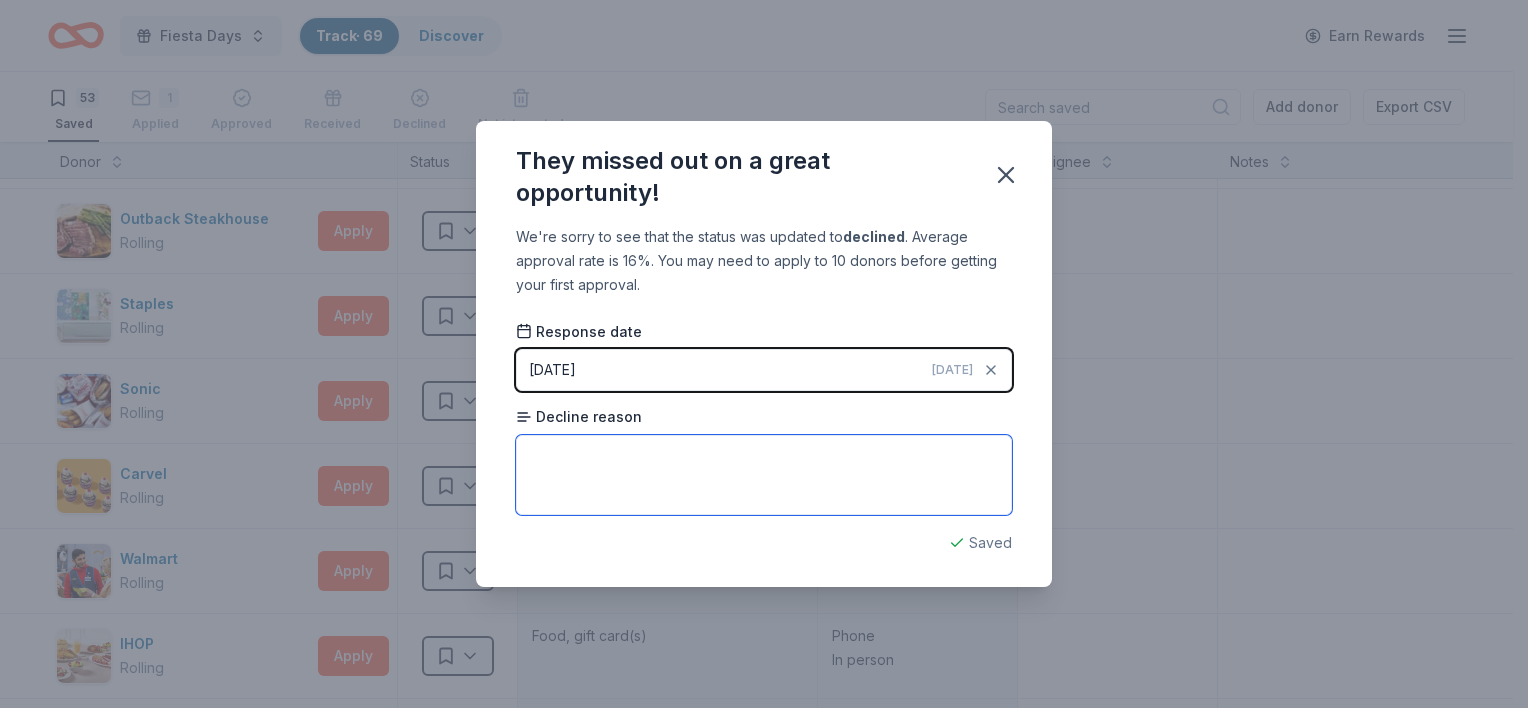 click at bounding box center (764, 475) 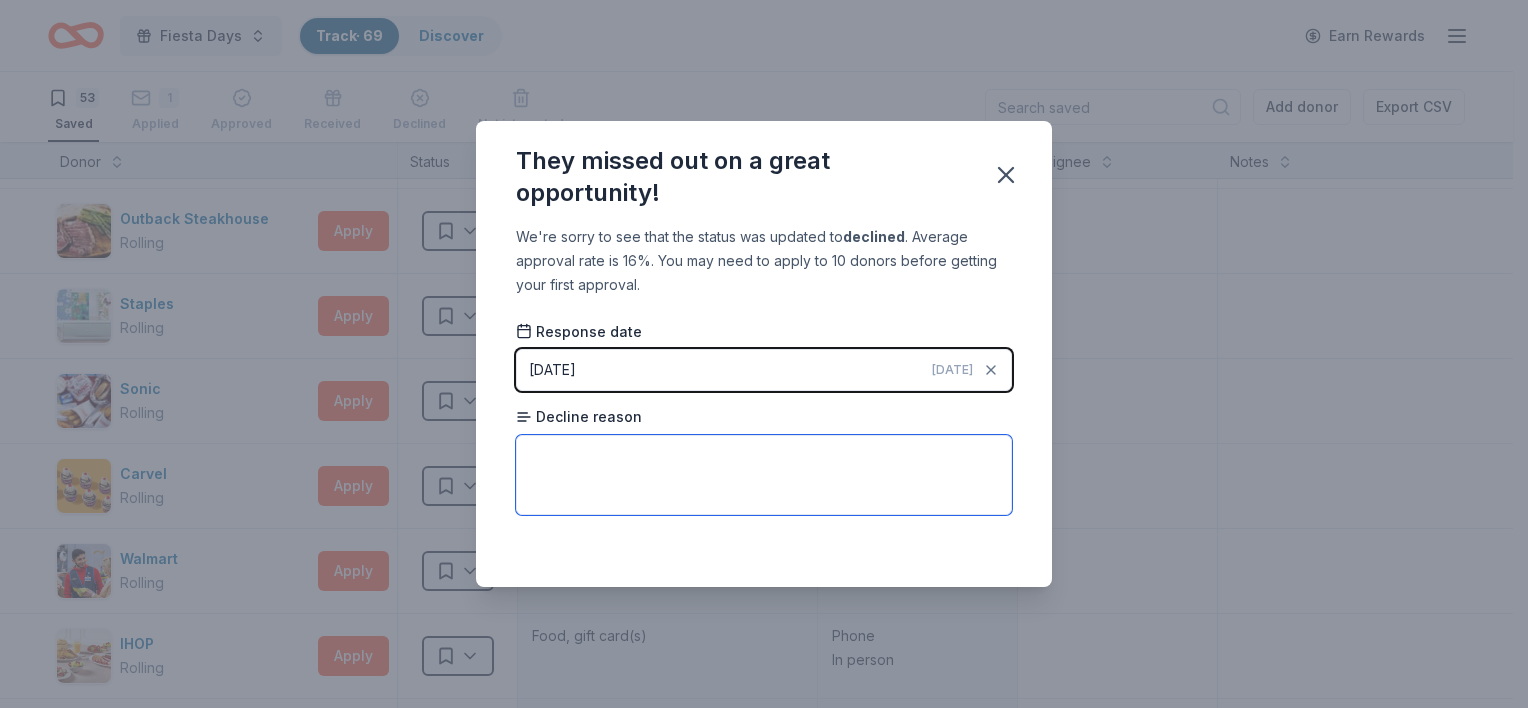 paste on "Deadline passed" 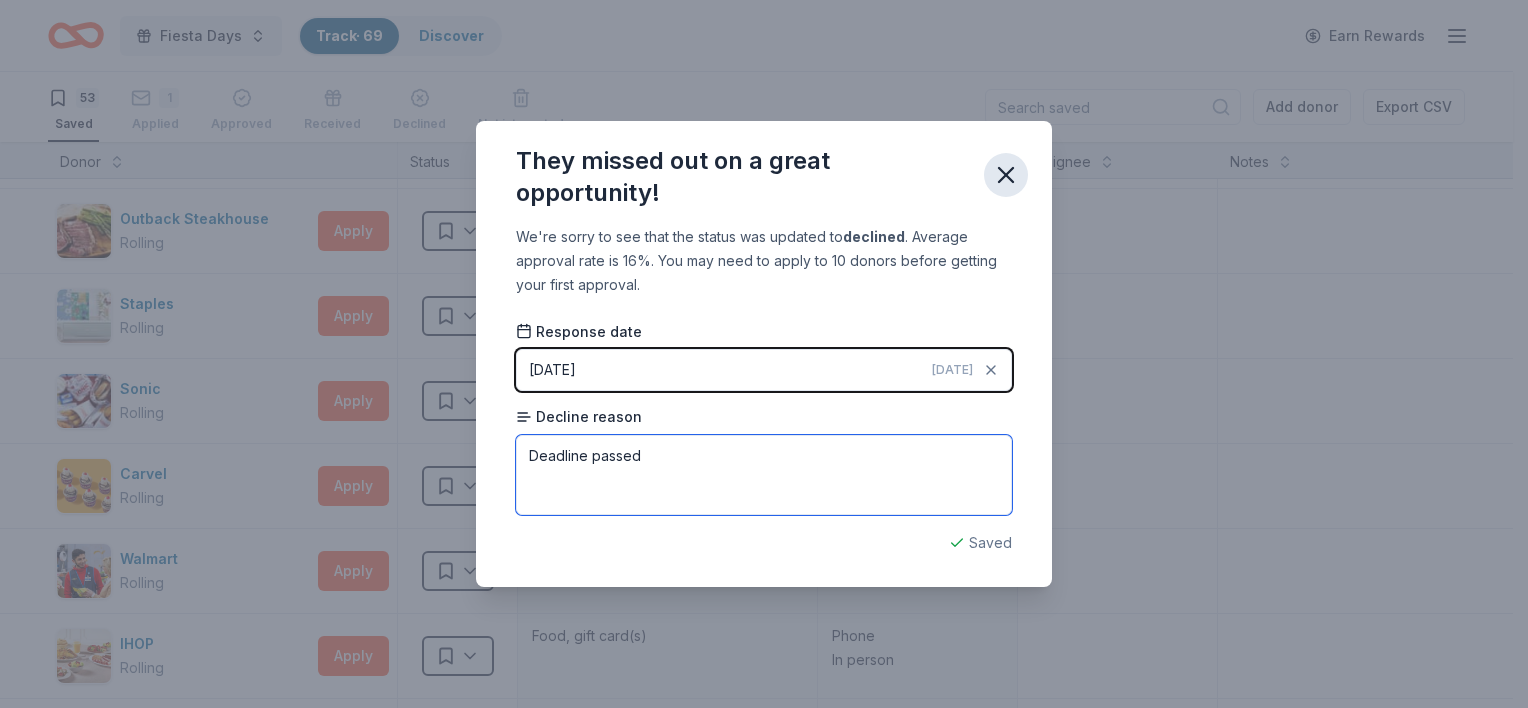 type on "Deadline passed" 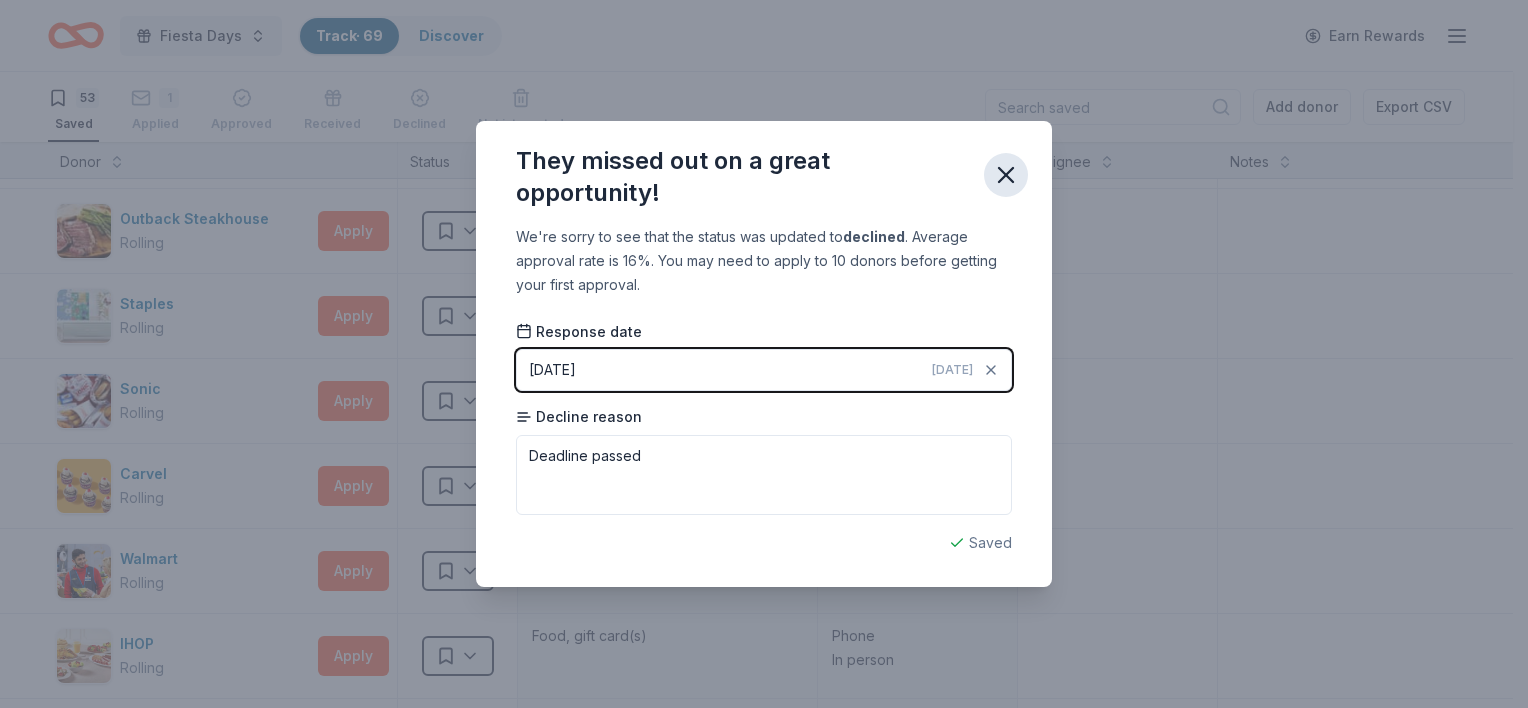 click 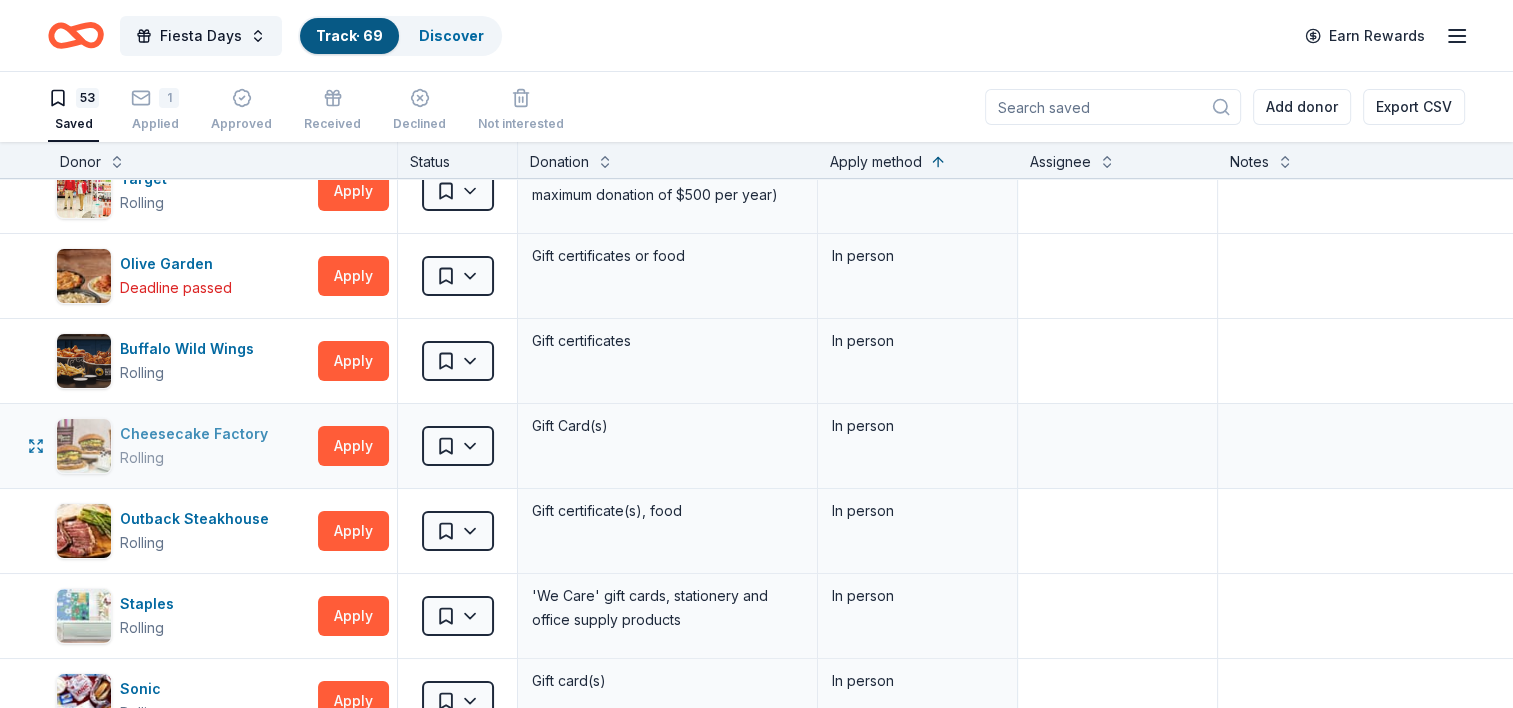 scroll, scrollTop: 100, scrollLeft: 0, axis: vertical 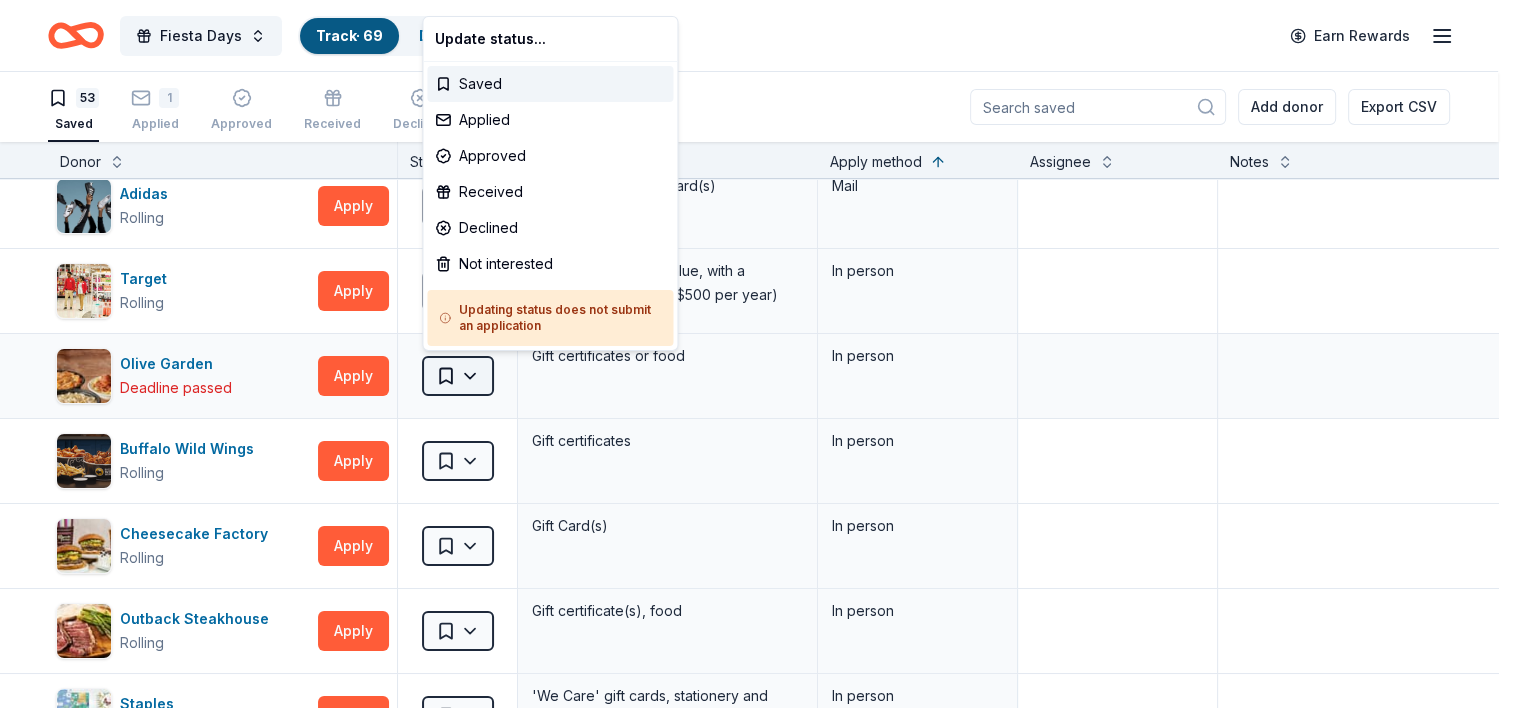 click on "Fiesta Days  Track  · 69 Discover Earn Rewards 53 Saved 1 Applied Approved Received Declined Not interested Add donor Export CSV Donor Status Donation Apply method Assignee Notes Aquarium of the Pacific Rolling Apply Saved Ticket(s) Mail Adidas Rolling Apply Saved Sporting goods, gift card(s) Mail Target Rolling Apply Saved Gift cards ($50-100 value, with a maximum donation of $500 per year) In person Olive Garden Deadline passed Apply Saved Gift certificates or food In person Buffalo Wild Wings Rolling Apply Saved Gift certificates In person Cheesecake Factory Rolling Apply Saved Gift Card(s)  In person Outback Steakhouse Rolling Apply Saved Gift certificate(s), food  In person Staples Rolling Apply Saved 'We Care' gift cards, stationery and office supply products In person Sonic  Rolling Apply Saved Gift card(s) In person Carvel Rolling Apply Saved Ice cream products, gift card(s), merchandise  In person Walmart Rolling Apply Saved Gift card(s), products sold at Walmart Phone In person IHOP Rolling Apply 3" at bounding box center [756, 354] 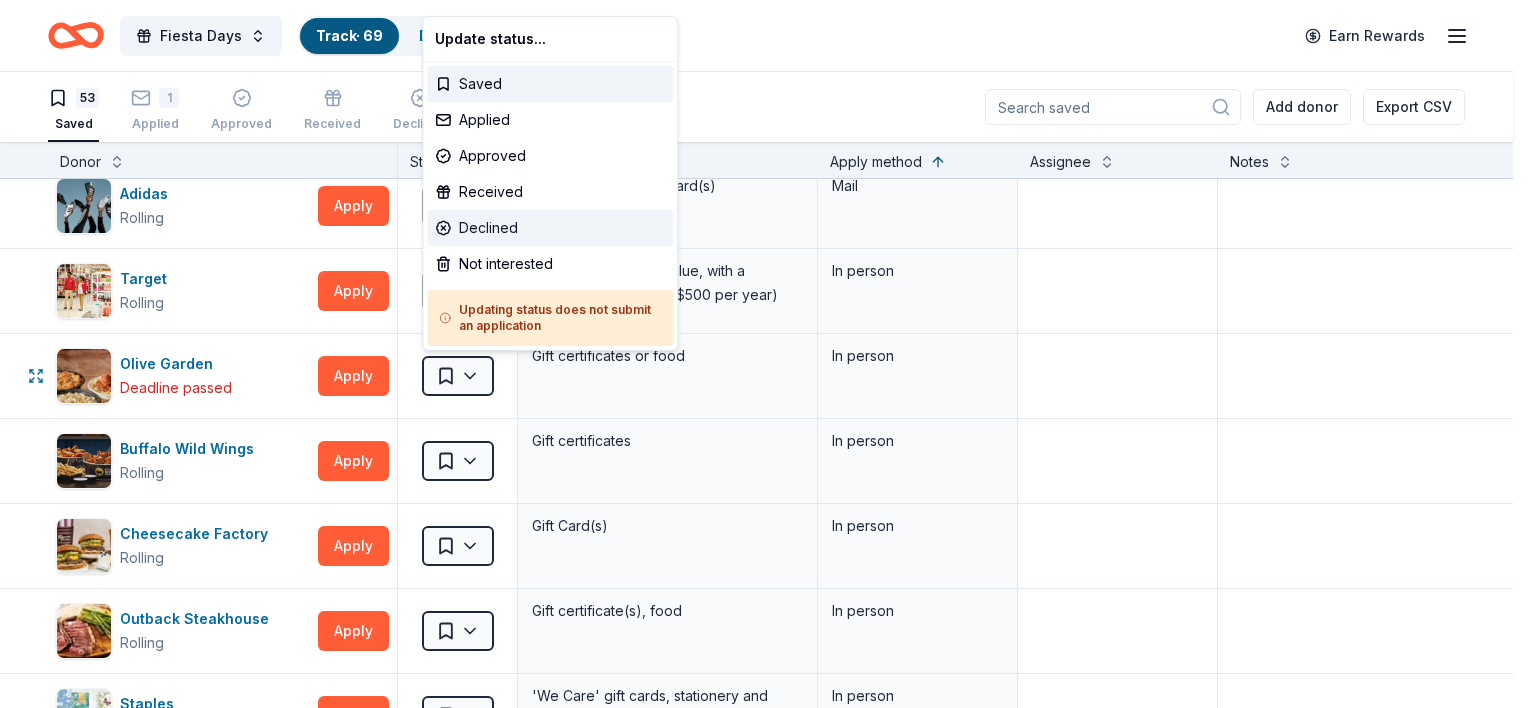 click on "Declined" at bounding box center [550, 228] 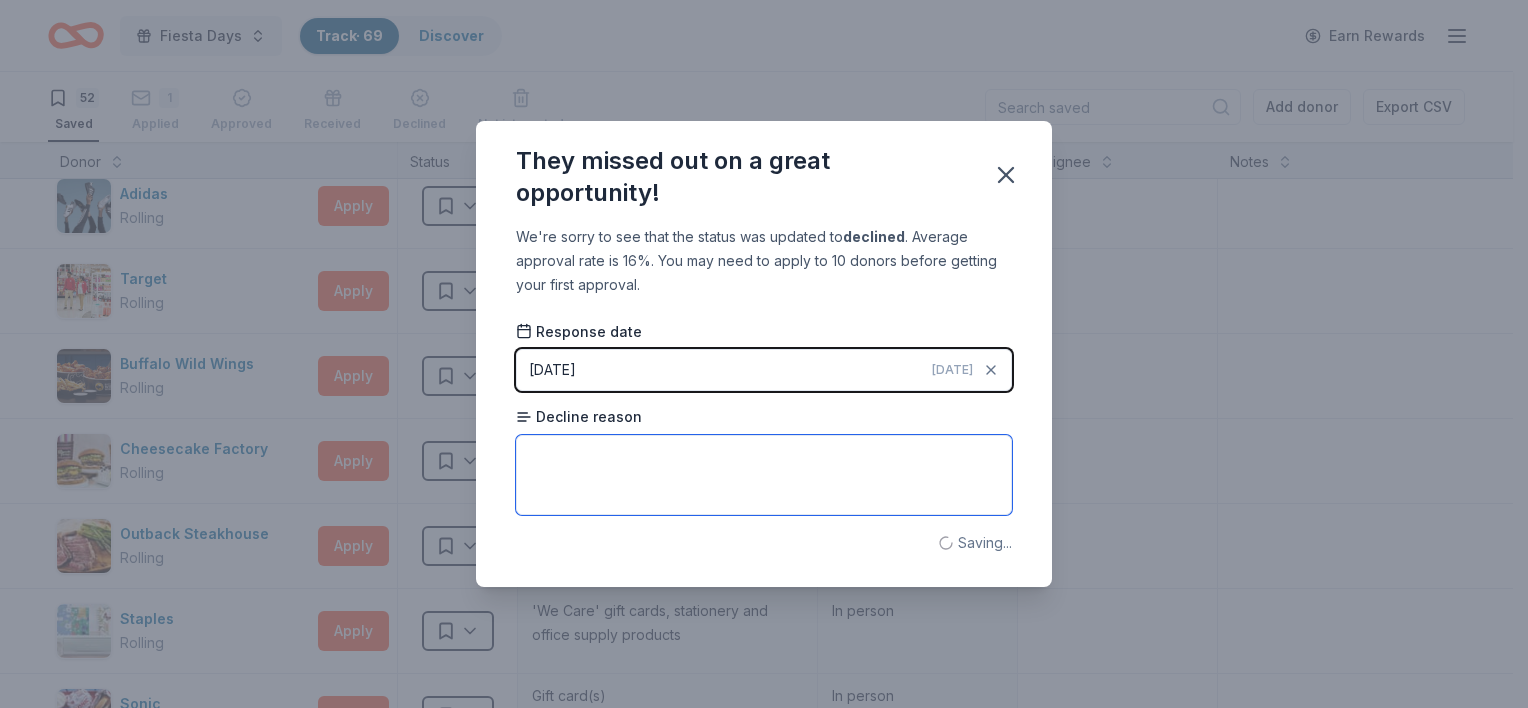 click at bounding box center [764, 475] 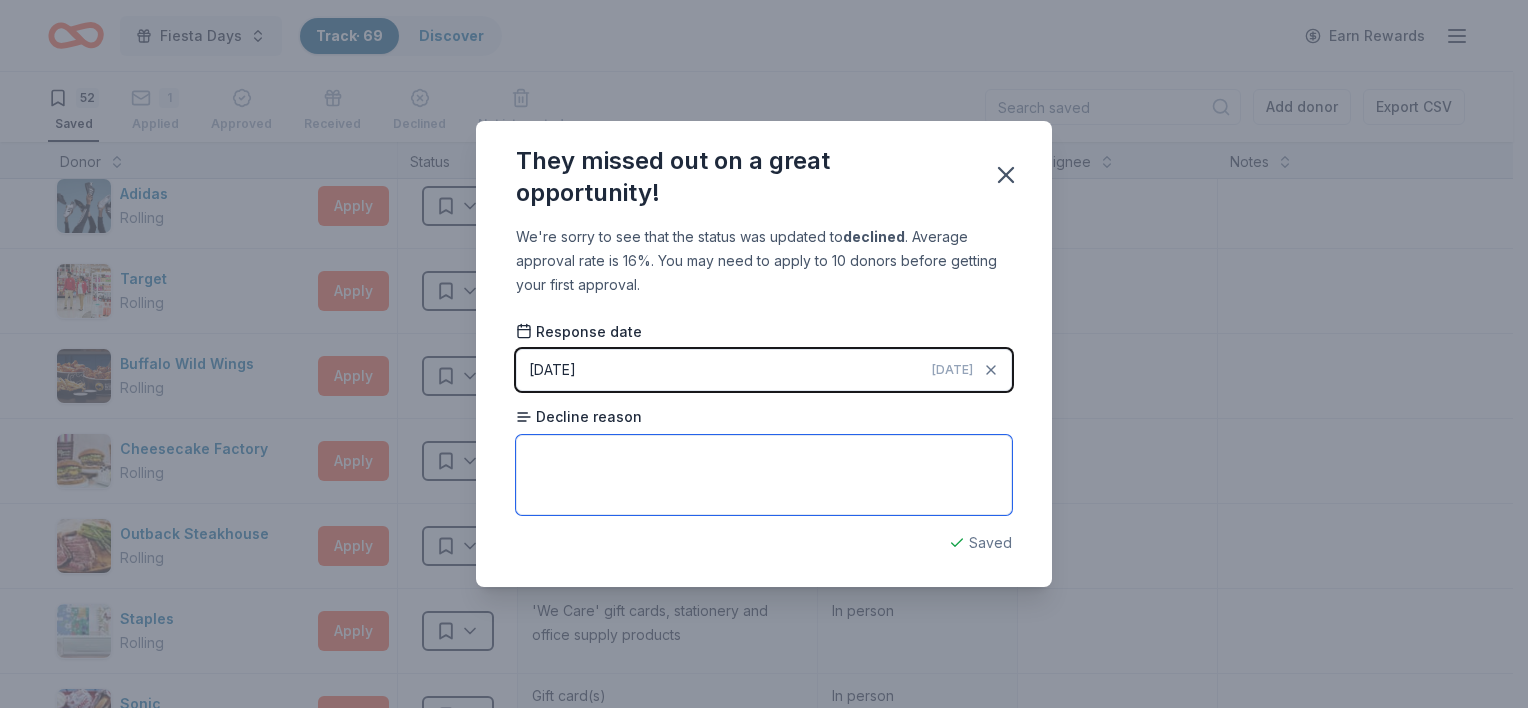 paste on "Deadline passed" 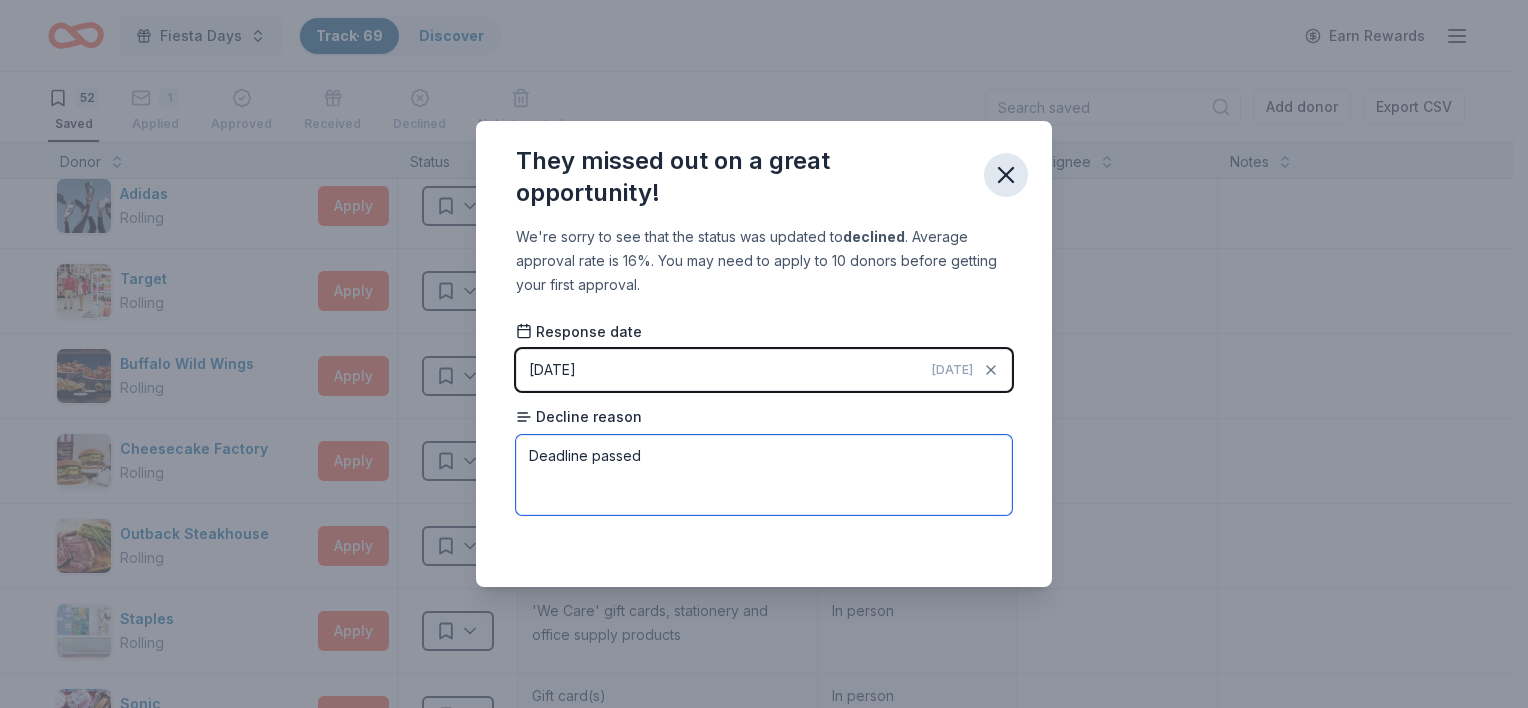 type on "Deadline passed" 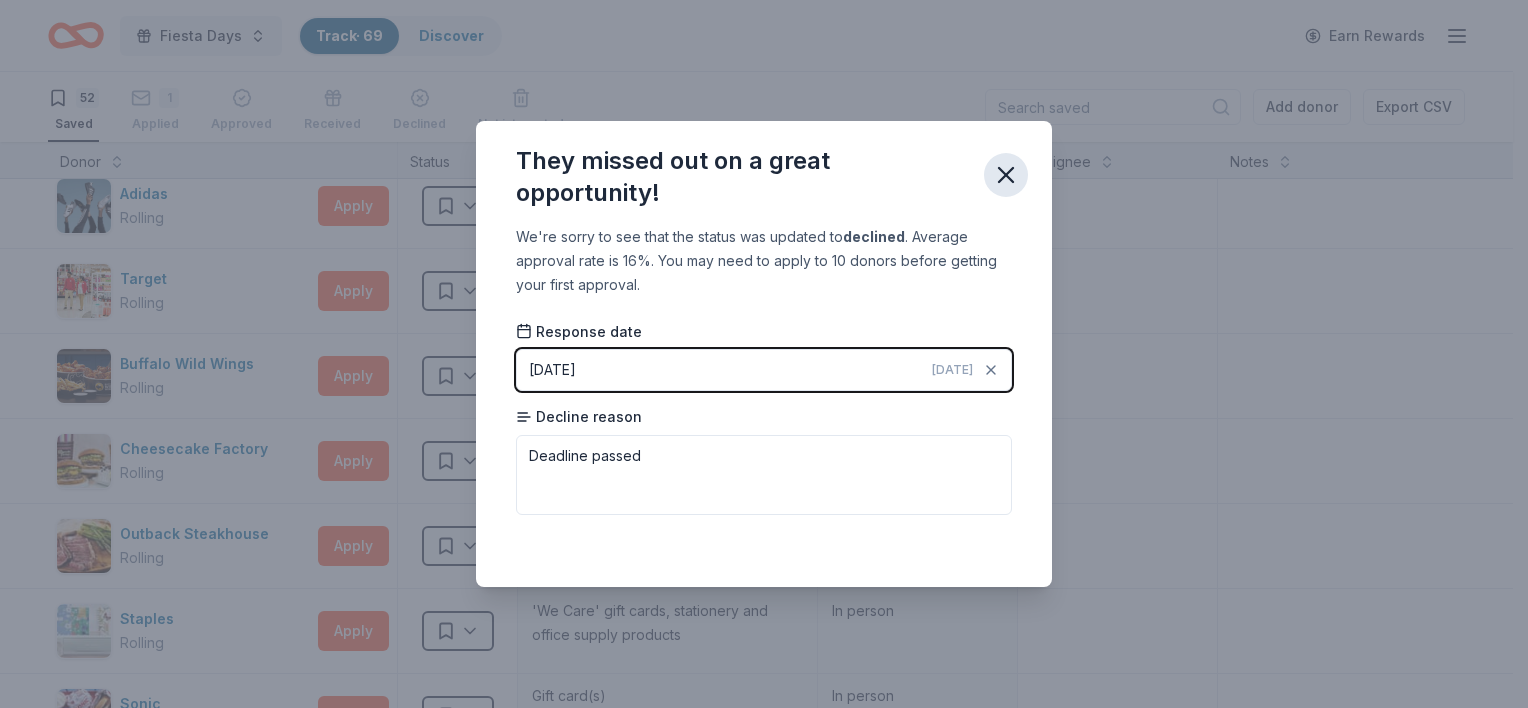 click 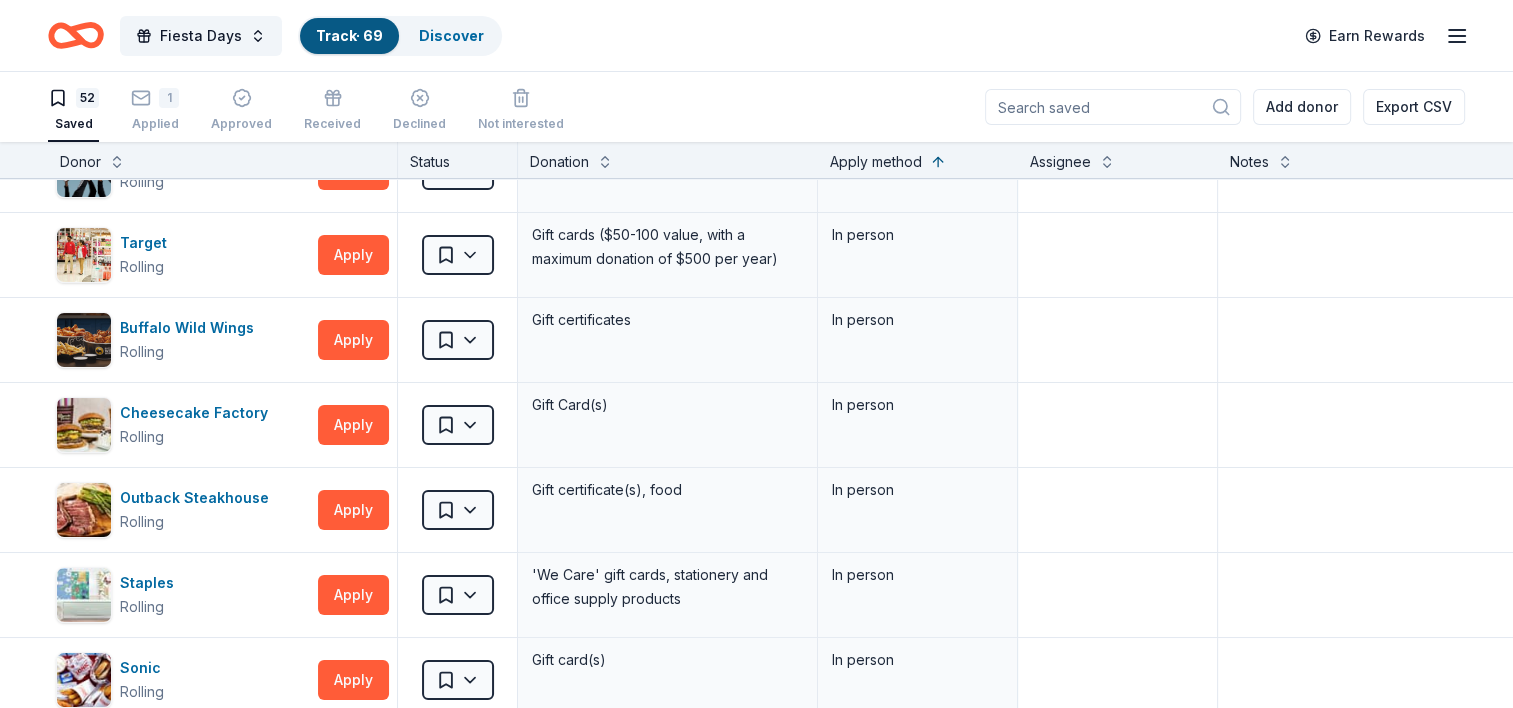 scroll, scrollTop: 0, scrollLeft: 0, axis: both 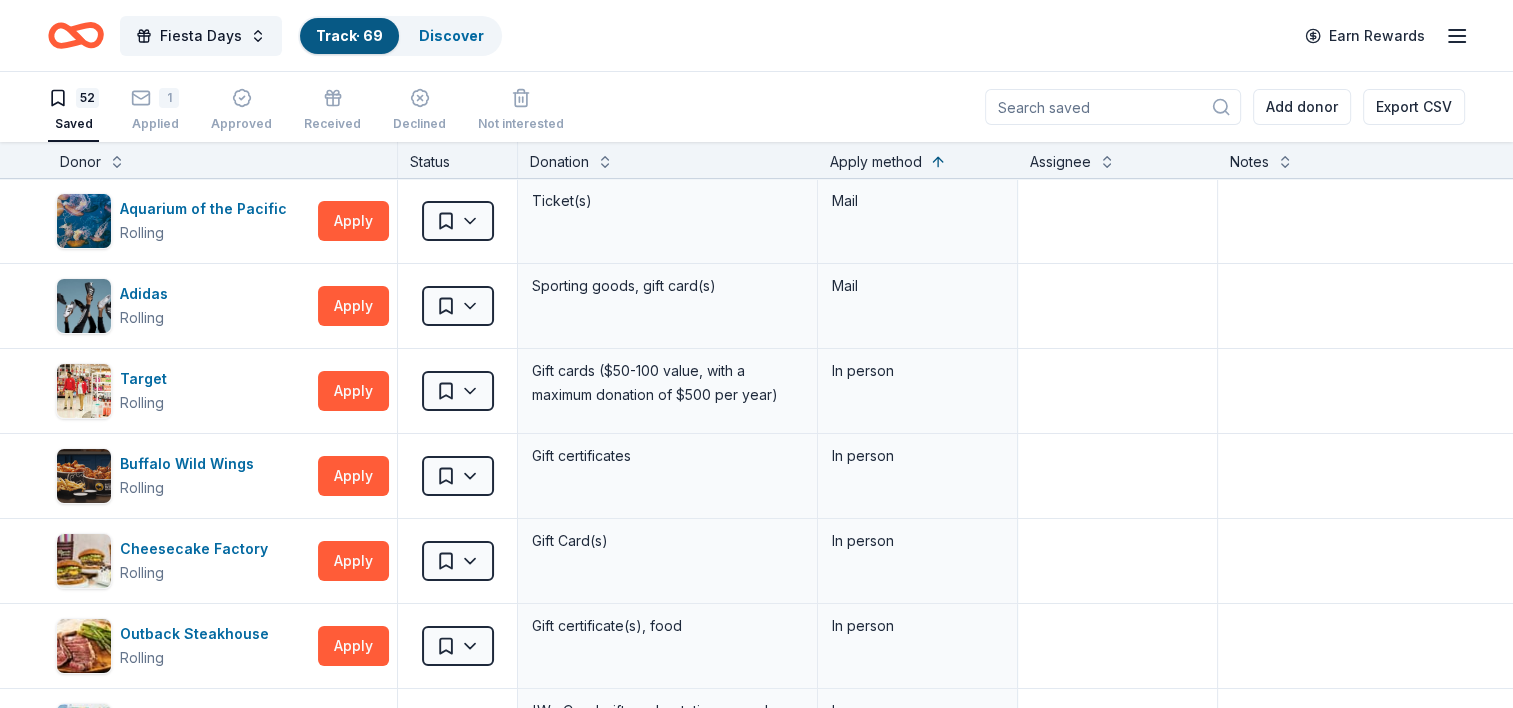 click on "Fiesta Days  Track  · 69 Discover Earn Rewards" at bounding box center [756, 35] 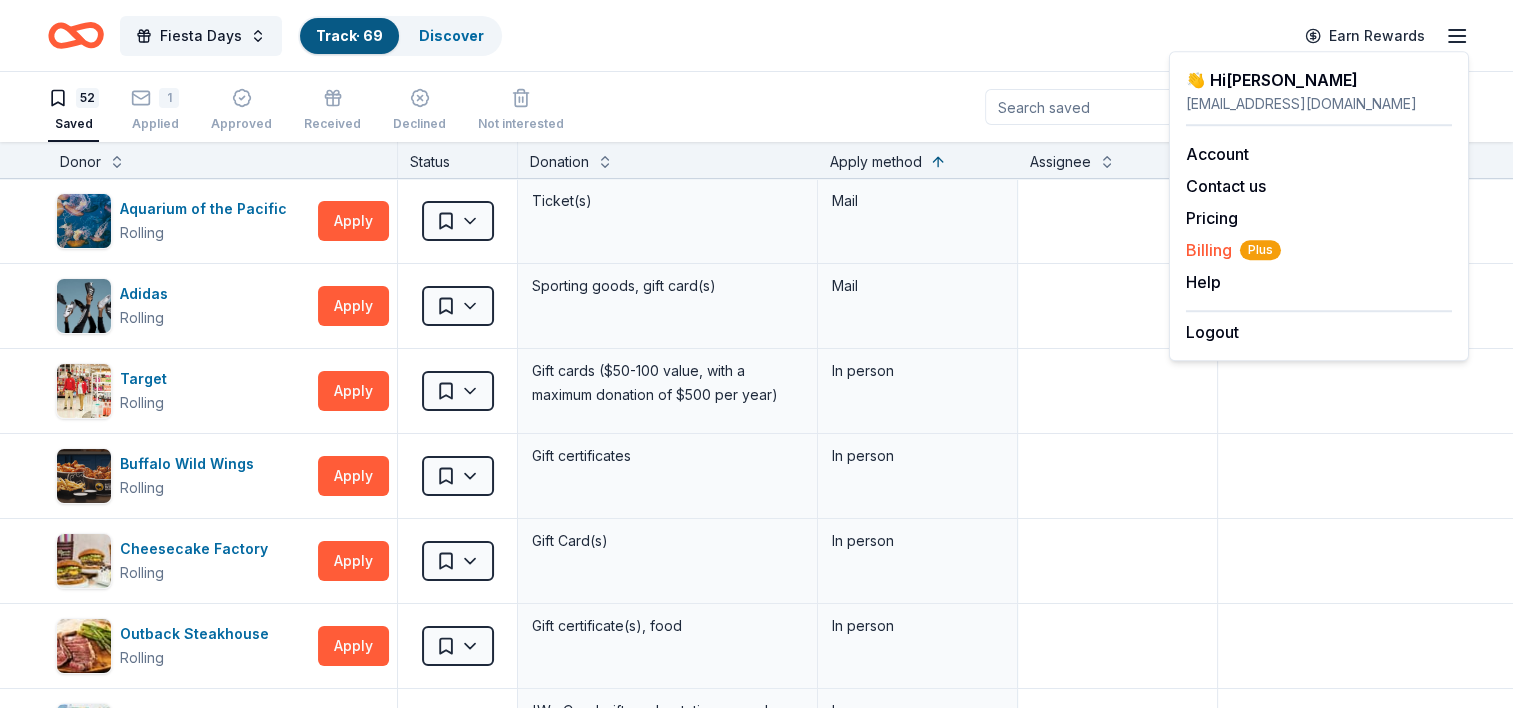 click on "Billing Plus" at bounding box center [1233, 250] 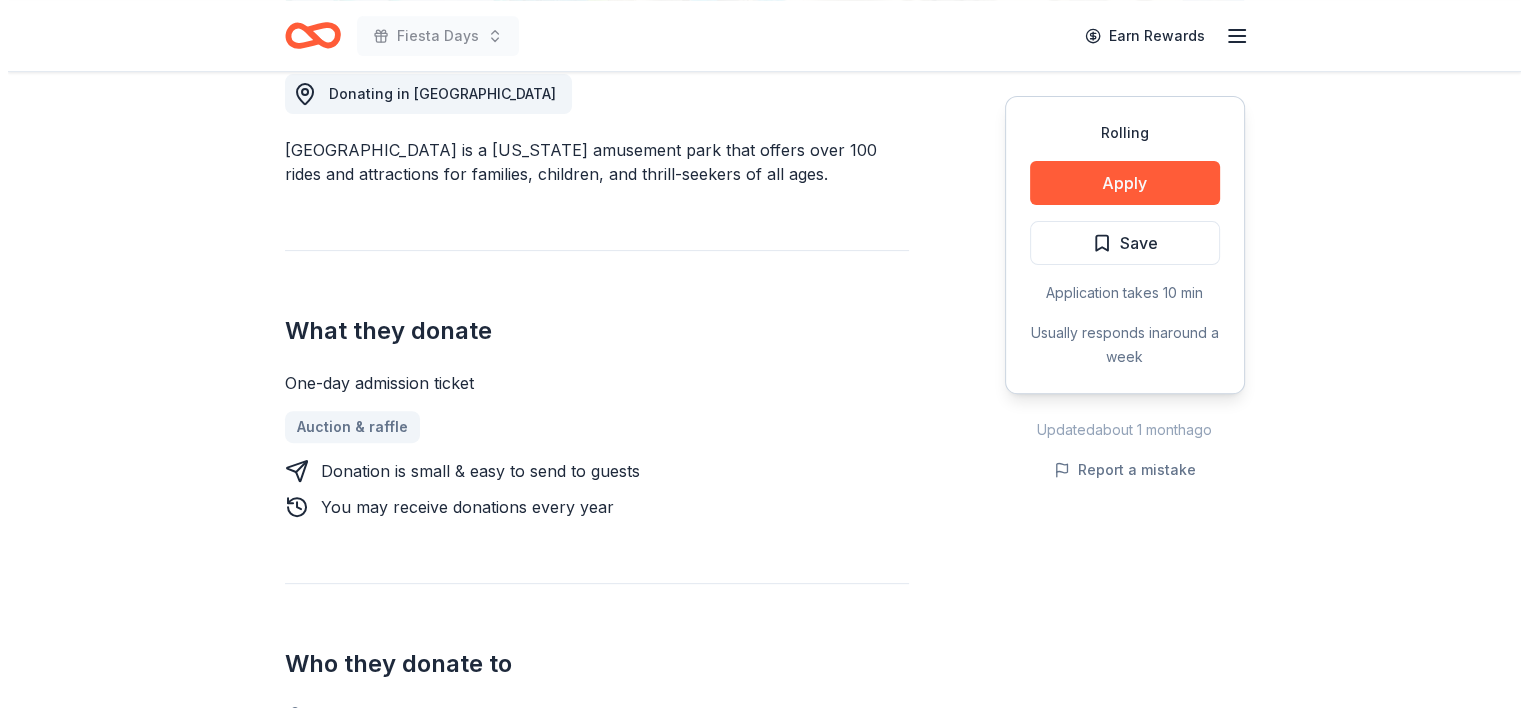 scroll, scrollTop: 600, scrollLeft: 0, axis: vertical 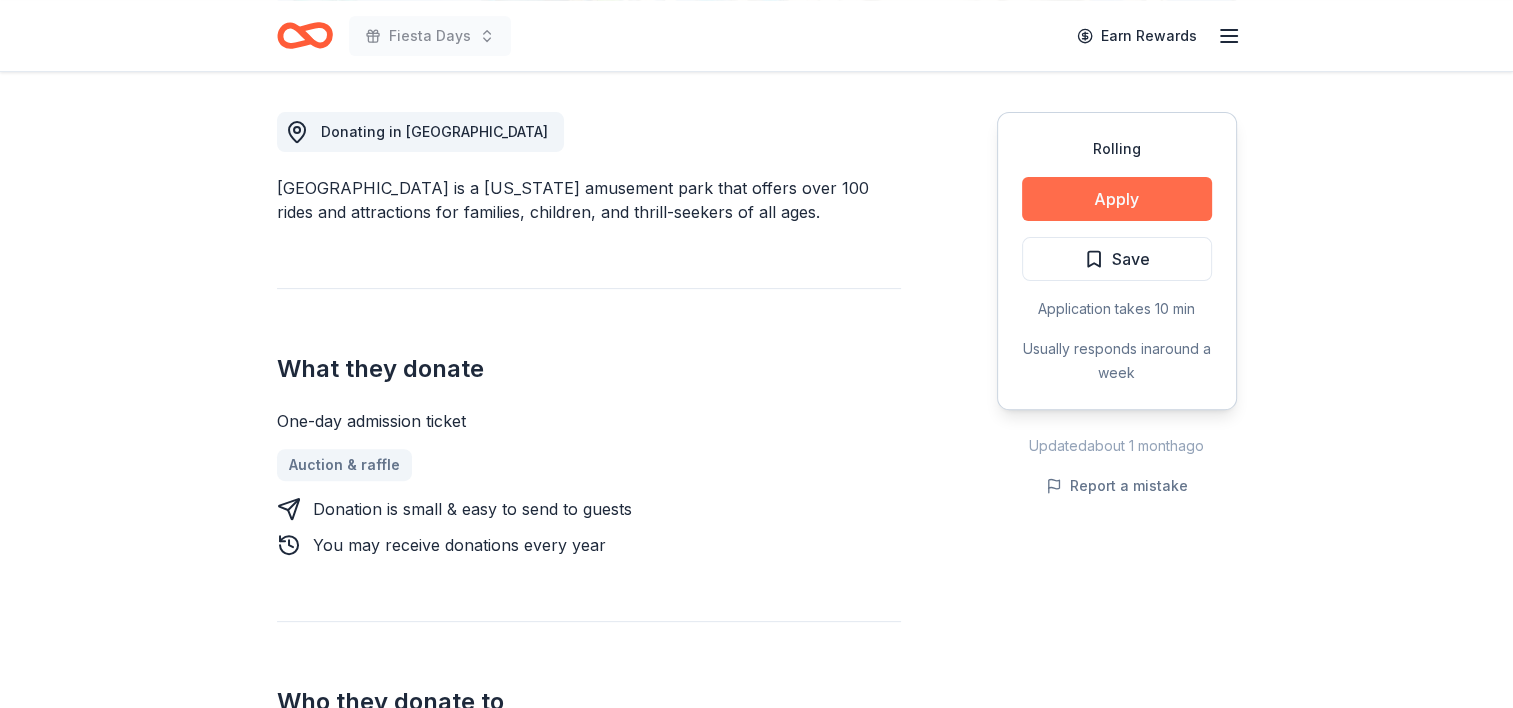 click on "Apply" at bounding box center [1117, 199] 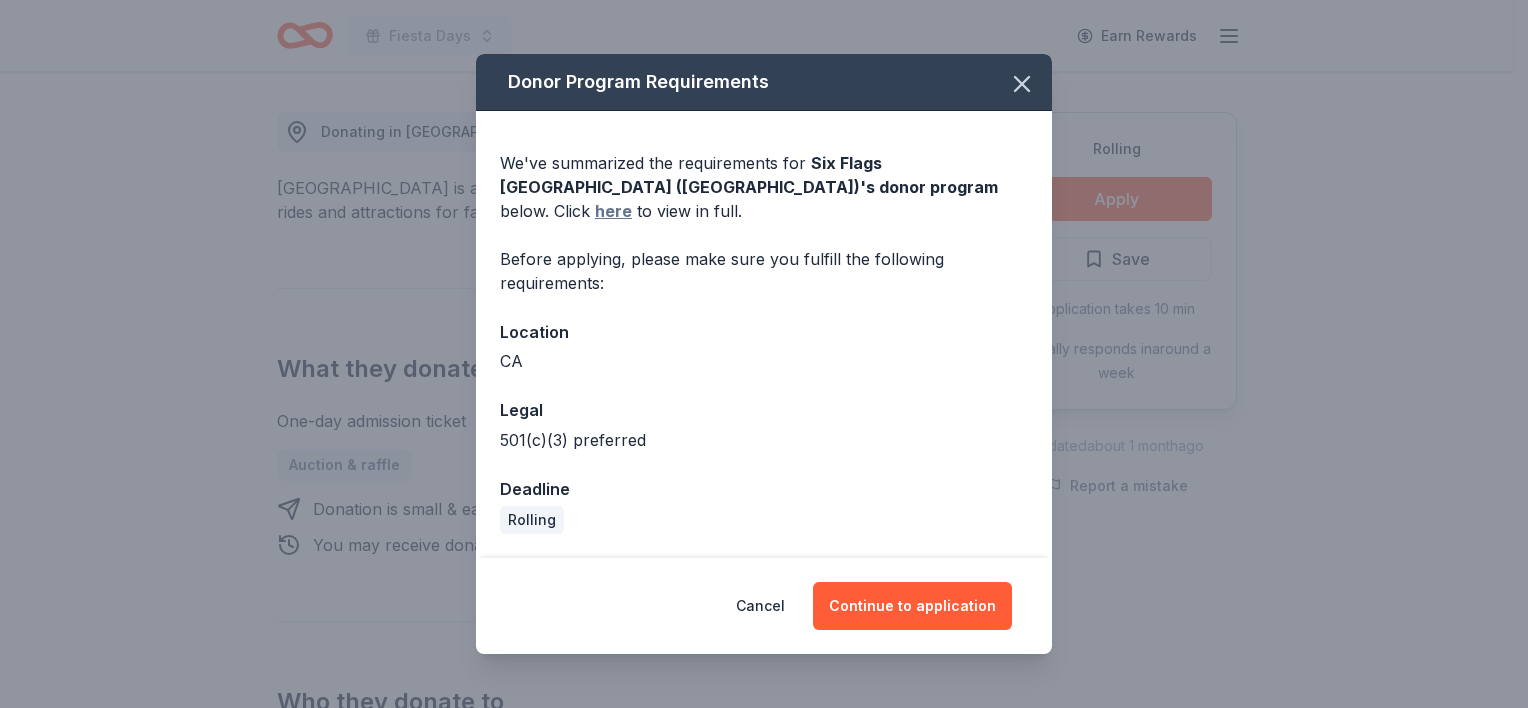 click on "here" at bounding box center [613, 211] 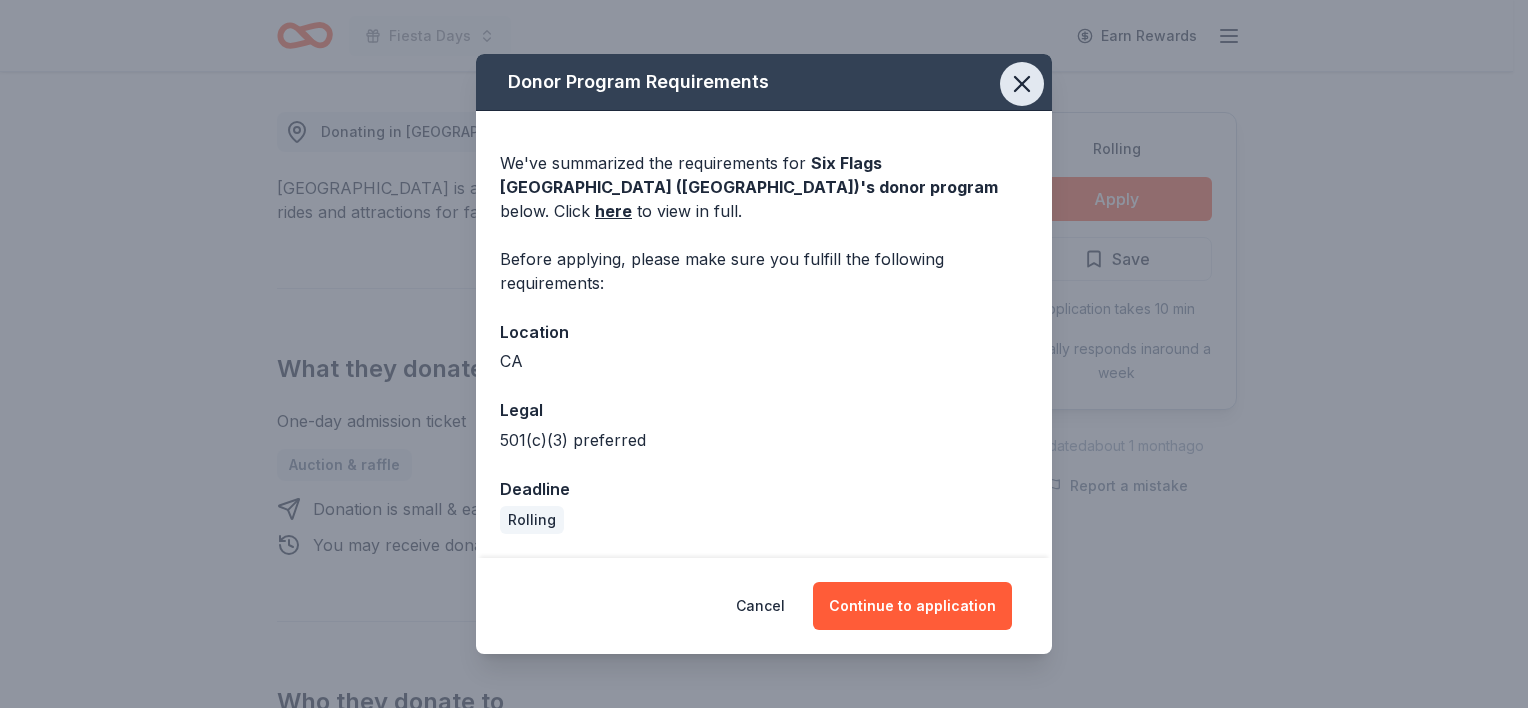 click 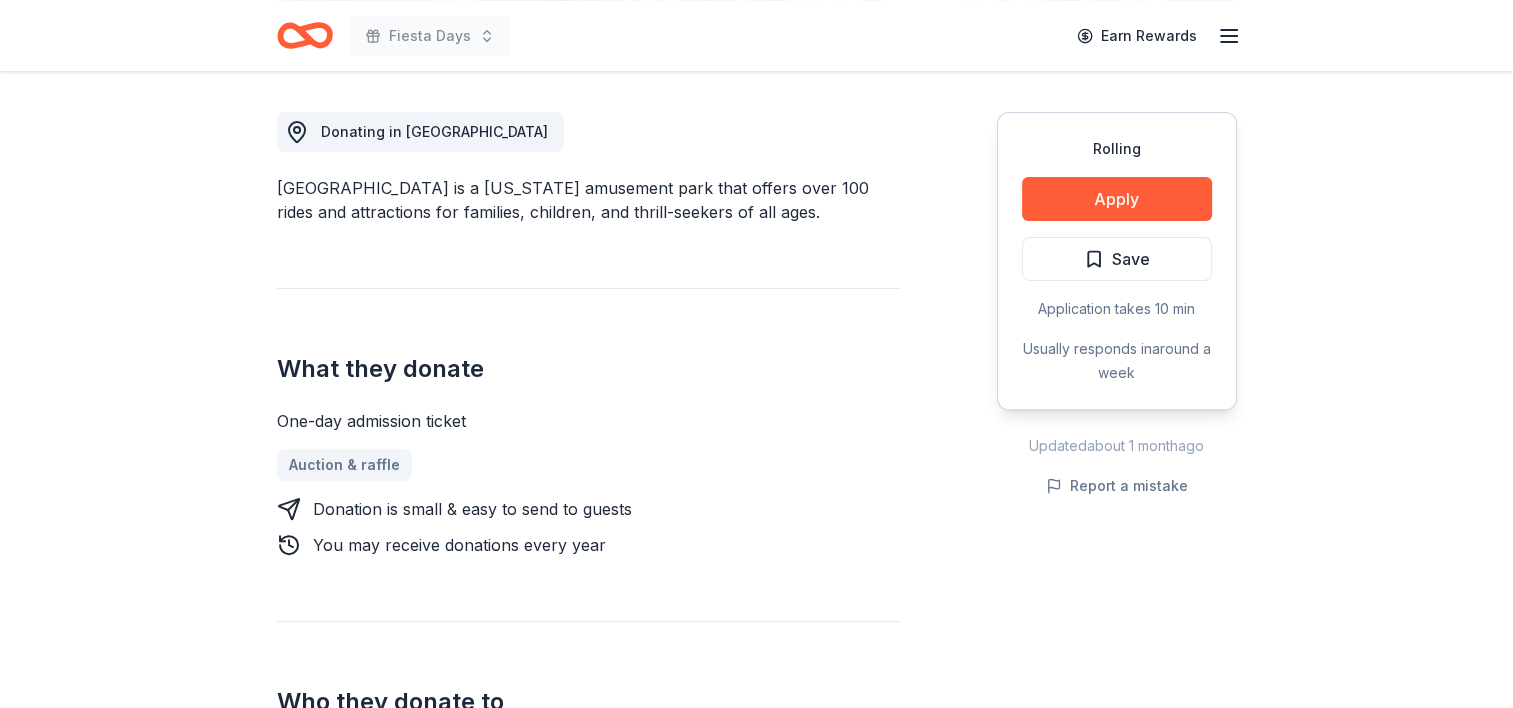 click on "Save" at bounding box center [1131, 259] 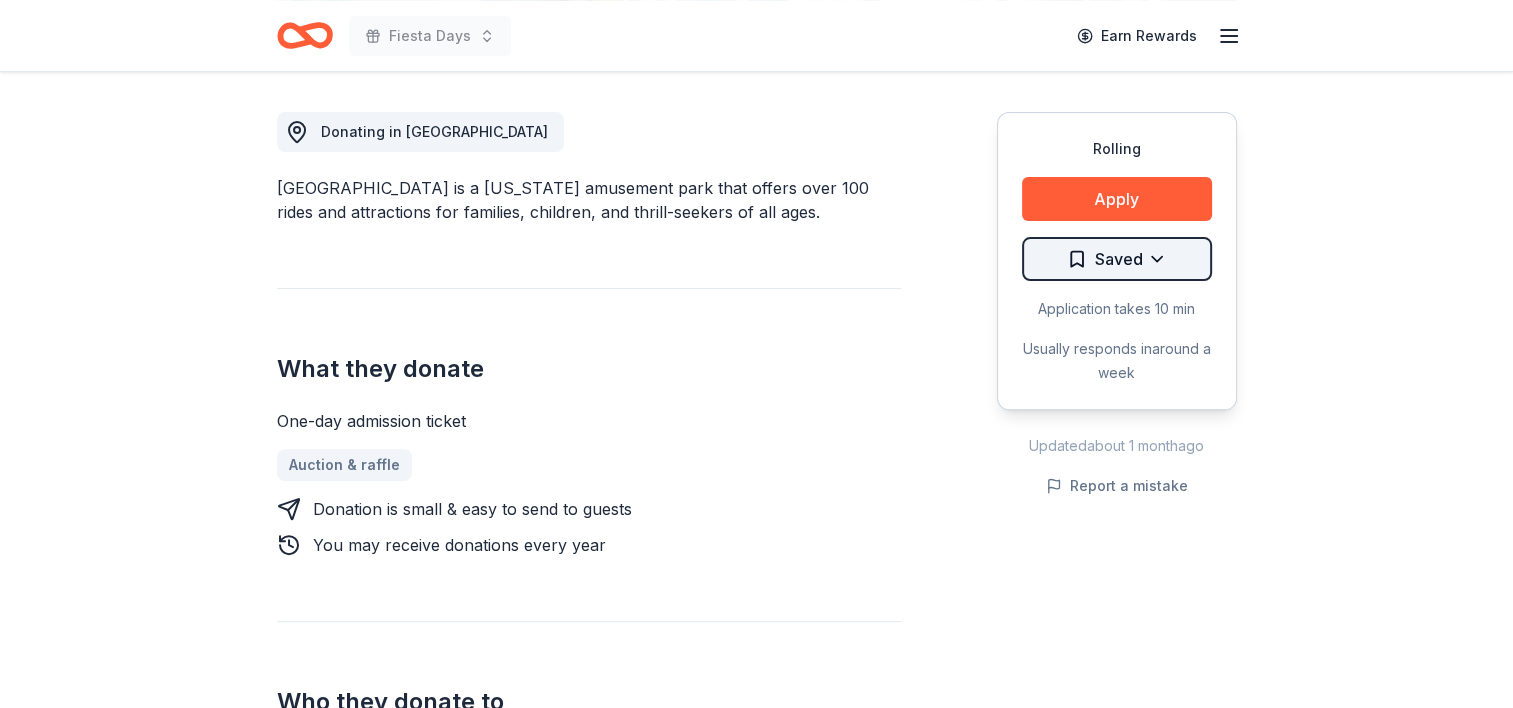 click on "Fiesta Days  Earn Rewards Rolling Share Six Flags Magic Mountain (Valencia) New 2   applies  last week approval rate donation value Share Donating in CA Six Flags Magic Mountain is a California amusement park that offers over 100 rides and attractions for families, children, and thrill-seekers of all ages.  What they donate One-day admission ticket Auction & raffle Donation is small & easy to send to guests   You may receive donations every   year Who they donate to  Preferred 501(c)(3) preferred Rolling Apply Saved Application takes 10 min Usually responds in  around a week Updated  about 1 month  ago Report a mistake approval rate 20 % approved 30 % declined 50 % no response donation value (average) 20% 70% 0% 10% $xx - $xx $xx - $xx $xx - $xx $xx - $xx Upgrade to Pro to view approval rates and average donation values New Be the first to review this company! Leave a review Similar donors 11   applies  last week 10  days left PRP Wine International New Two in-home wine sampling gift certificates Local New 1" at bounding box center (756, -246) 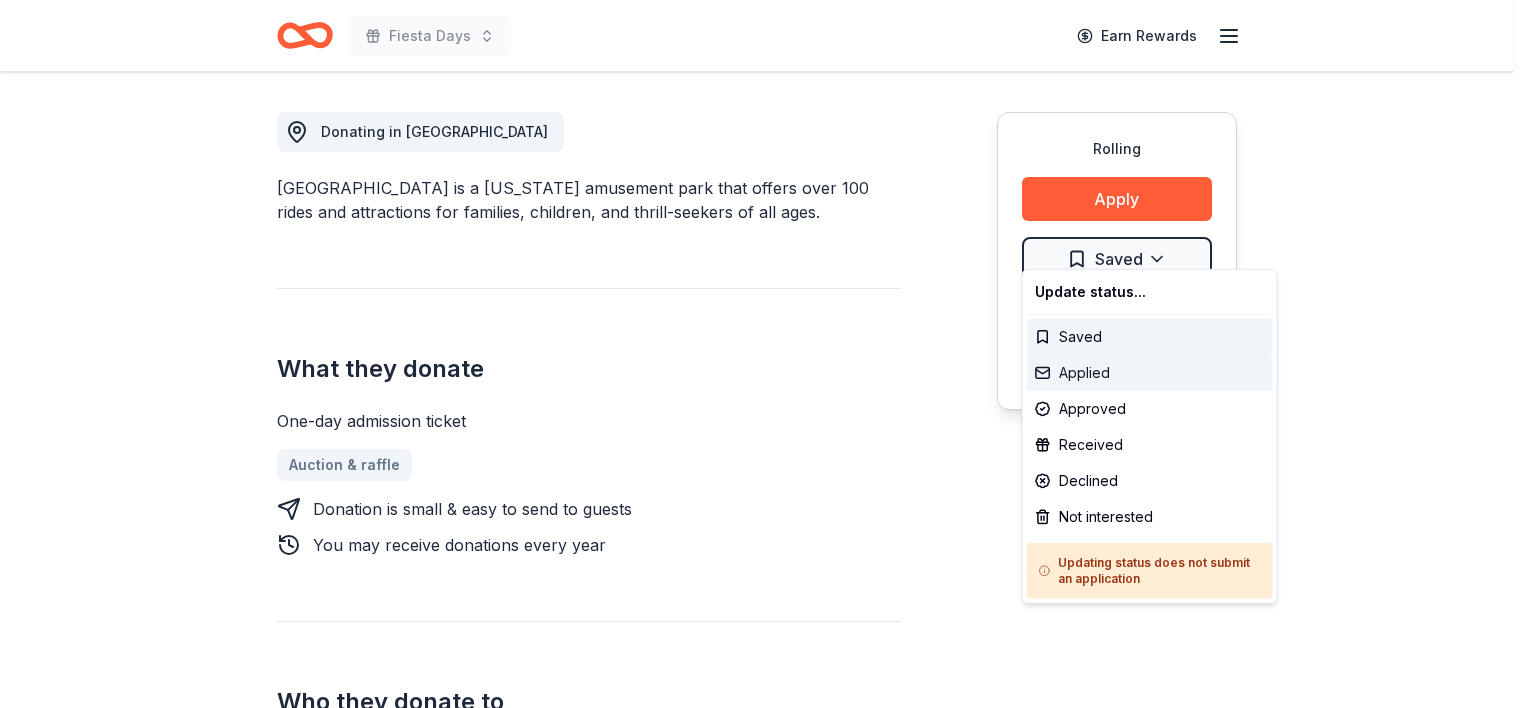 click on "Applied" at bounding box center [1150, 373] 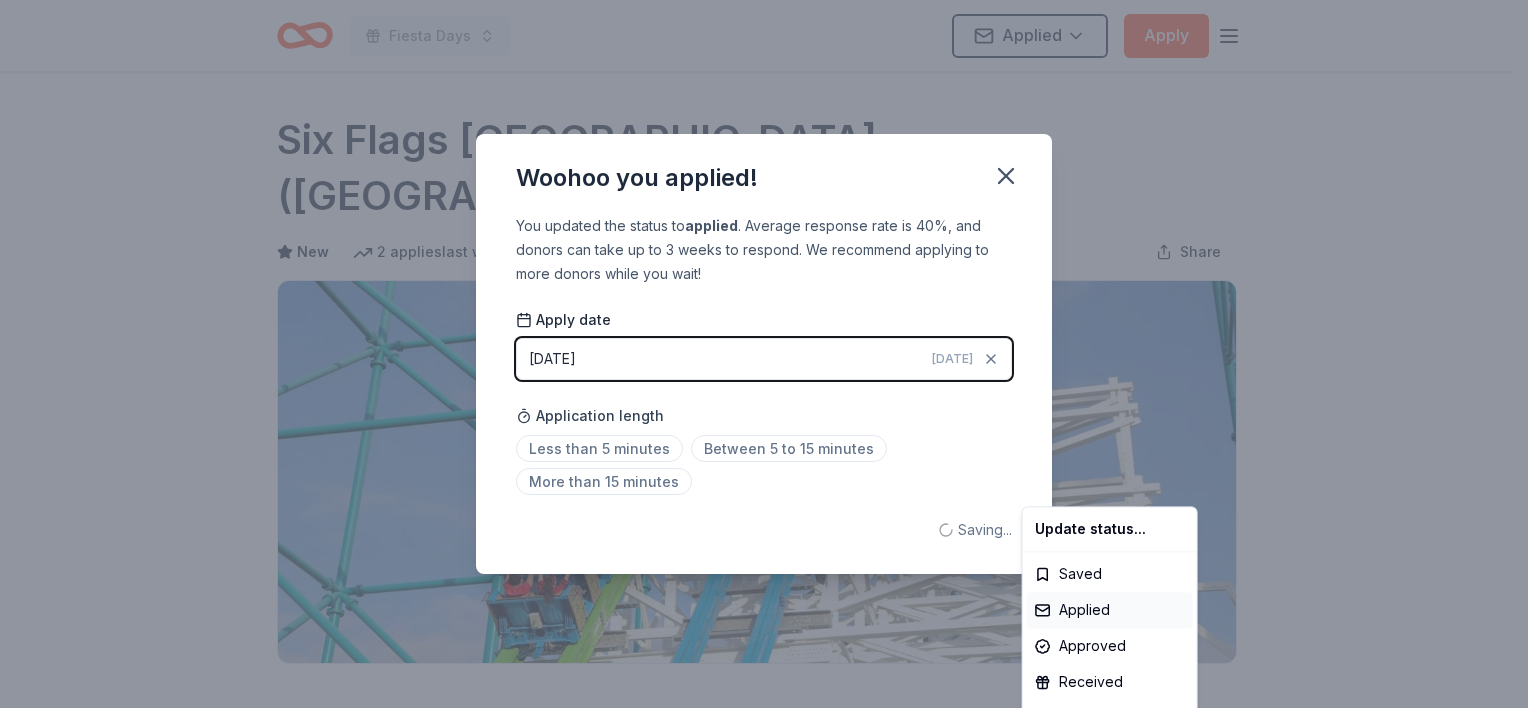 scroll, scrollTop: 0, scrollLeft: 0, axis: both 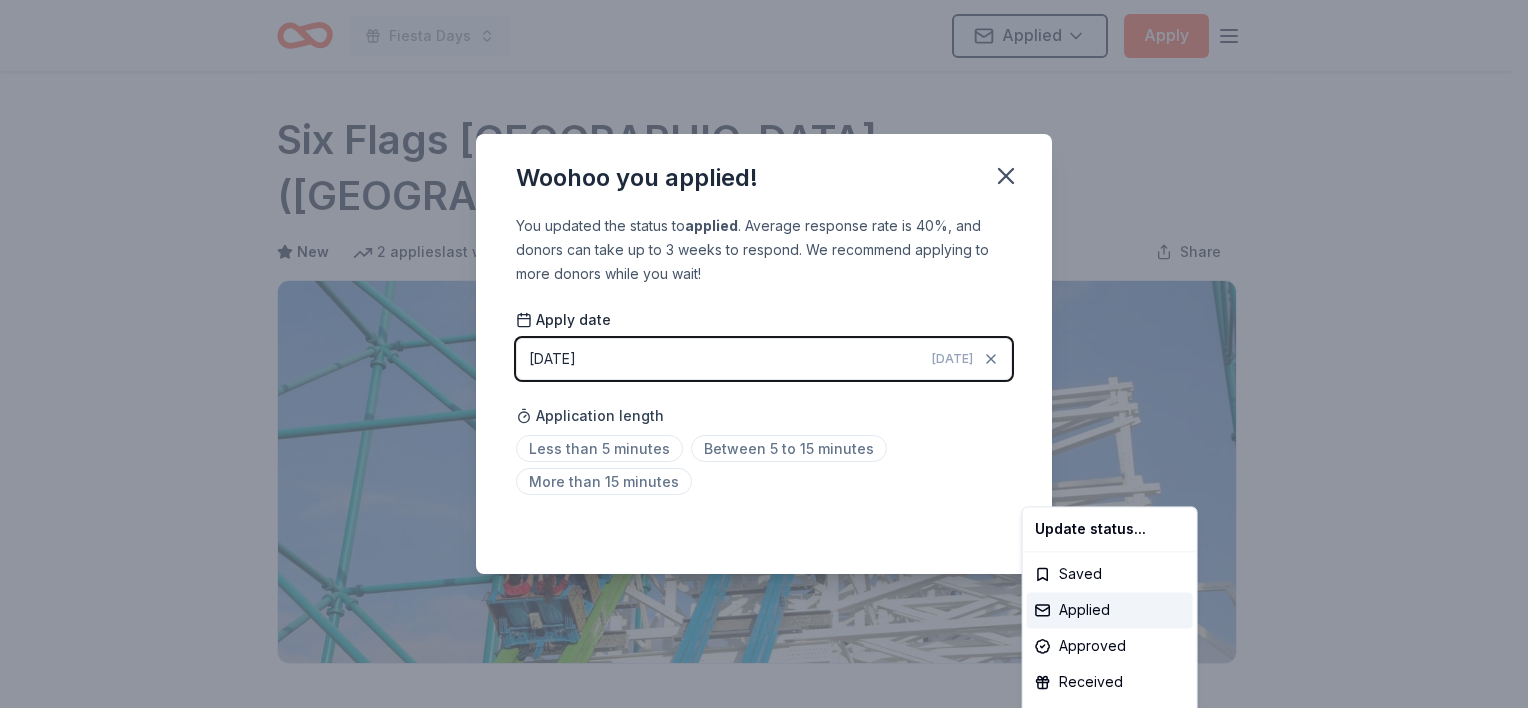 click on "Fiesta Days  Applied Apply Rolling Share Six Flags Magic Mountain (Valencia) New 2   applies  last week approval rate donation value Share Donating in CA Six Flags Magic Mountain is a California amusement park that offers over 100 rides and attractions for families, children, and thrill-seekers of all ages.  What they donate One-day admission ticket Auction & raffle Donation is small & easy to send to guests   You may receive donations every   year Who they donate to  Preferred 501(c)(3) preferred Rolling Apply Applied Application takes 10 min Usually responds in  around a week Updated  about 1 month  ago Report a mistake approval rate 20 % approved 30 % declined 50 % no response donation value (average) 20% 70% 0% 10% $xx - $xx $xx - $xx $xx - $xx $xx - $xx Upgrade to Pro to view approval rates and average donation values New Be the first to review this company! Leave a review Similar donors 11   applies  last week 10  days left PRP Wine International New Two in-home wine sampling gift certificates Local New" at bounding box center (764, 354) 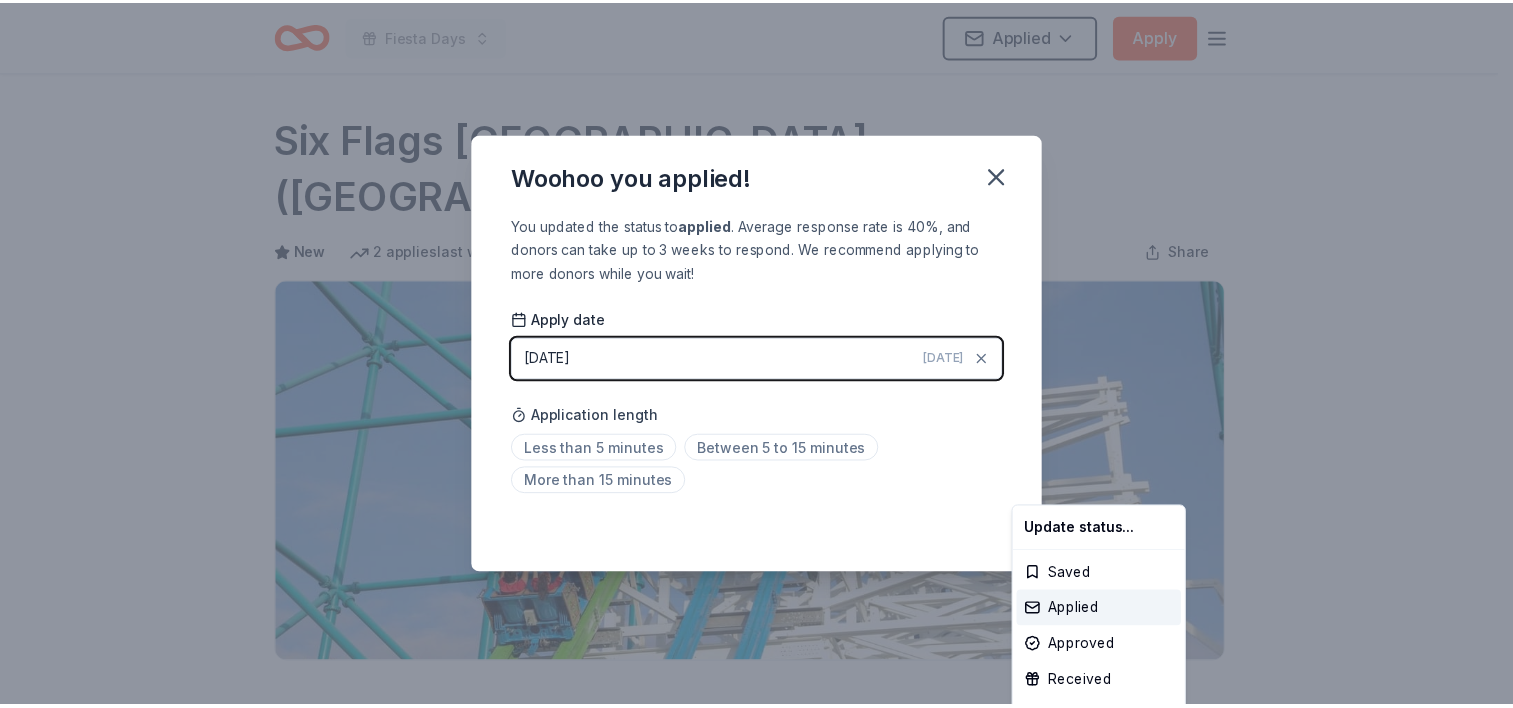 scroll, scrollTop: 448, scrollLeft: 0, axis: vertical 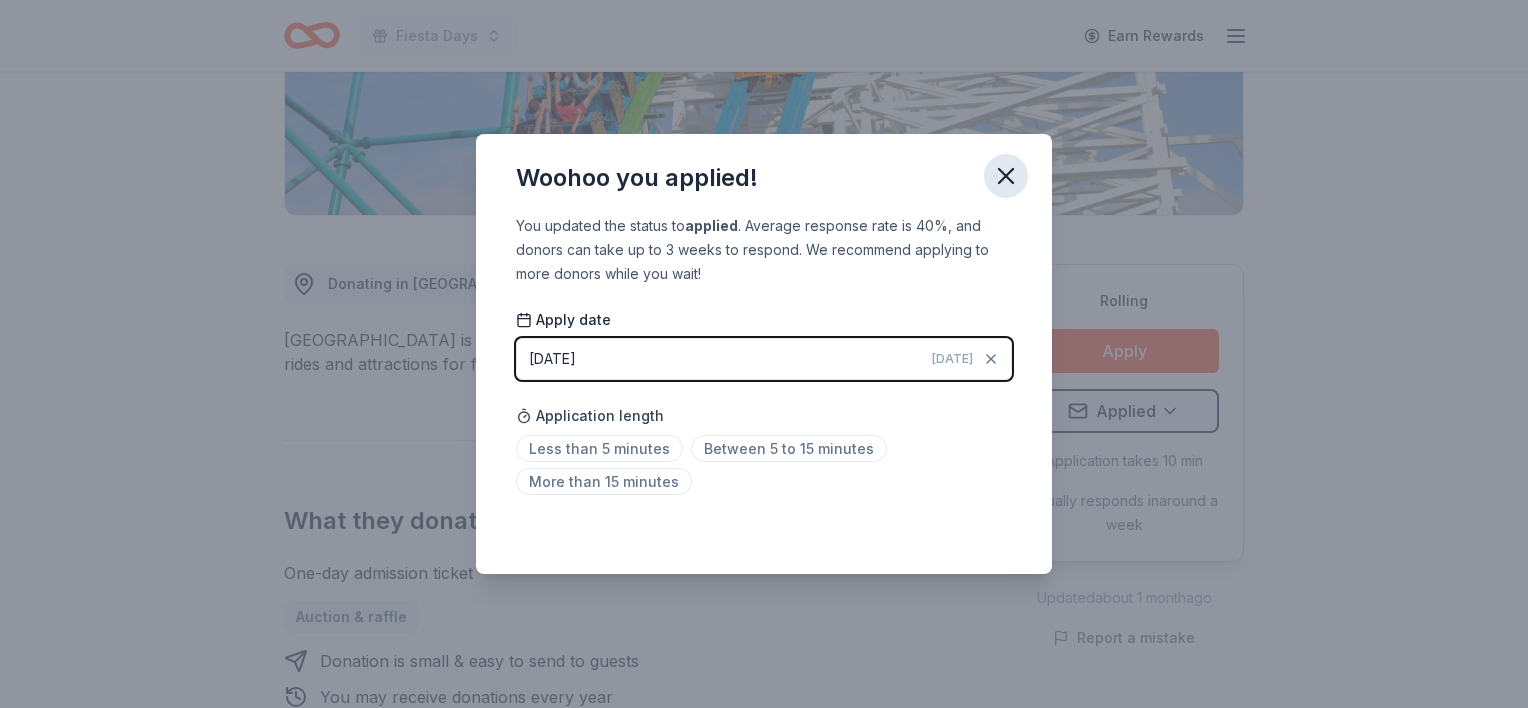 click 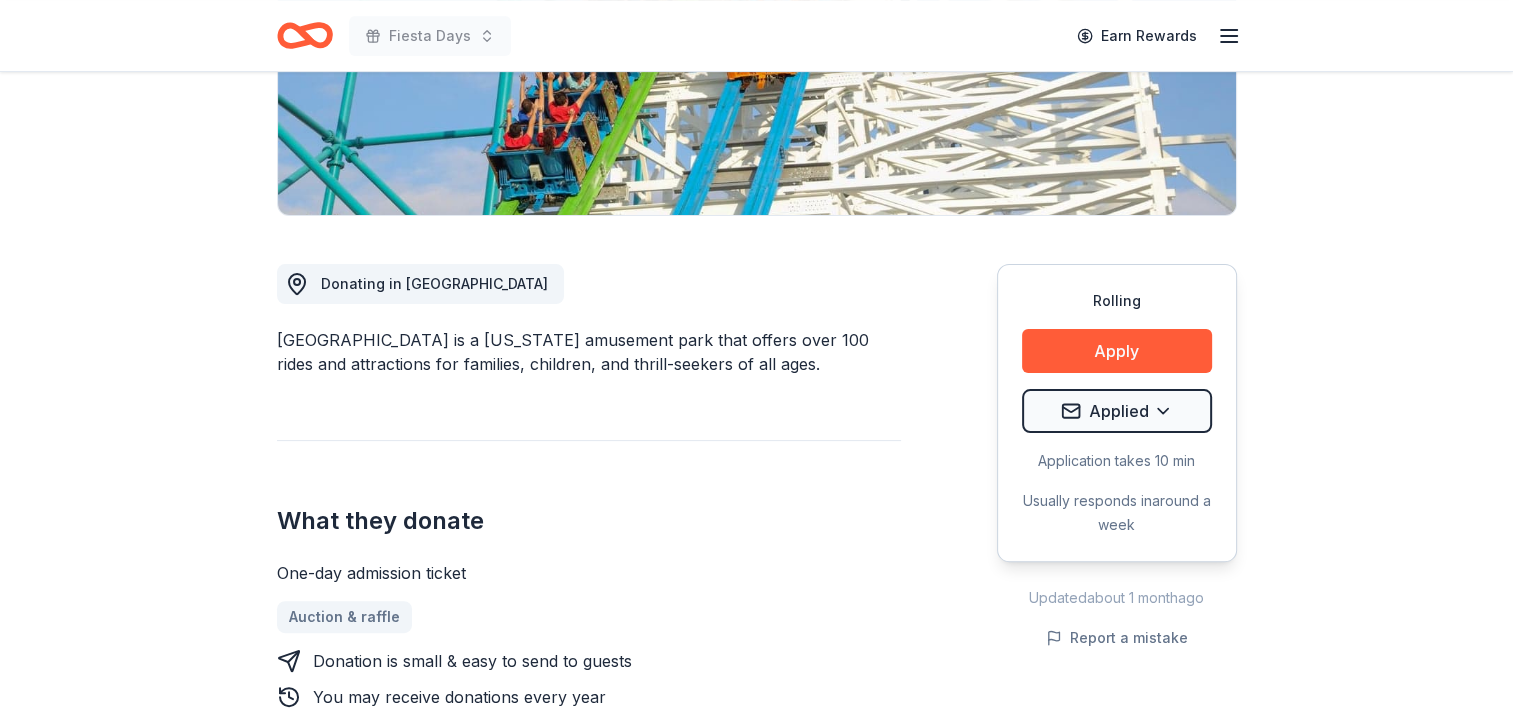 scroll, scrollTop: 0, scrollLeft: 0, axis: both 